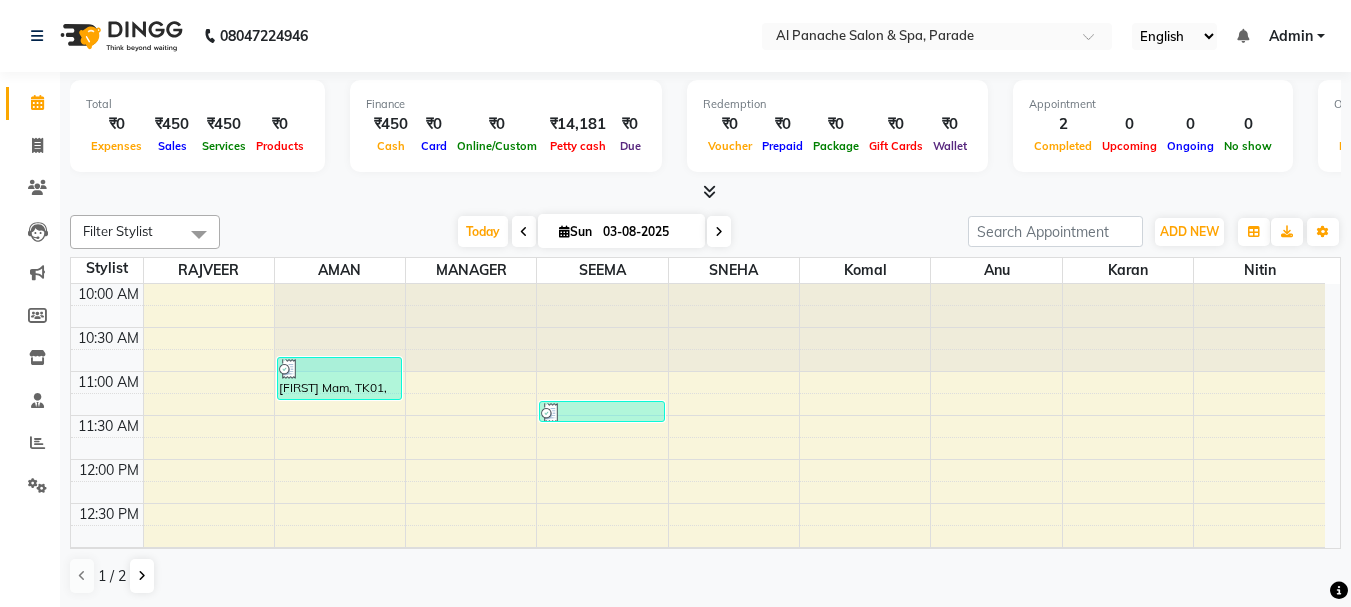 scroll, scrollTop: 0, scrollLeft: 0, axis: both 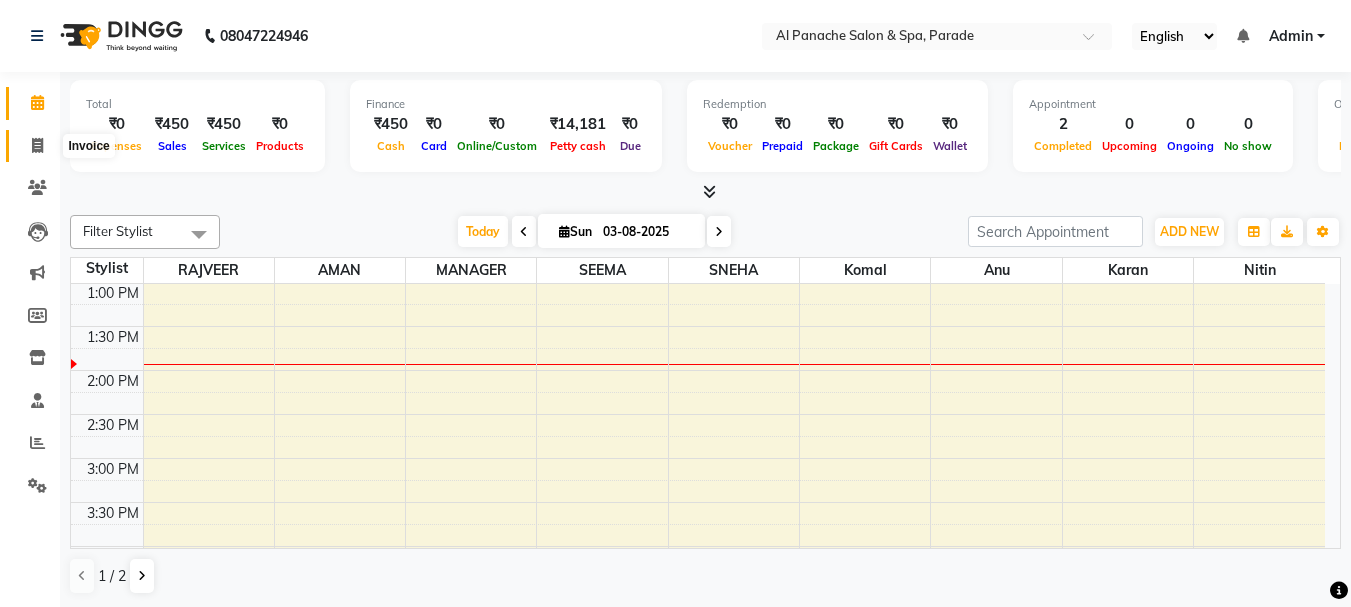 click 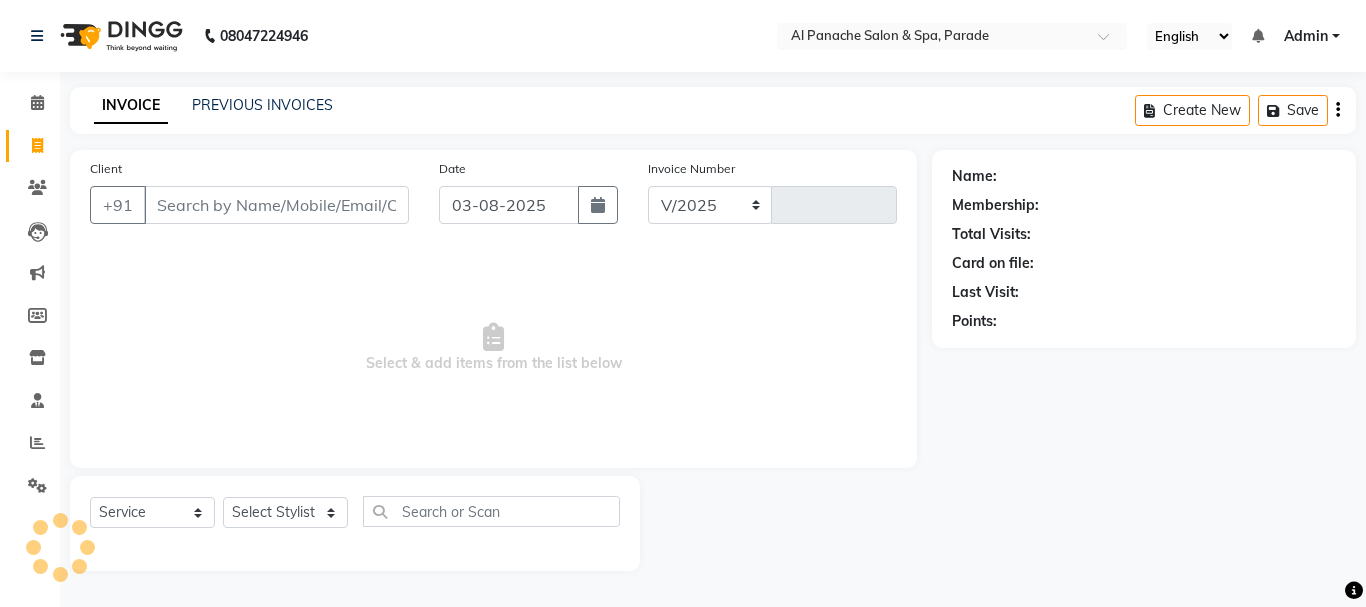 select on "463" 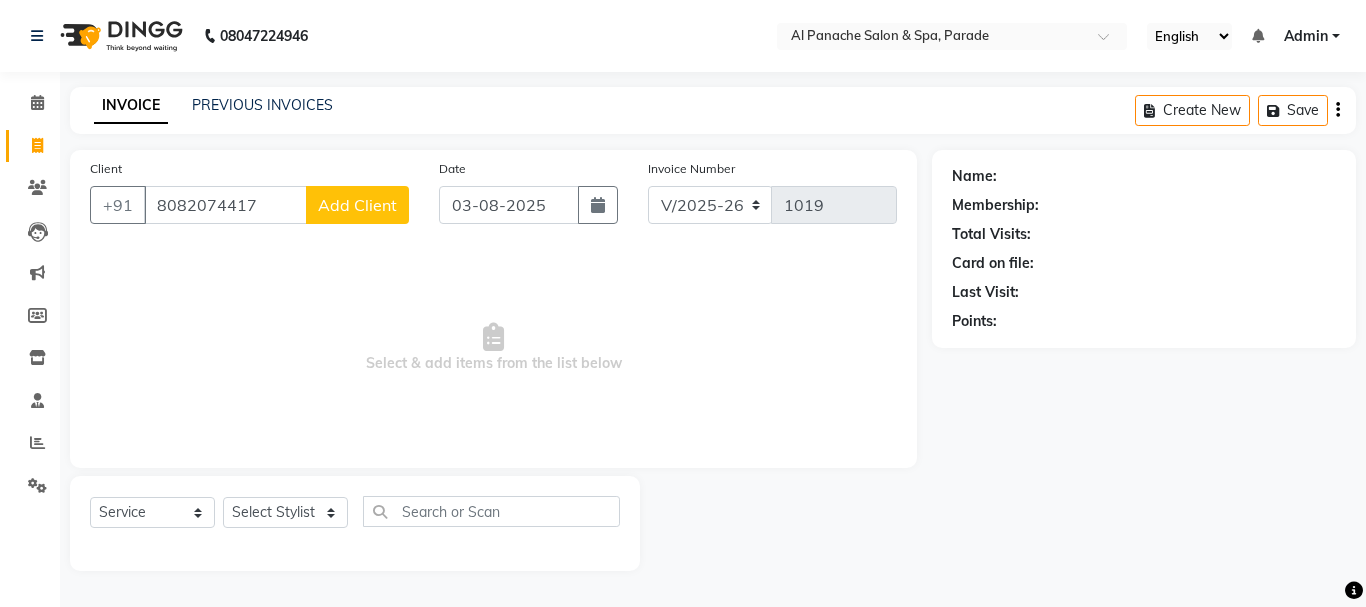 type on "8082074417" 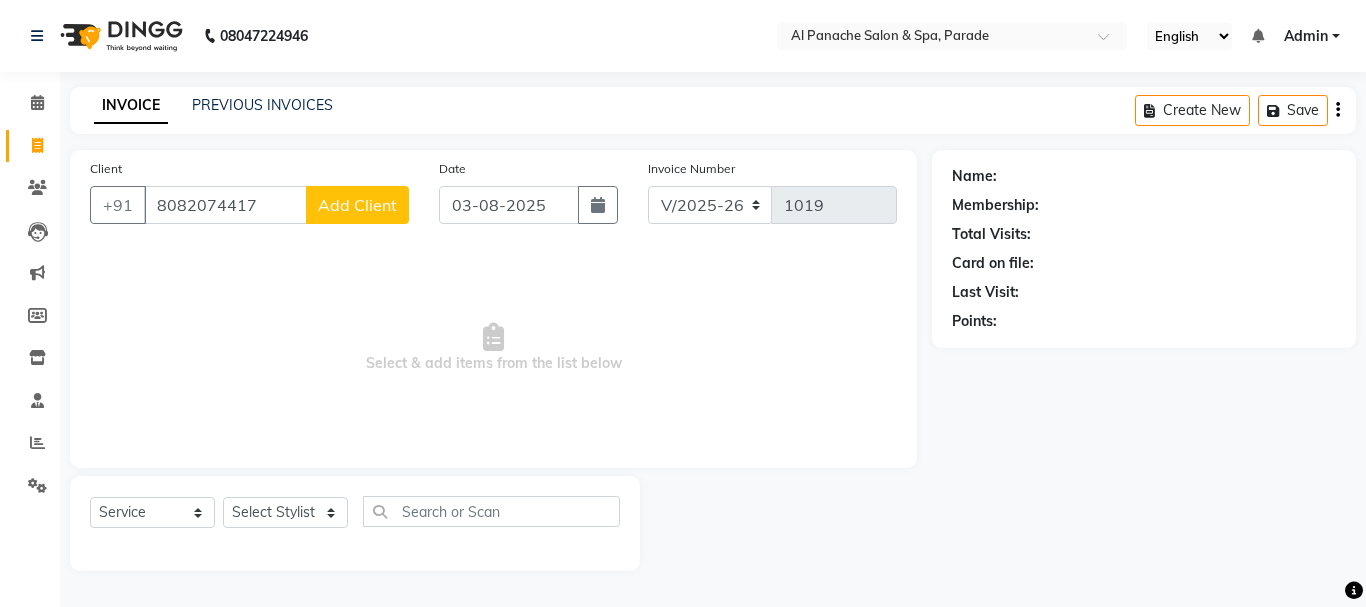 select on "15" 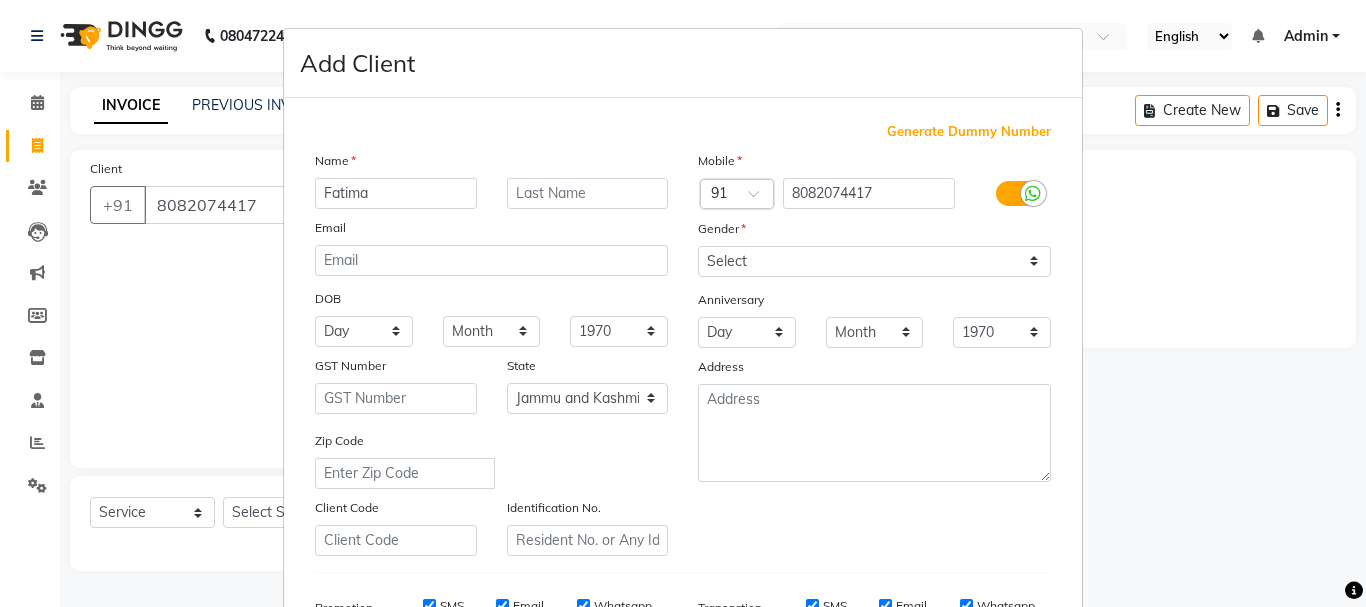 type on "Fatima" 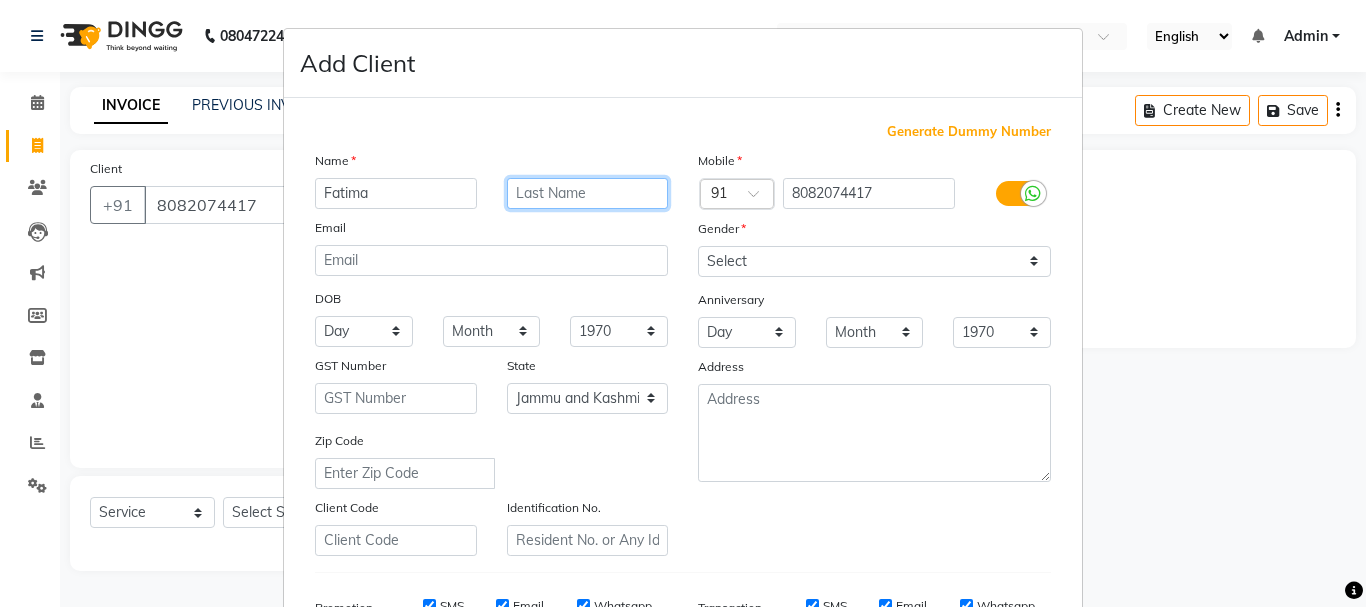 click at bounding box center (588, 193) 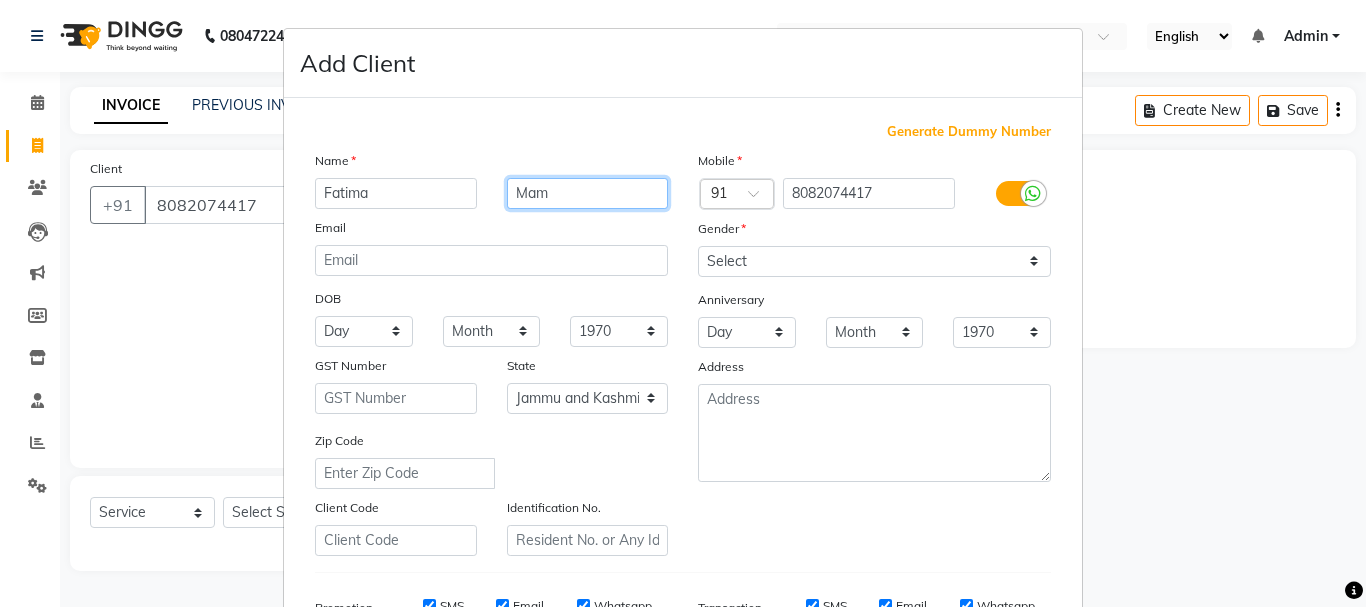 type on "Mam" 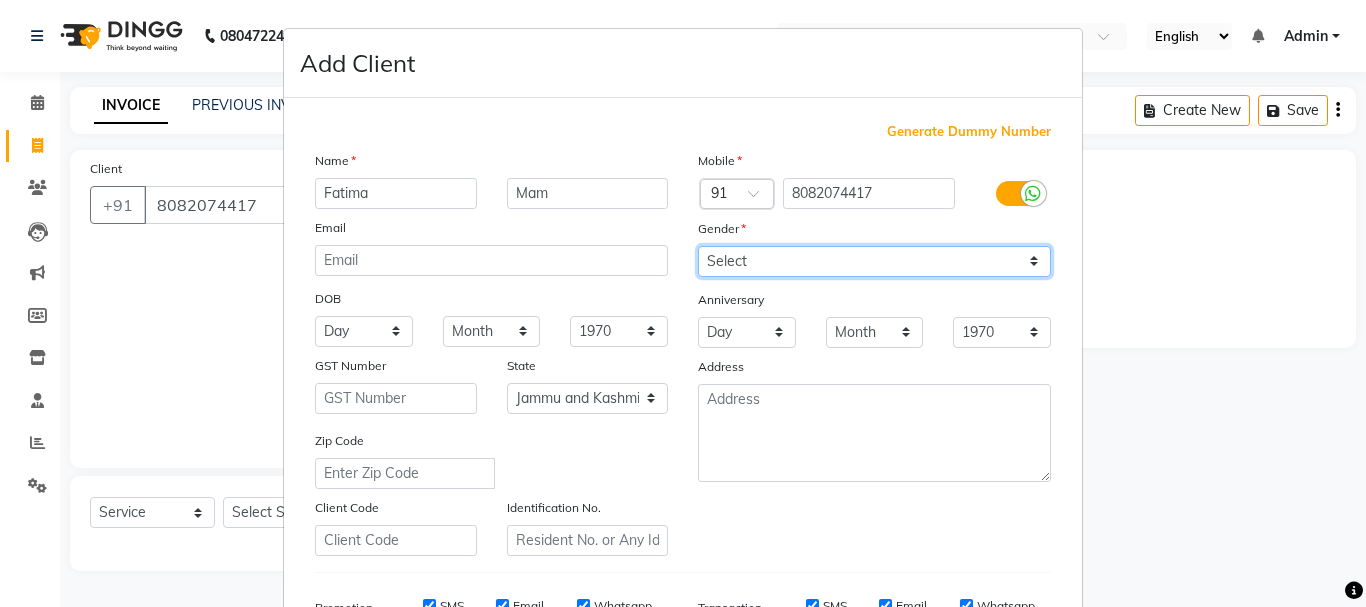 drag, startPoint x: 762, startPoint y: 270, endPoint x: 826, endPoint y: 357, distance: 108.00463 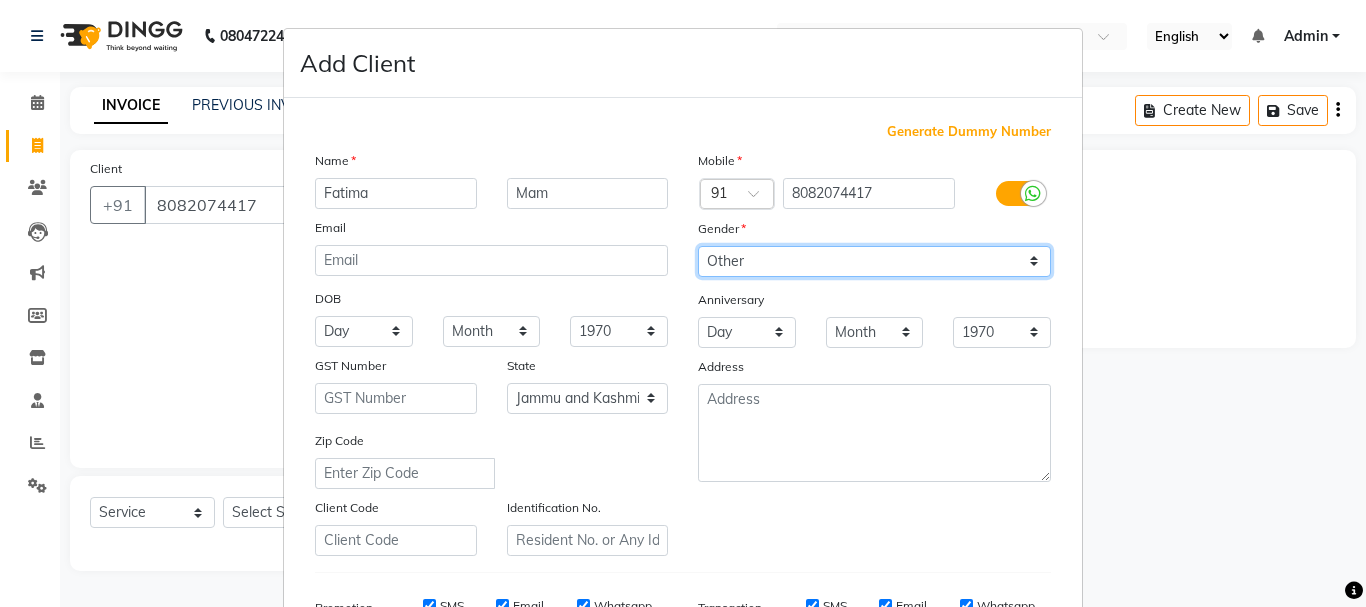 click on "Select Male Female Other Prefer Not To Say" at bounding box center [874, 261] 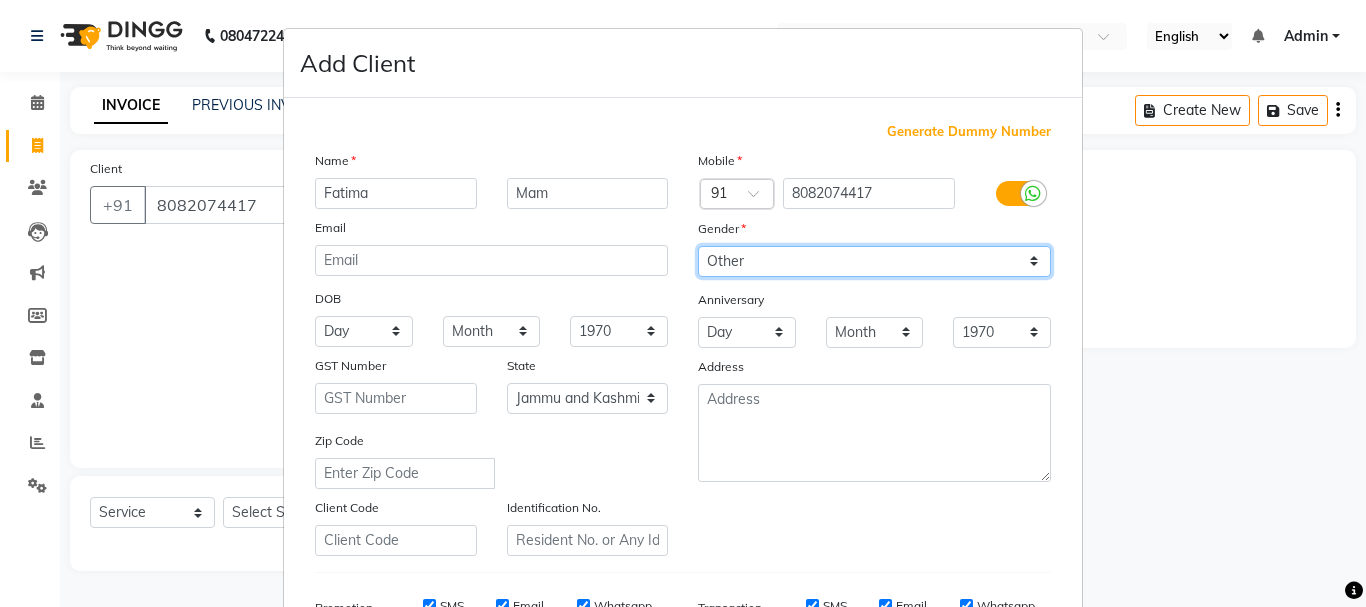 drag, startPoint x: 953, startPoint y: 261, endPoint x: 940, endPoint y: 359, distance: 98.85848 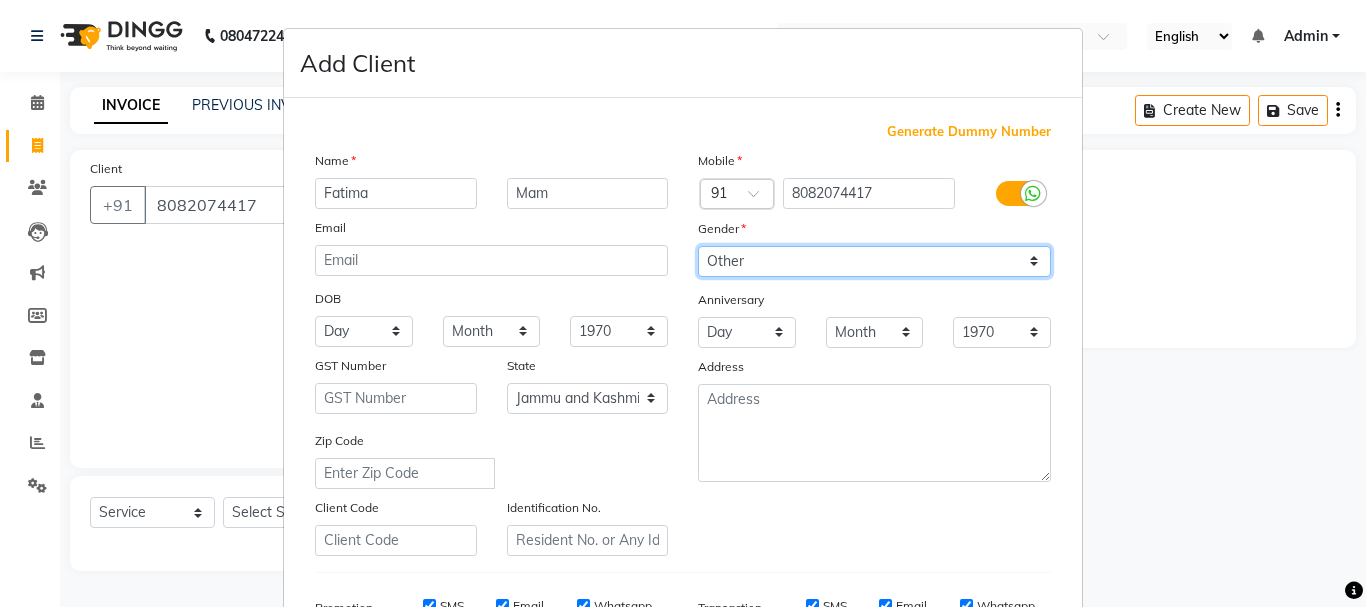 click on "Mobile Country Code × 91 [PHONE] Gender Select Male Female Other Prefer Not To Say Anniversary Day 01 02 03 04 05 06 07 08 09 10 11 12 13 14 15 16 17 18 19 20 21 22 23 24 25 26 27 28 29 30 31 Month January February March April May June July August September October November December 1970 1971 1972 1973 1974 1975 1976 1977 1978 1979 1980 1981 1982 1983 1984 1985 1986 1987 1988 1989 1990 1991 1992 1993 1994 1995 1996 1997 1998 1999 2000 2001 2002 2003 2004 2005 2006 2007 2008 2009 2010 2011 2012 2013 2014 2015 2016 2017 2018 2019 2020 2021 2022 2023 2024 Address" at bounding box center (874, 353) 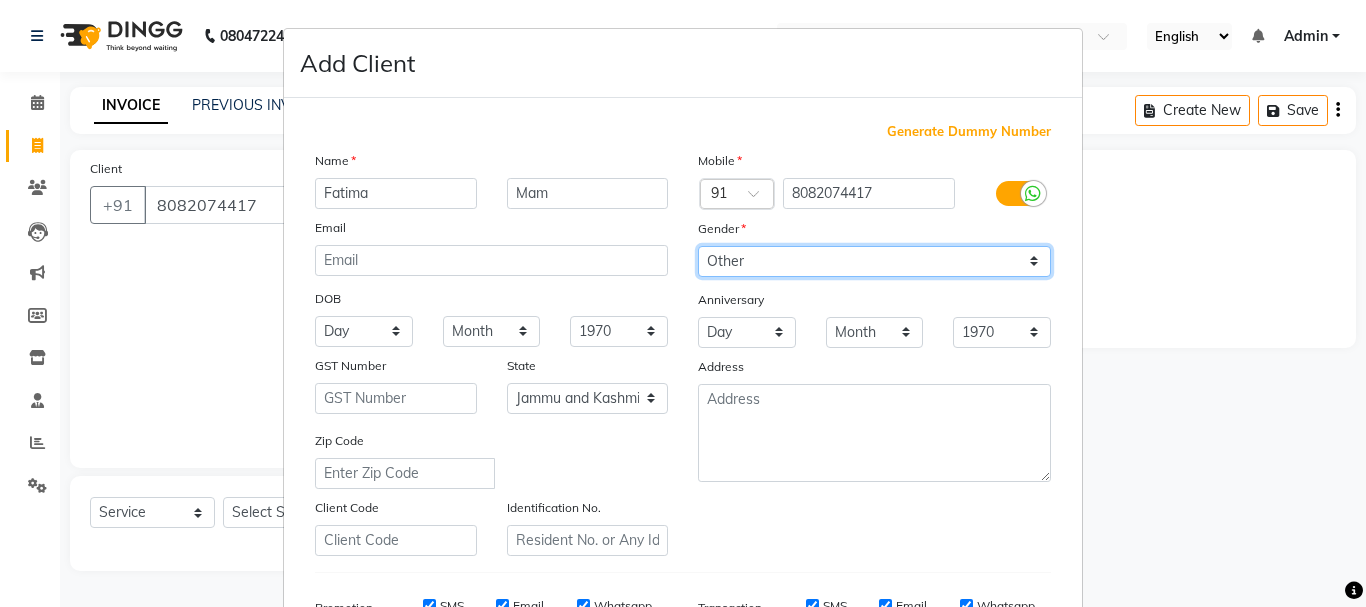 click on "Select Male Female Other Prefer Not To Say" at bounding box center (874, 261) 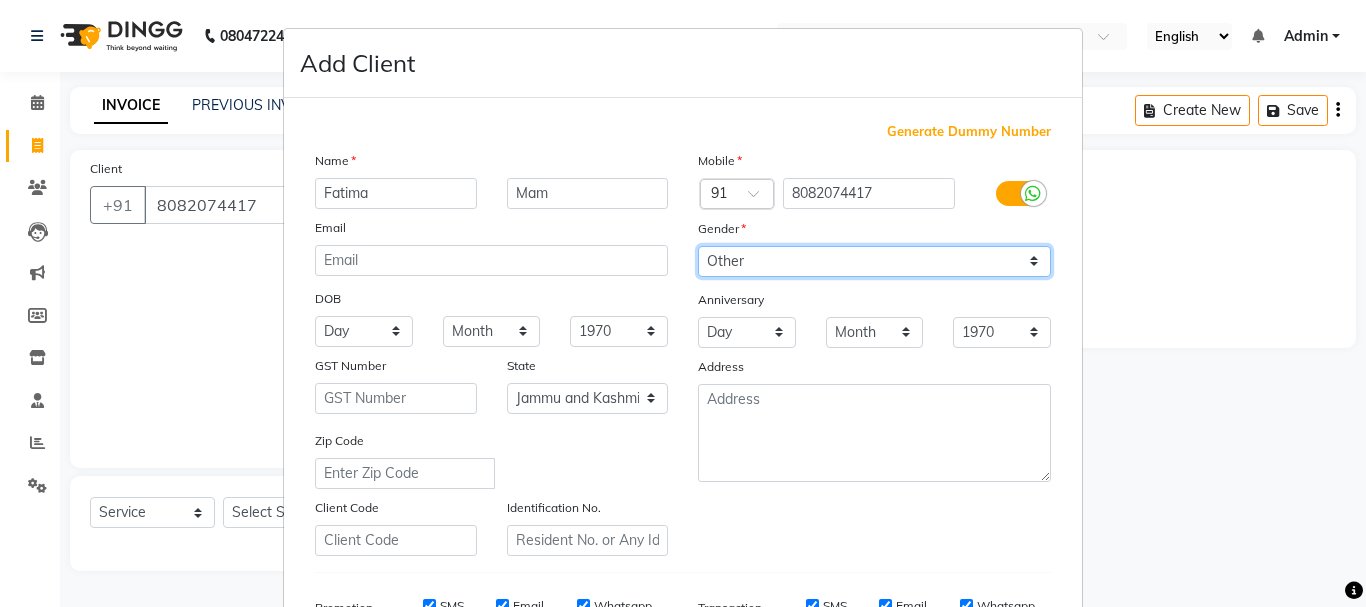 drag, startPoint x: 934, startPoint y: 246, endPoint x: 940, endPoint y: 352, distance: 106.16968 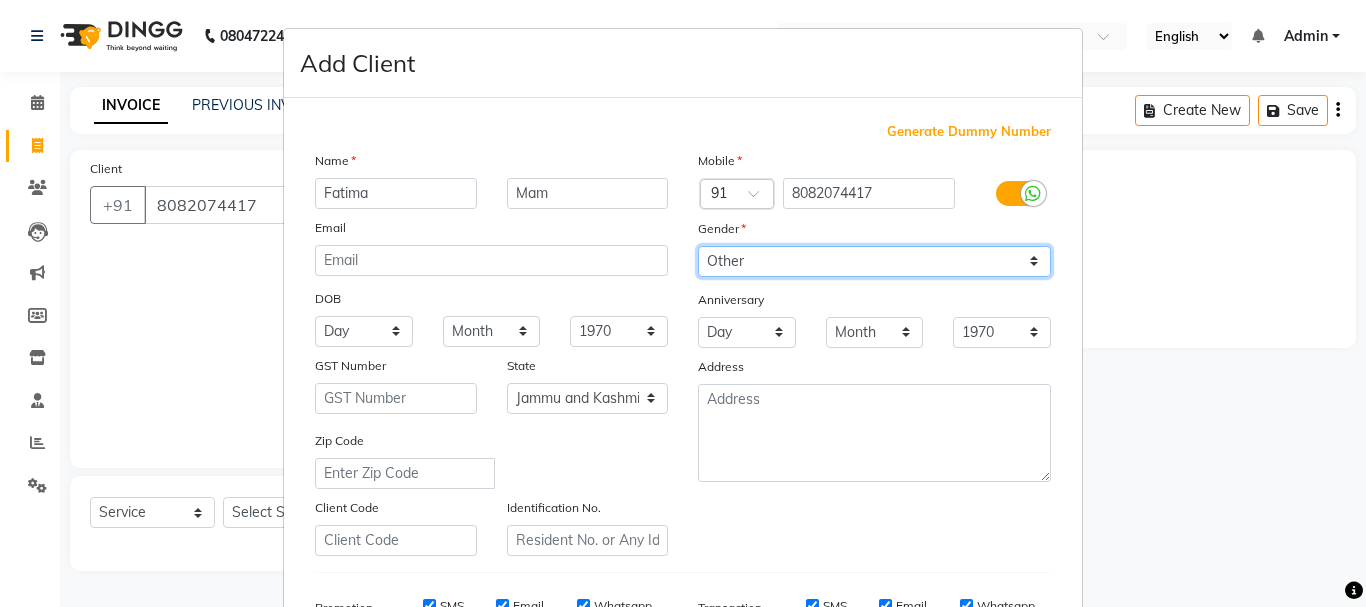 click on "Mobile Country Code × 91 [PHONE] Gender Select Male Female Other Prefer Not To Say Anniversary Day 01 02 03 04 05 06 07 08 09 10 11 12 13 14 15 16 17 18 19 20 21 22 23 24 25 26 27 28 29 30 31 Month January February March April May June July August September October November December 1970 1971 1972 1973 1974 1975 1976 1977 1978 1979 1980 1981 1982 1983 1984 1985 1986 1987 1988 1989 1990 1991 1992 1993 1994 1995 1996 1997 1998 1999 2000 2001 2002 2003 2004 2005 2006 2007 2008 2009 2010 2011 2012 2013 2014 2015 2016 2017 2018 2019 2020 2021 2022 2023 2024 Address" at bounding box center [874, 353] 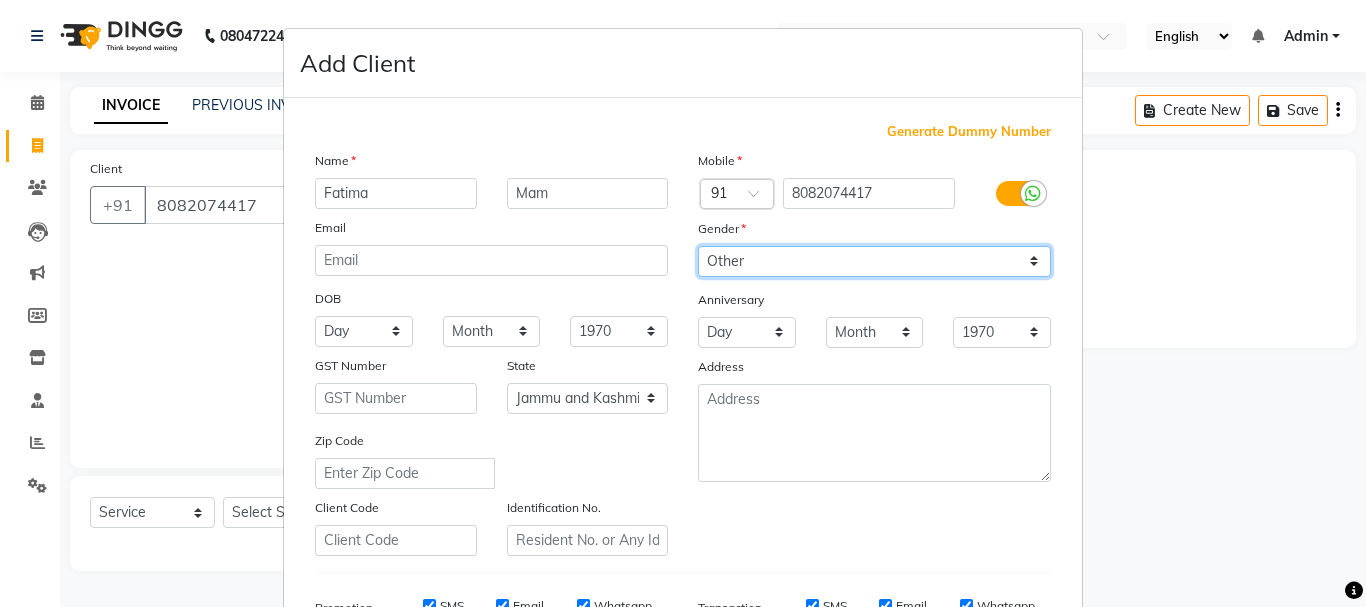 select on "female" 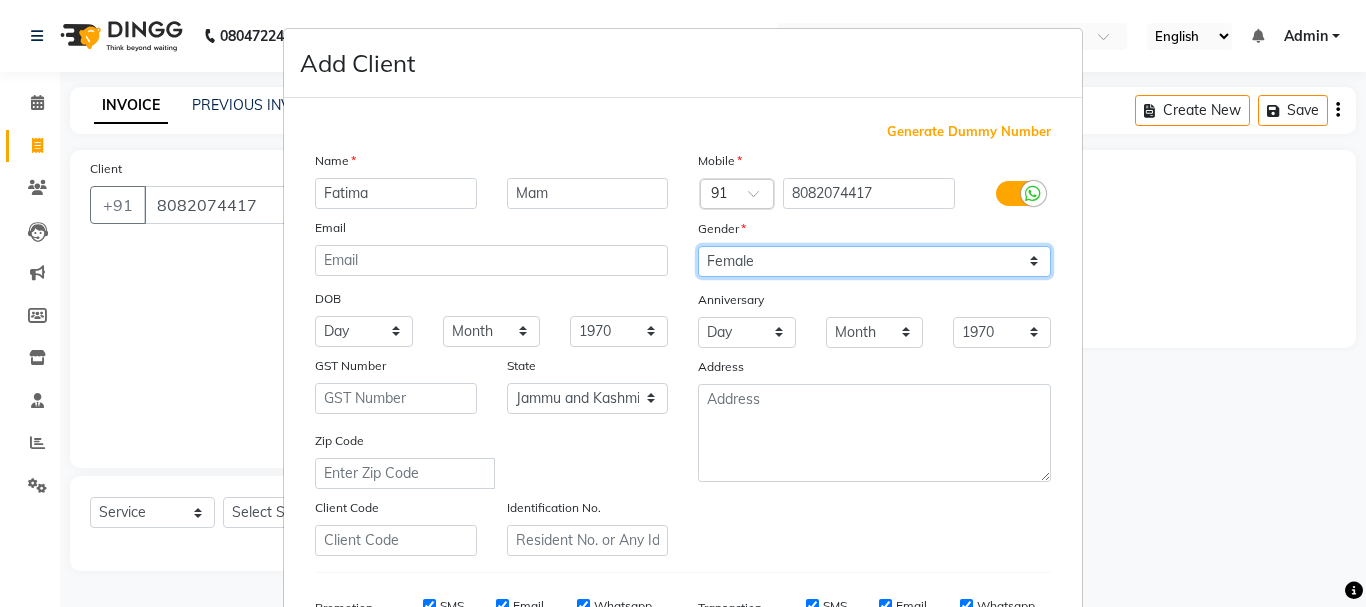click on "Select Male Female Other Prefer Not To Say" at bounding box center [874, 261] 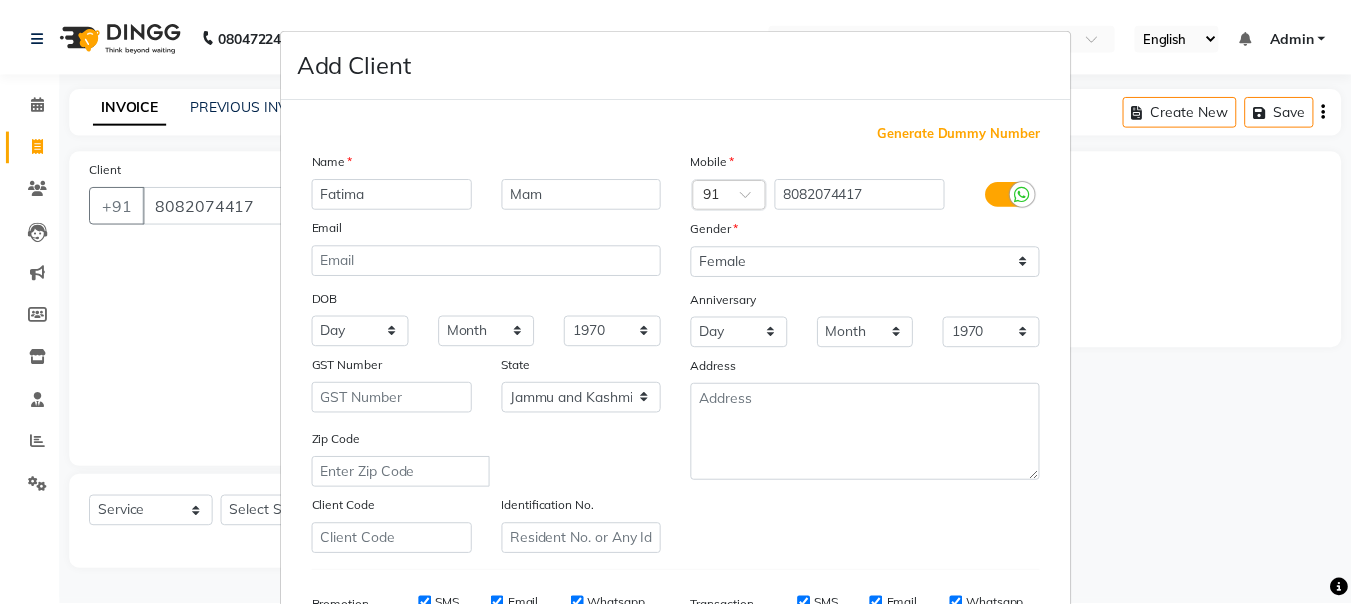 scroll, scrollTop: 316, scrollLeft: 0, axis: vertical 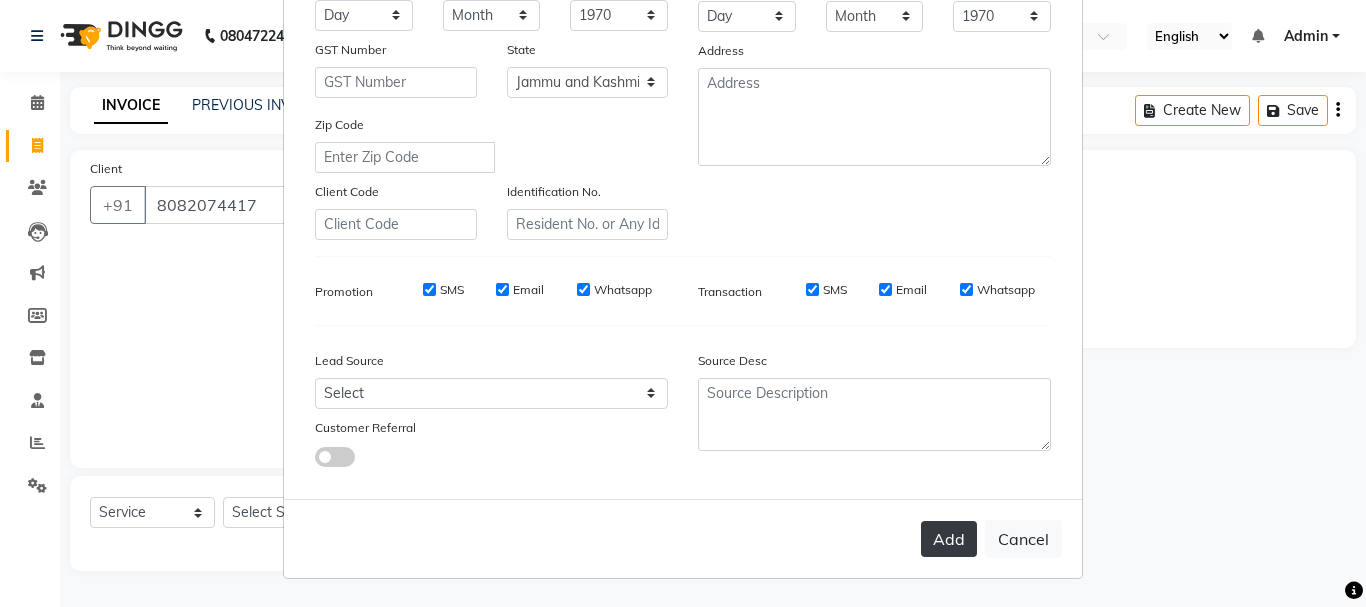 click on "Add" at bounding box center [949, 539] 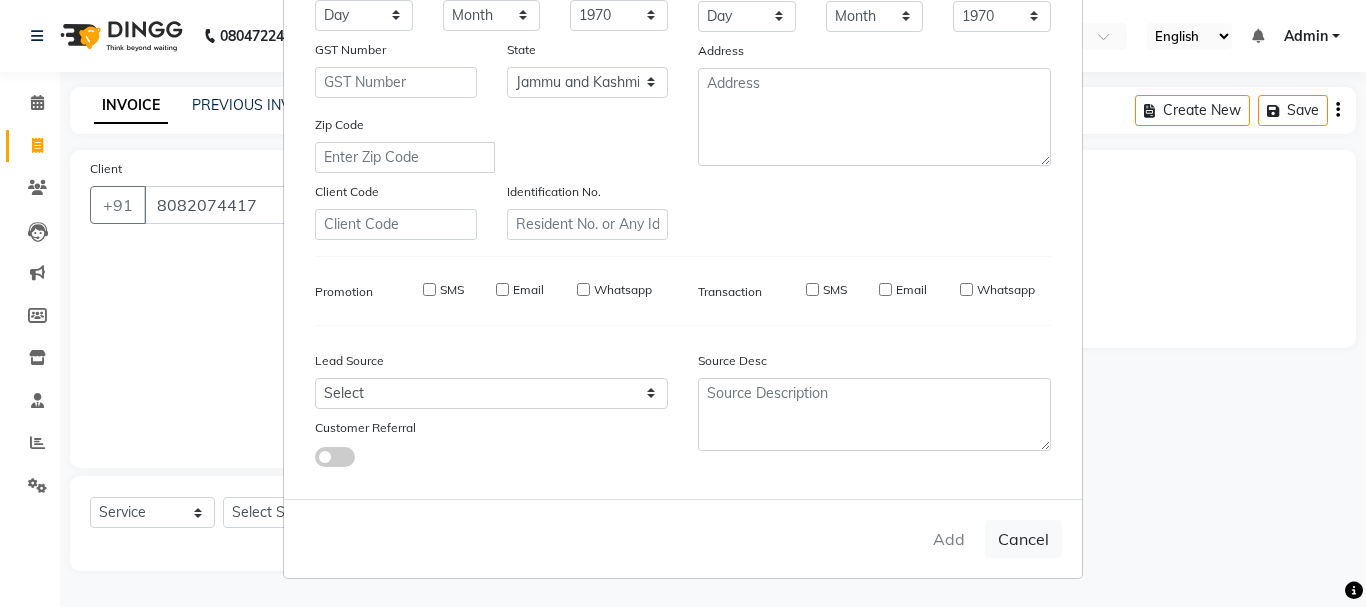type 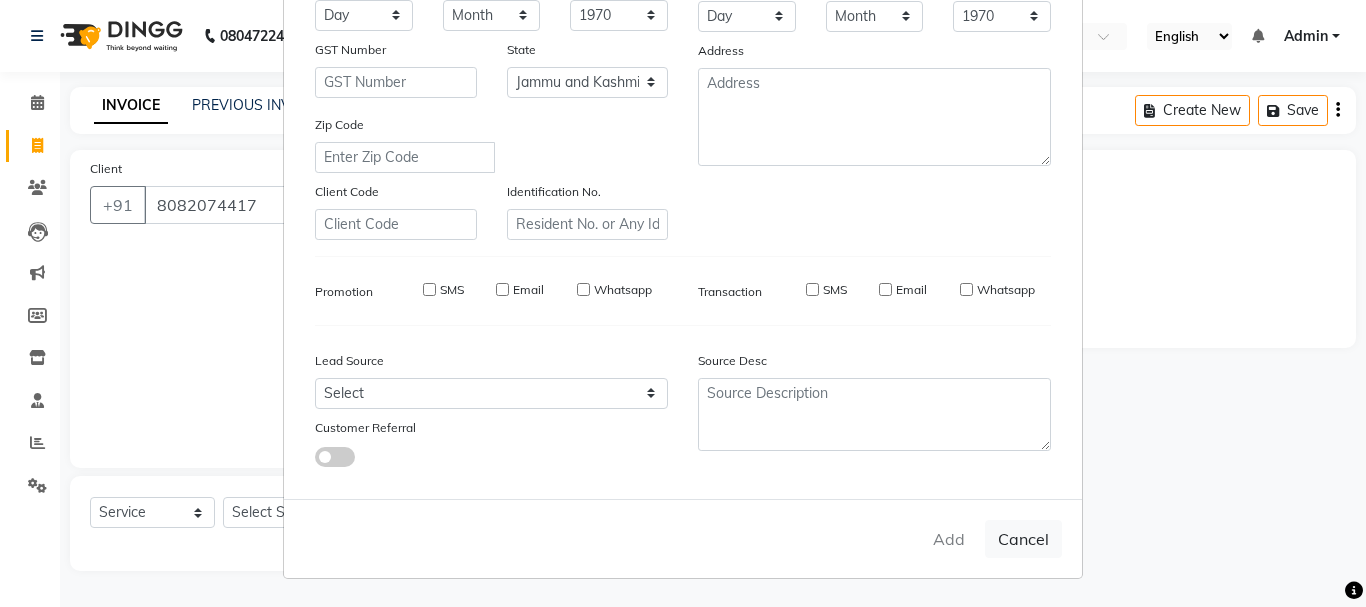 type 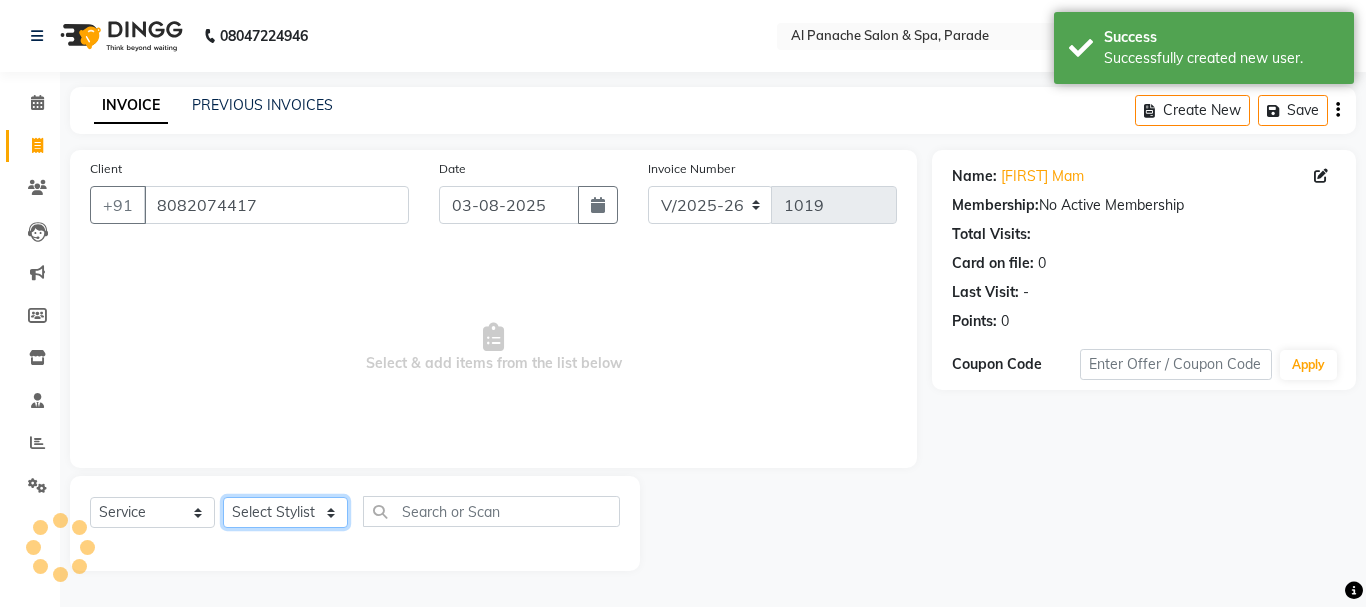 click on "Select Stylist AMAN Anu Karan Komal  MANAGER Nitin [FIRST]  SEEMA SNEHA Sunakshi" 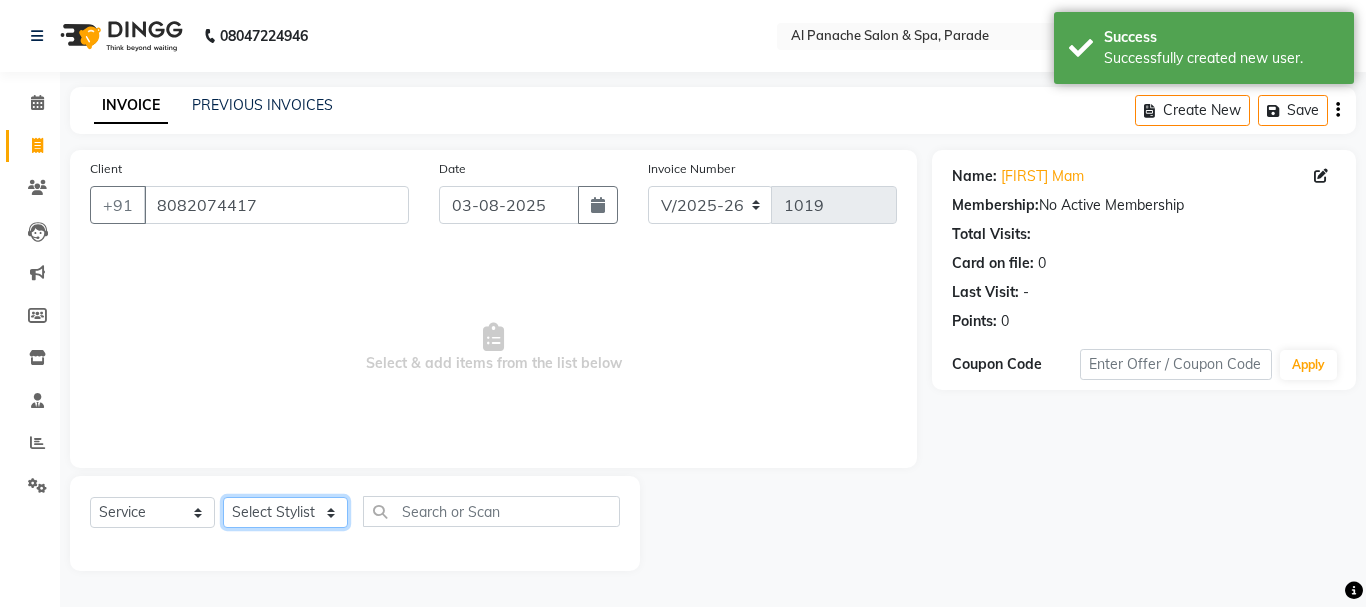 select on "6416" 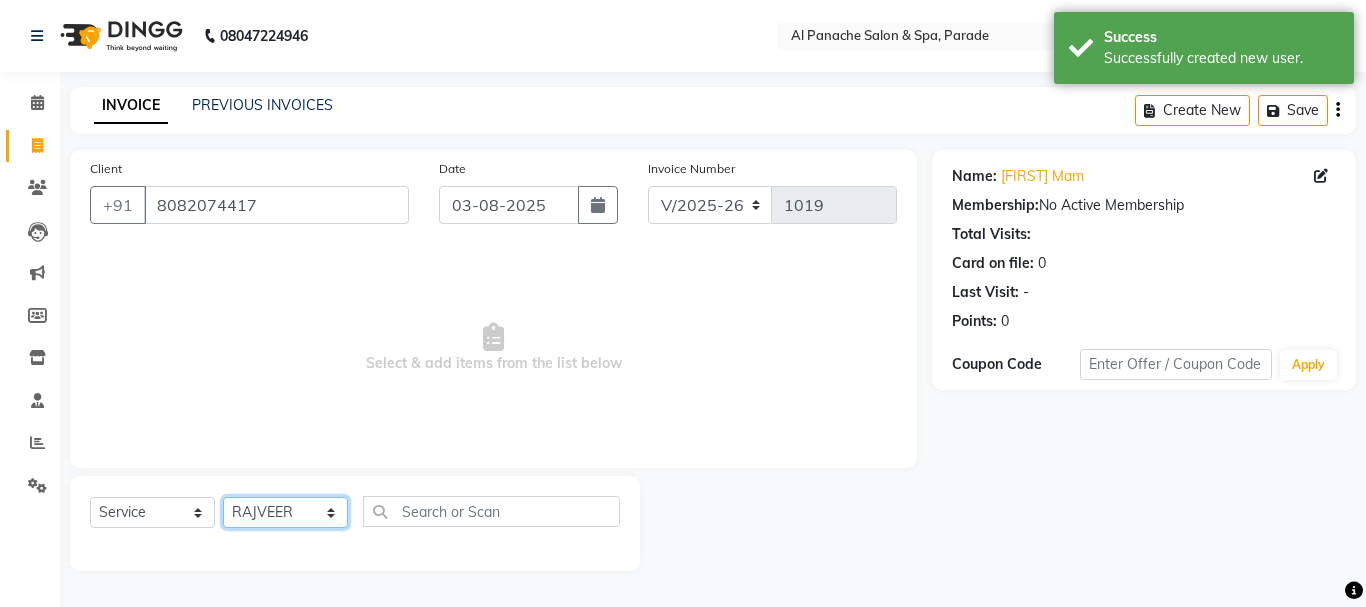 click on "Select Stylist AMAN Anu Karan Komal  MANAGER Nitin [FIRST]  SEEMA SNEHA Sunakshi" 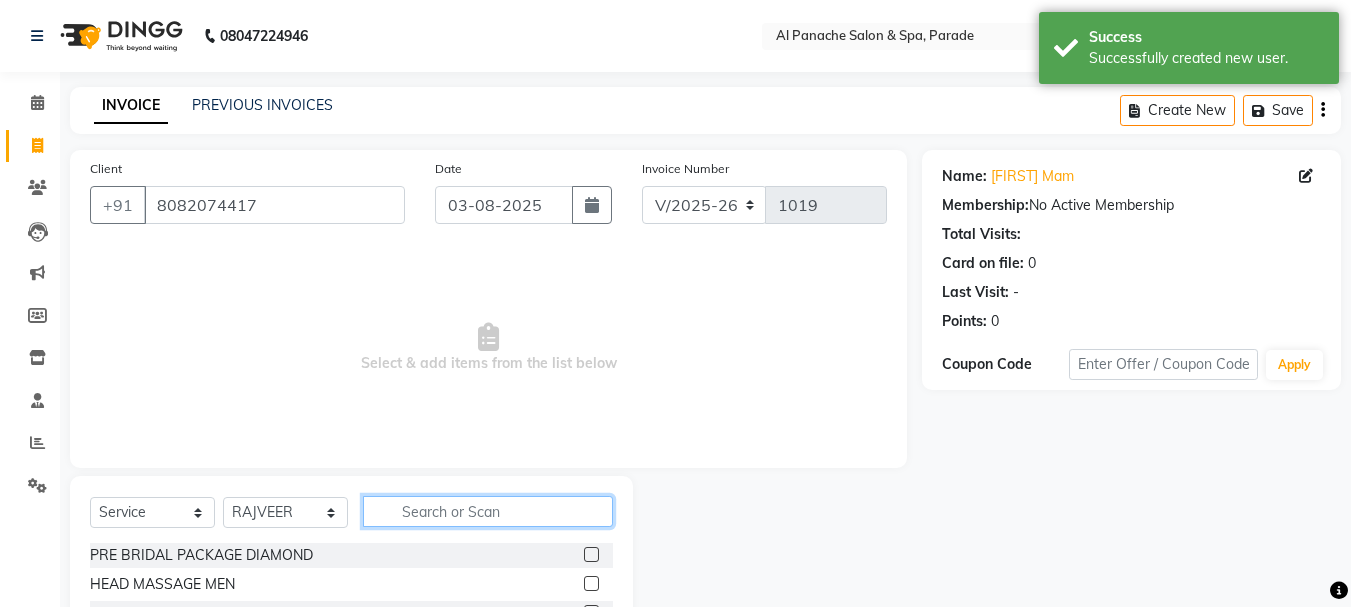 click 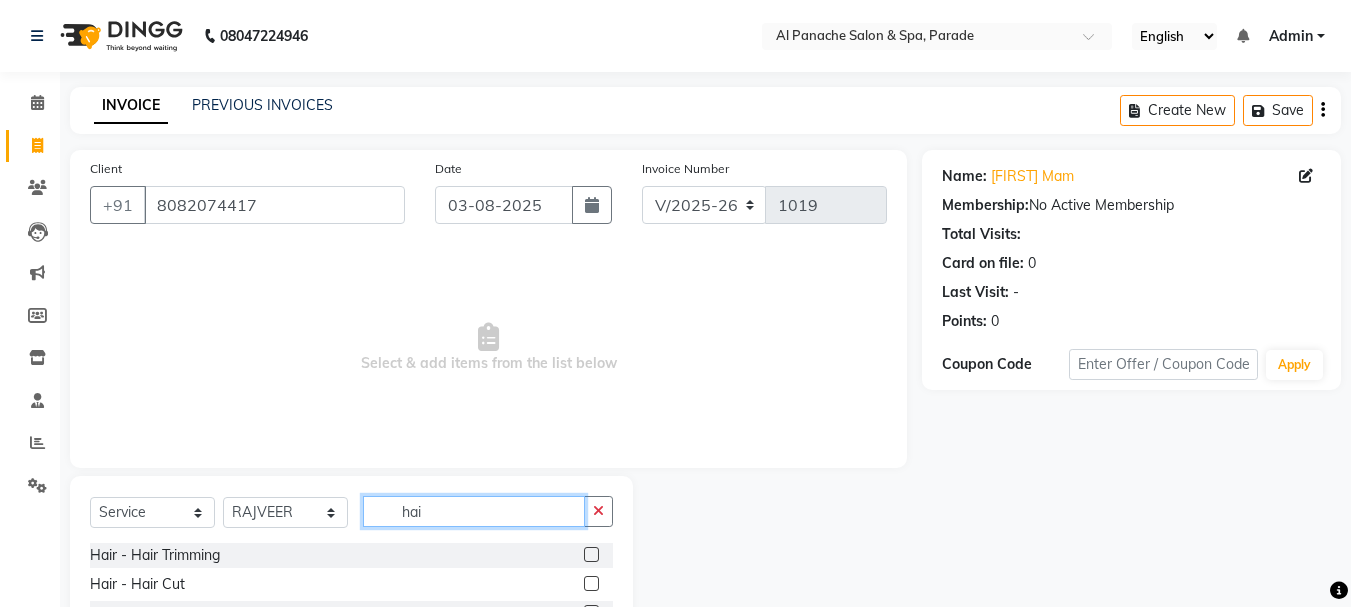 type on "hai" 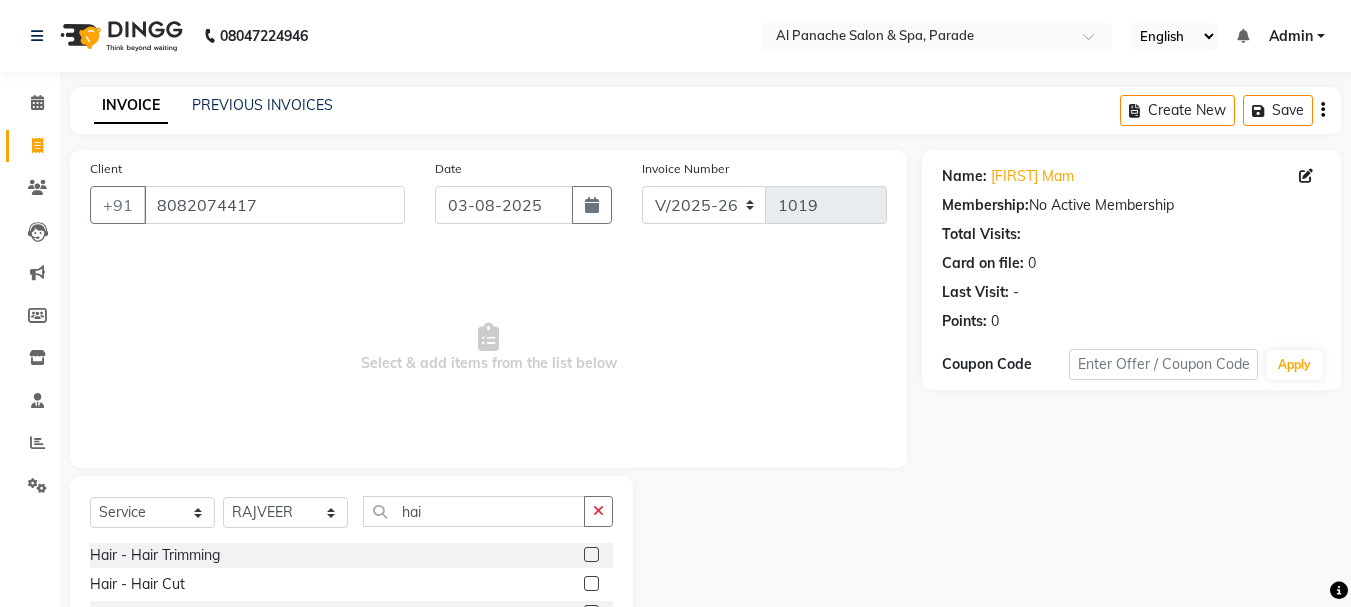 click 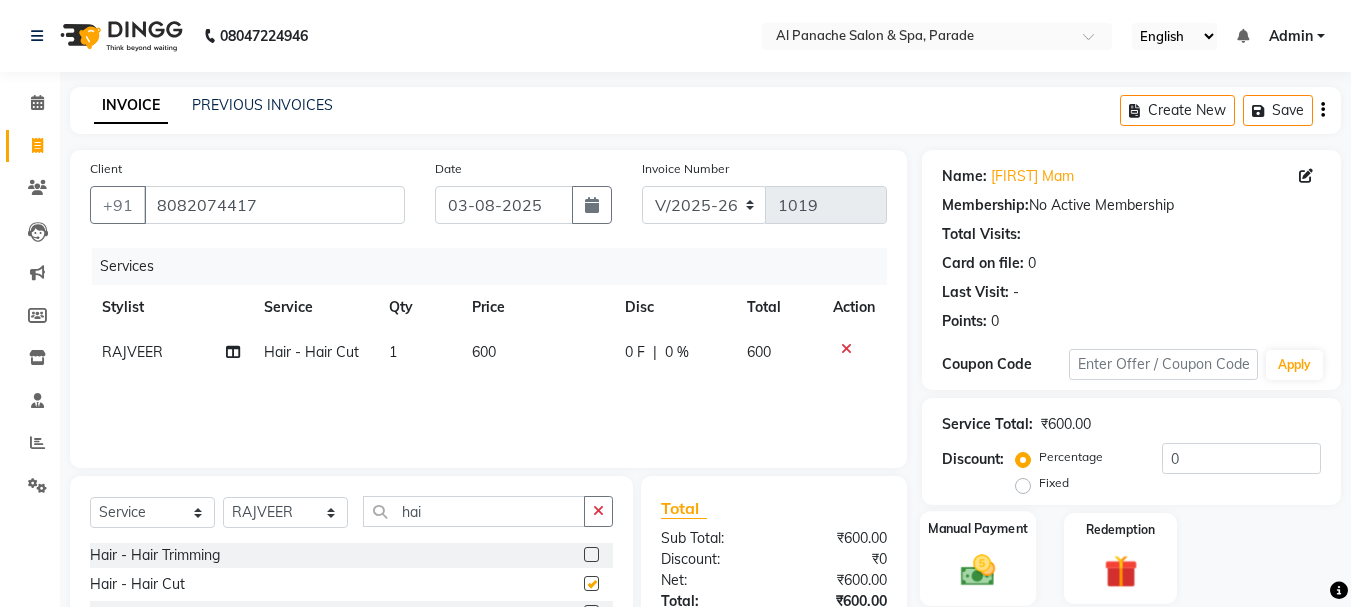 checkbox on "false" 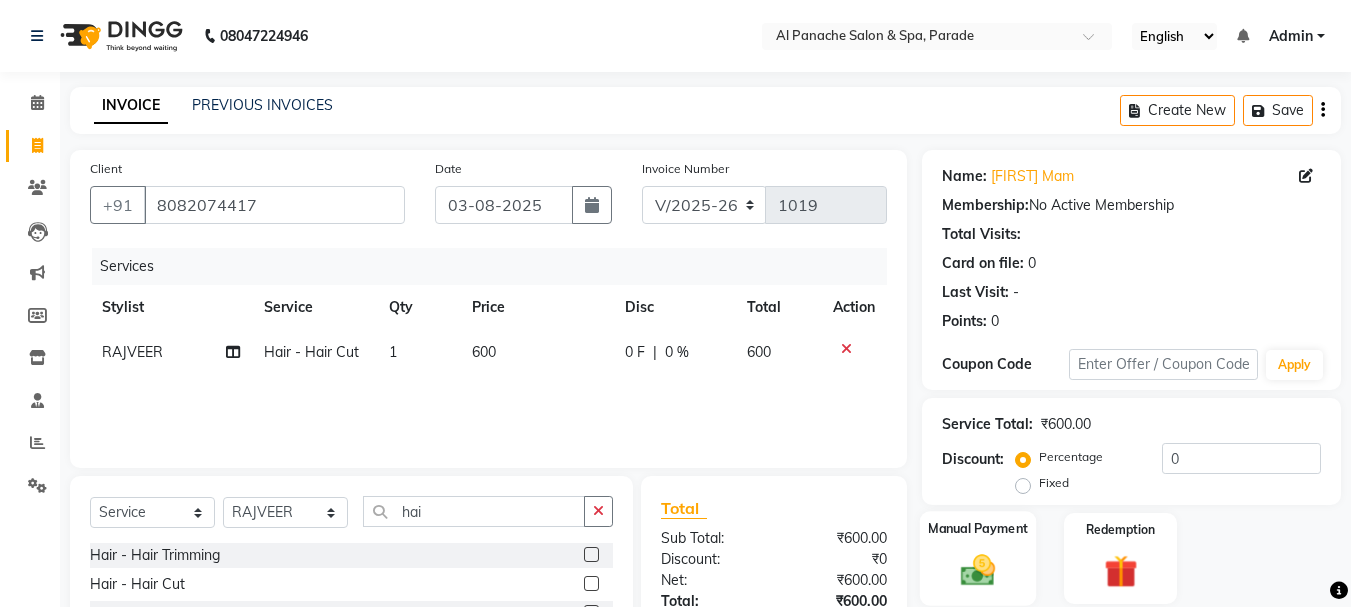click 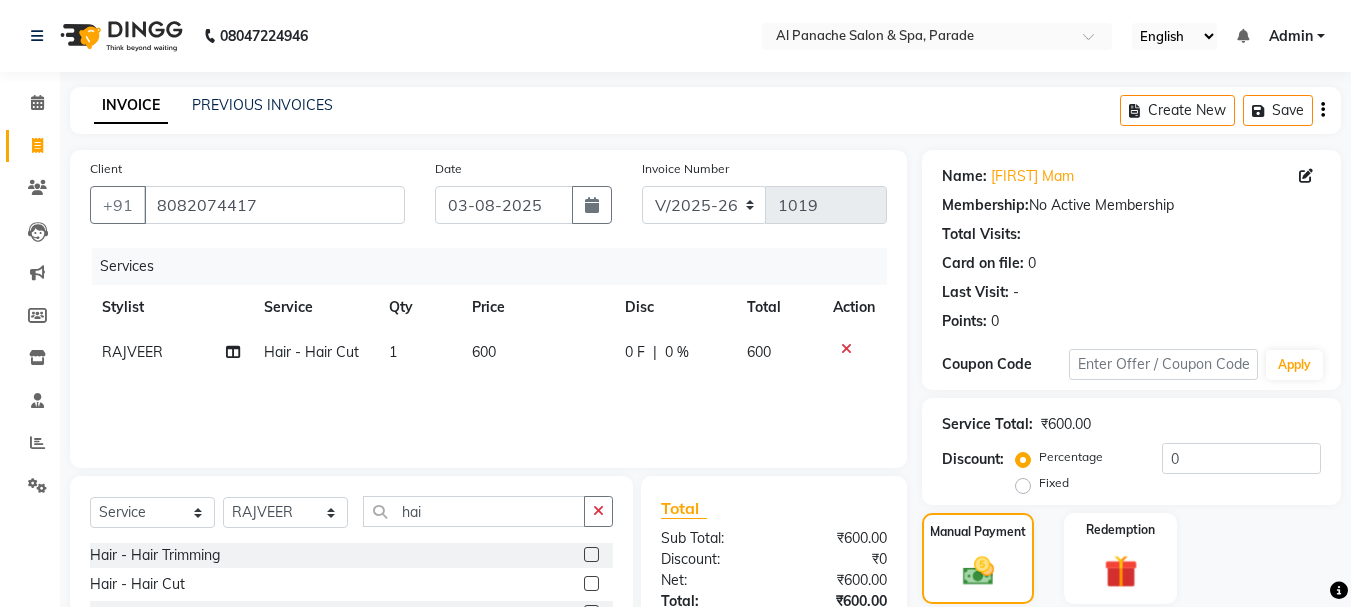 scroll, scrollTop: 196, scrollLeft: 0, axis: vertical 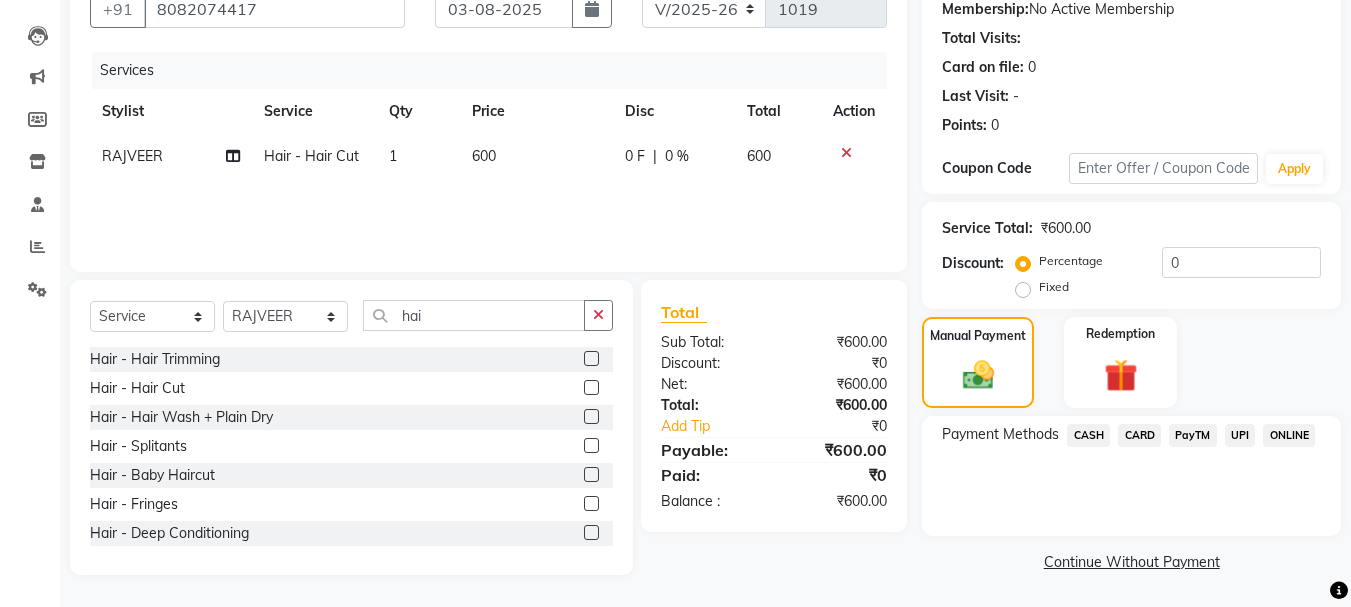 click on "PayTM" 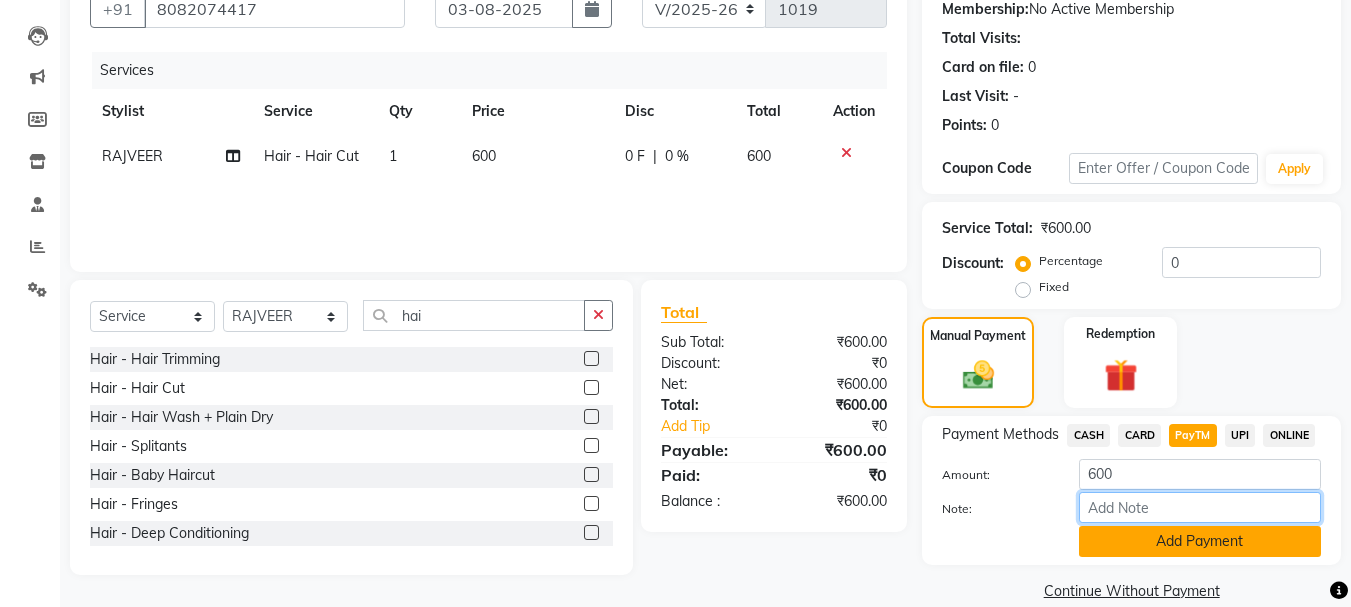 drag, startPoint x: 1172, startPoint y: 523, endPoint x: 1106, endPoint y: 530, distance: 66.37017 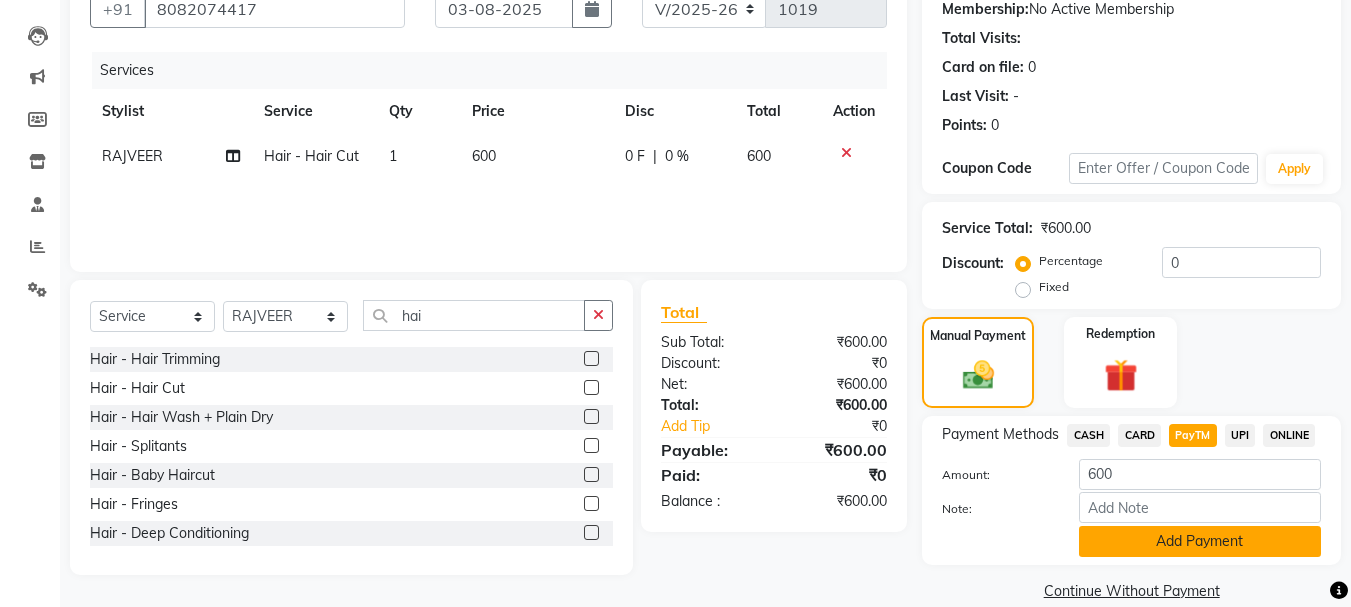 click on "Add Payment" 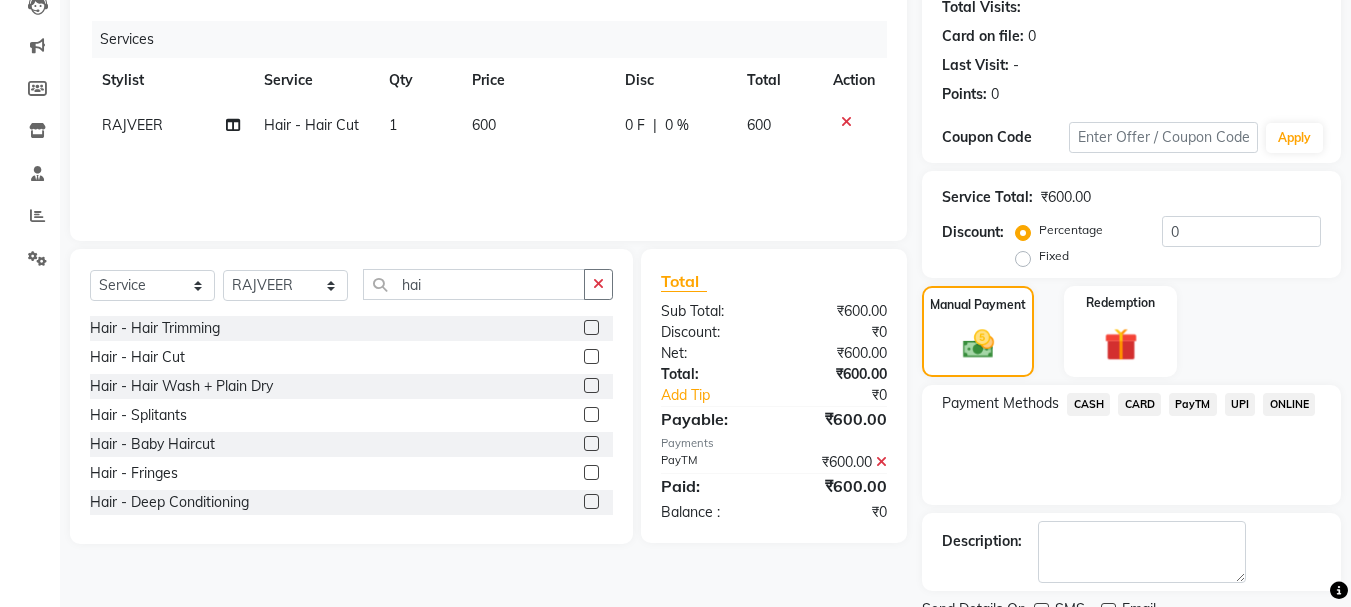 scroll, scrollTop: 309, scrollLeft: 0, axis: vertical 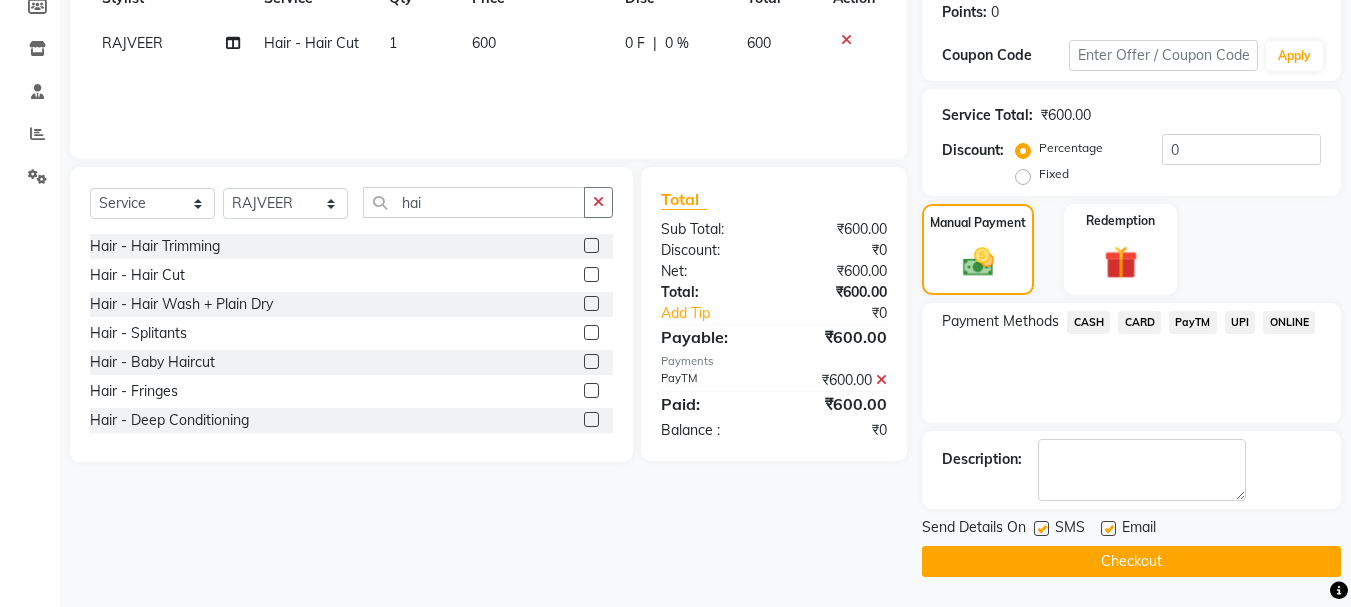 click on "Checkout" 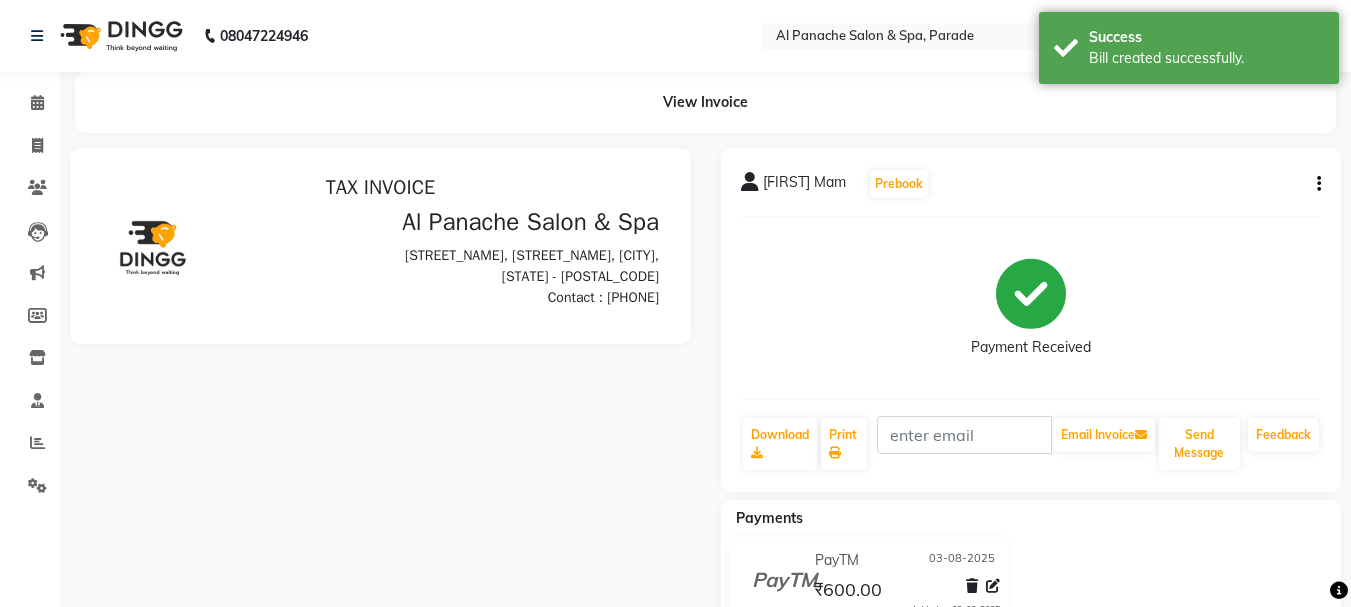 scroll, scrollTop: 0, scrollLeft: 0, axis: both 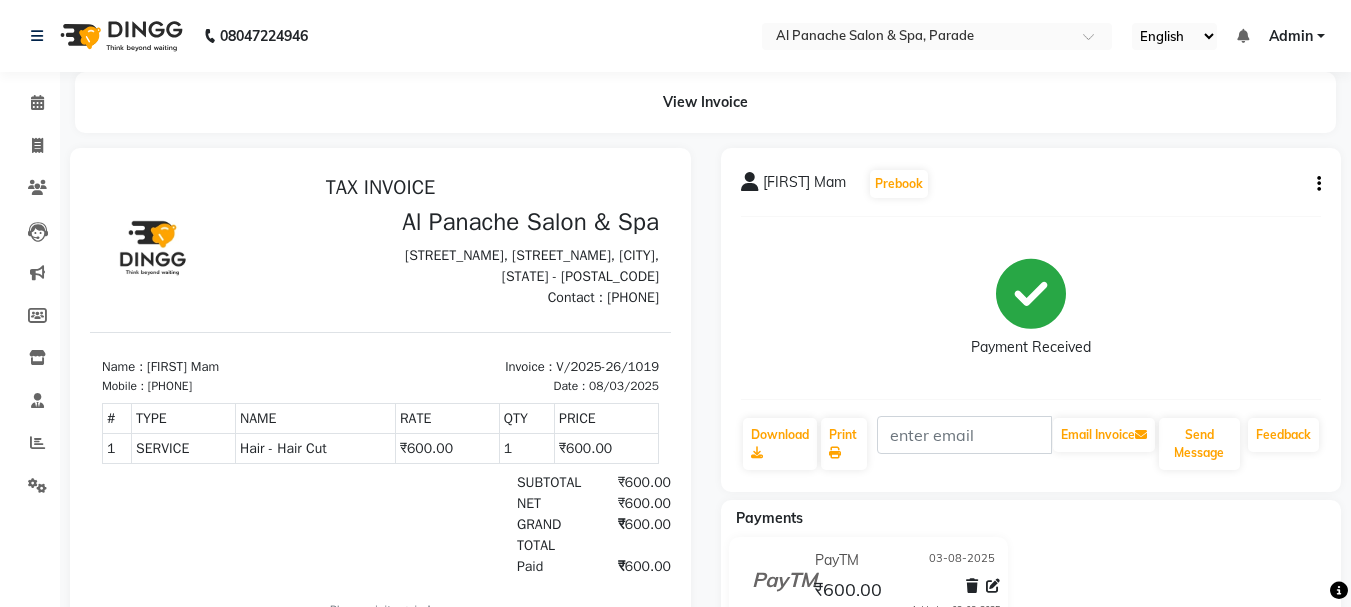 click 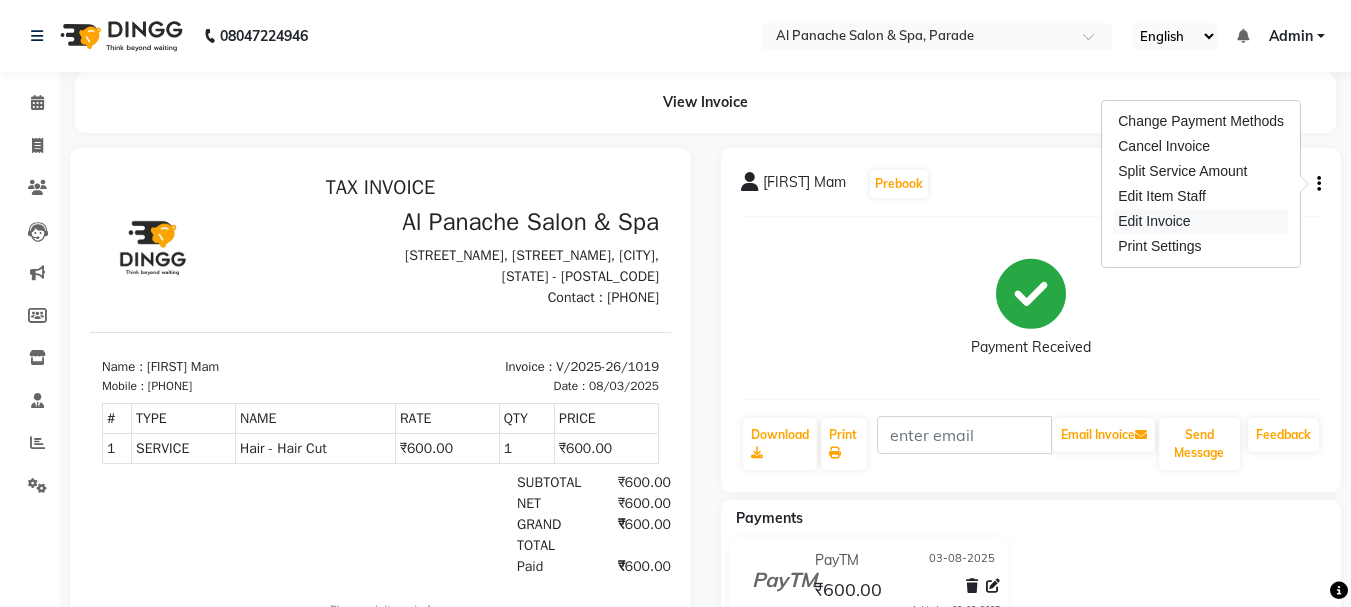click on "Edit Invoice" at bounding box center (1201, 221) 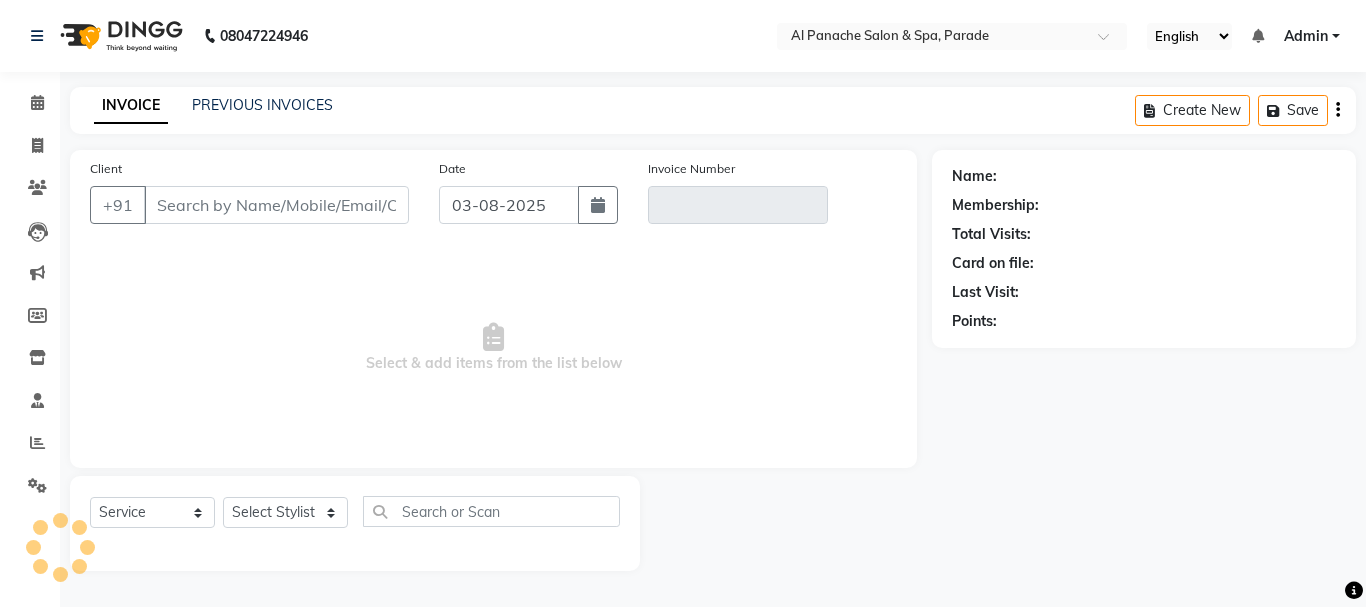type on "8082074417" 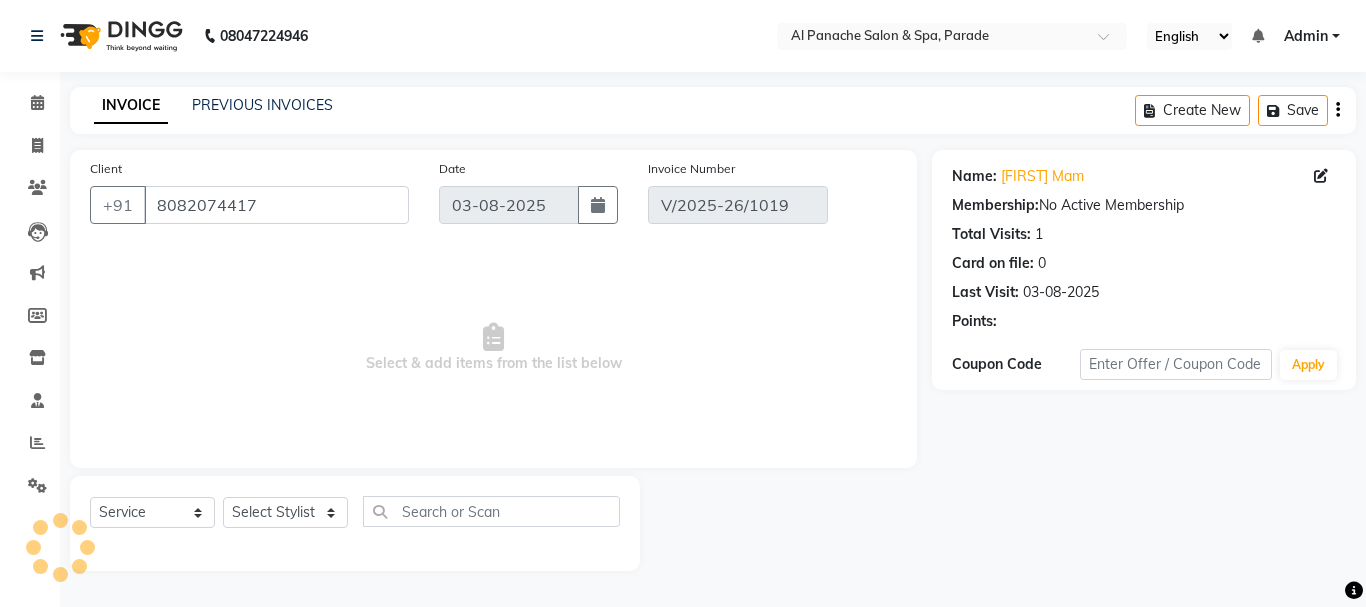 select on "select" 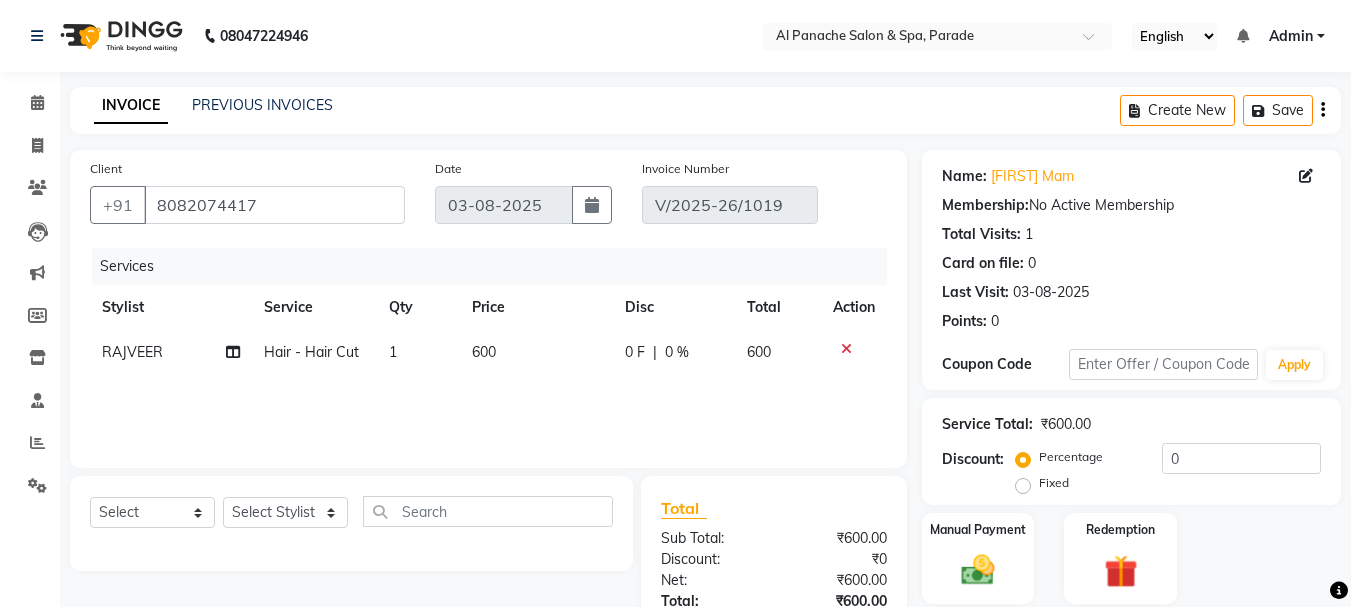 click on "Fixed" 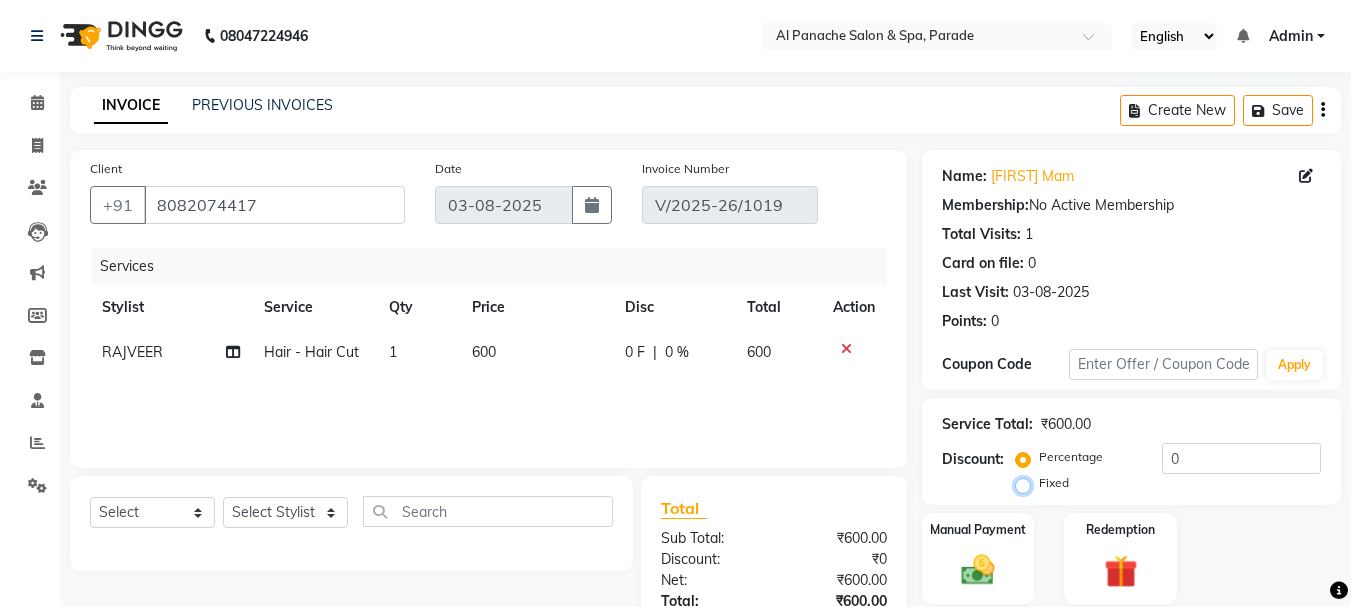click on "Fixed" at bounding box center [1027, 483] 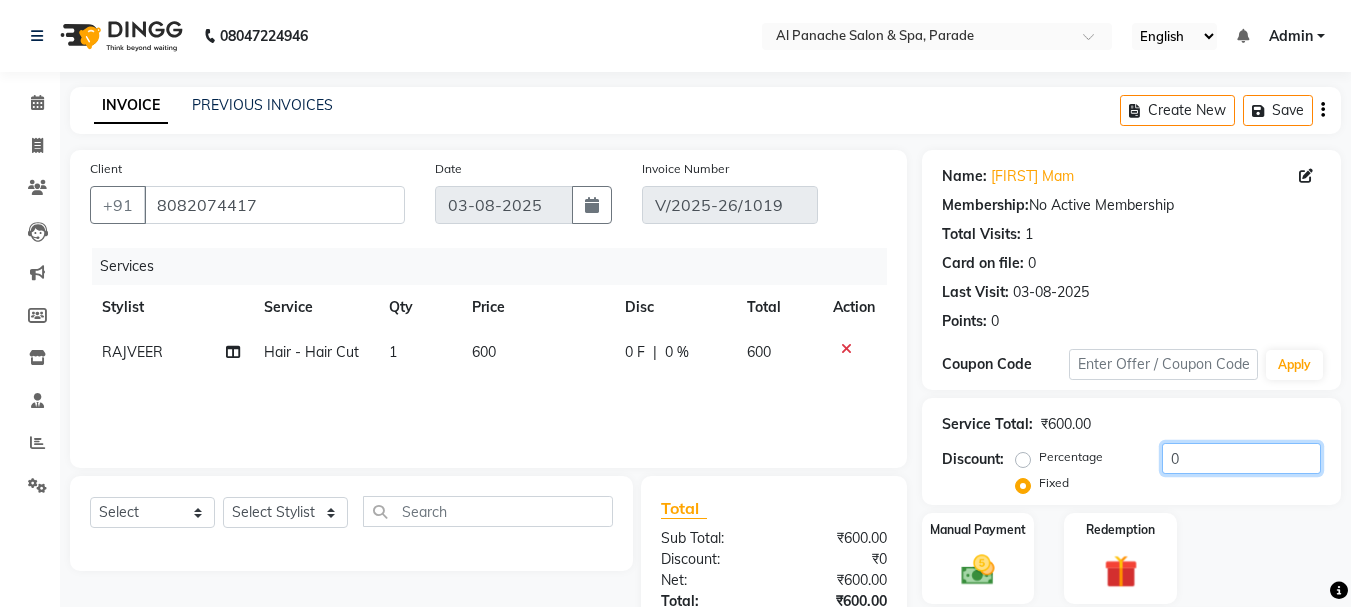 click on "0" 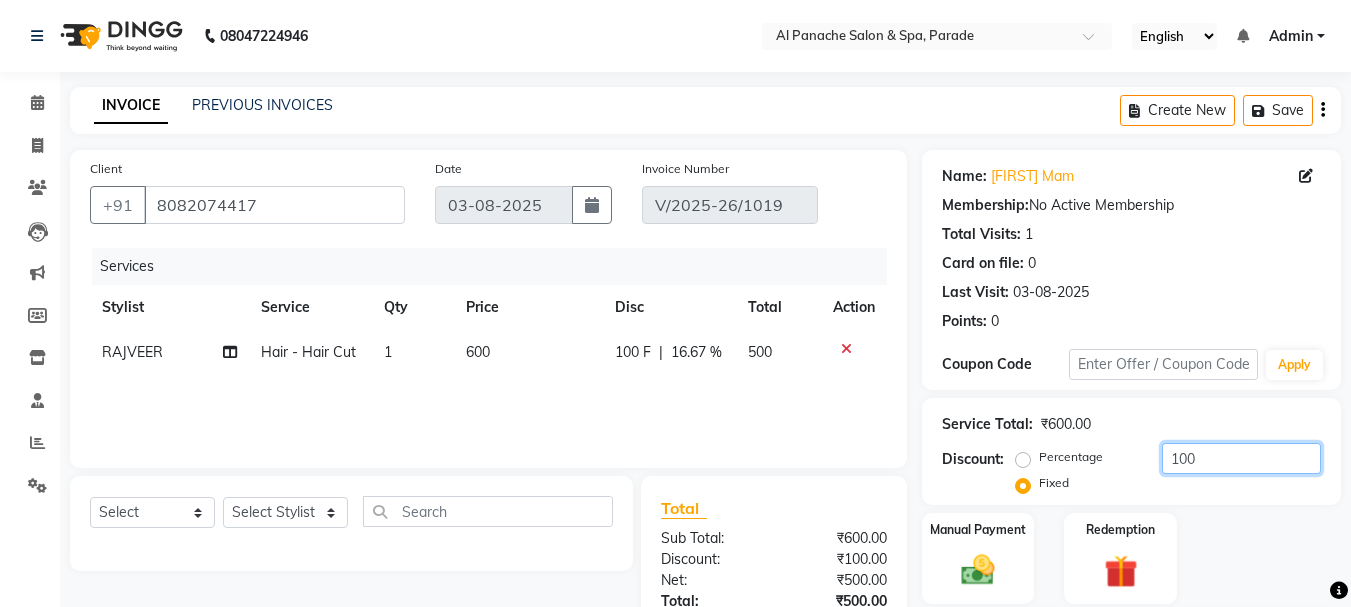 scroll, scrollTop: 210, scrollLeft: 0, axis: vertical 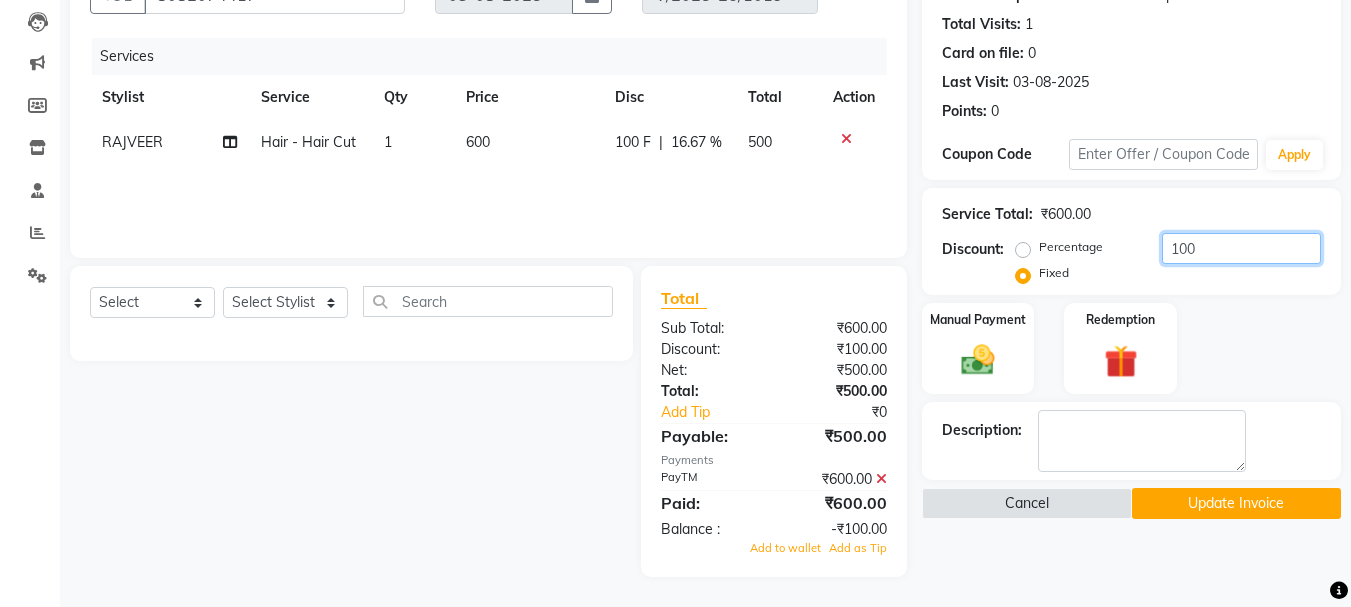 type on "100" 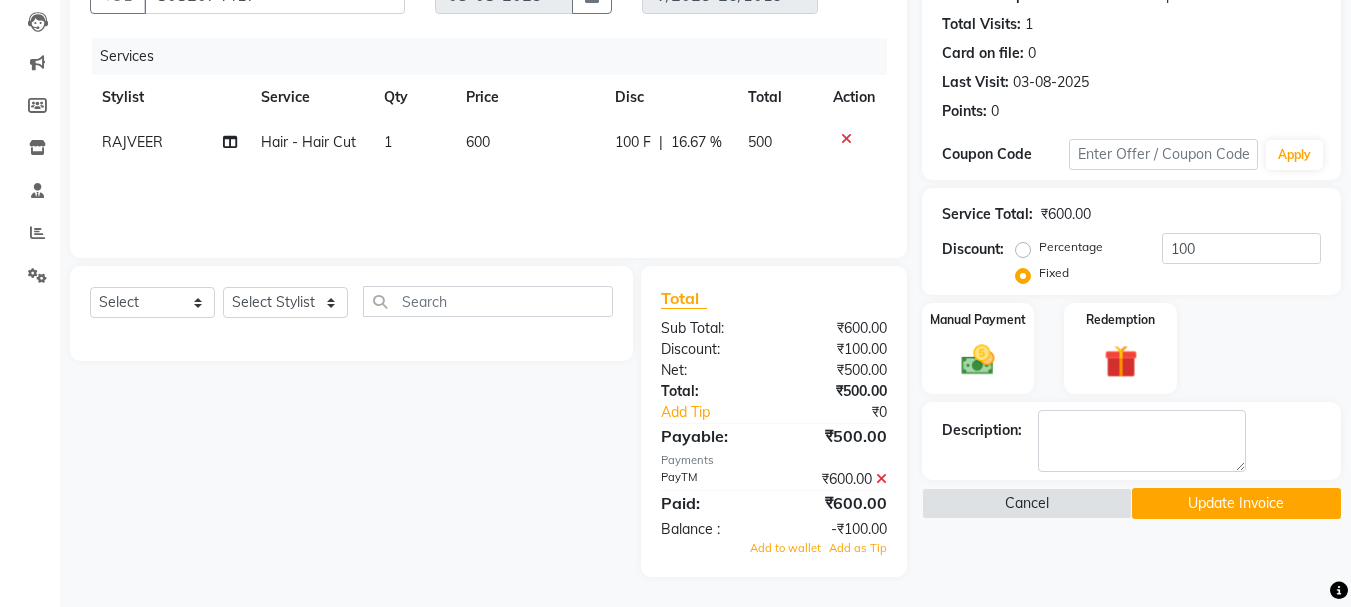 click 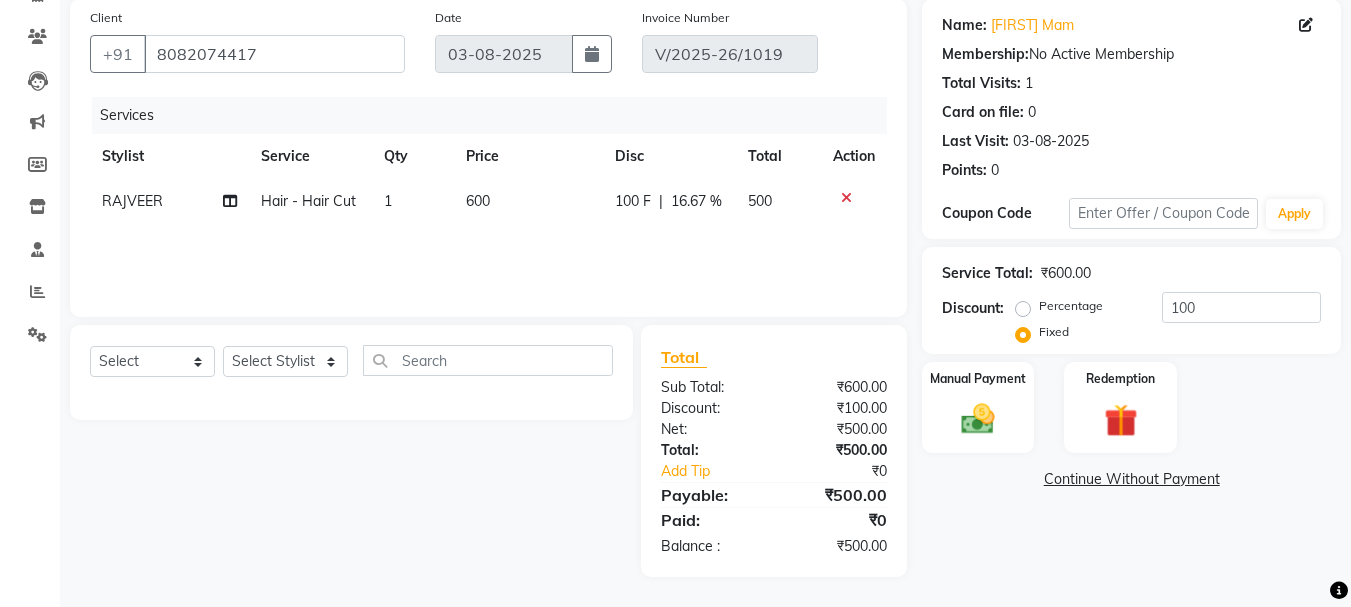 scroll, scrollTop: 151, scrollLeft: 0, axis: vertical 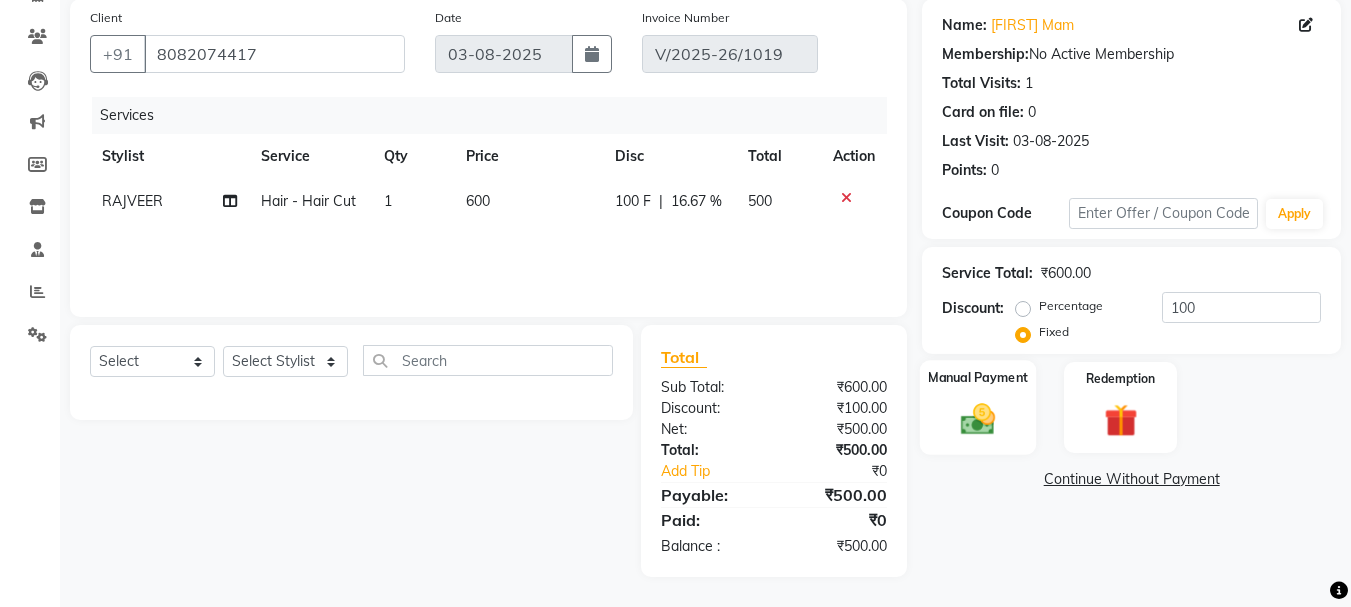 click 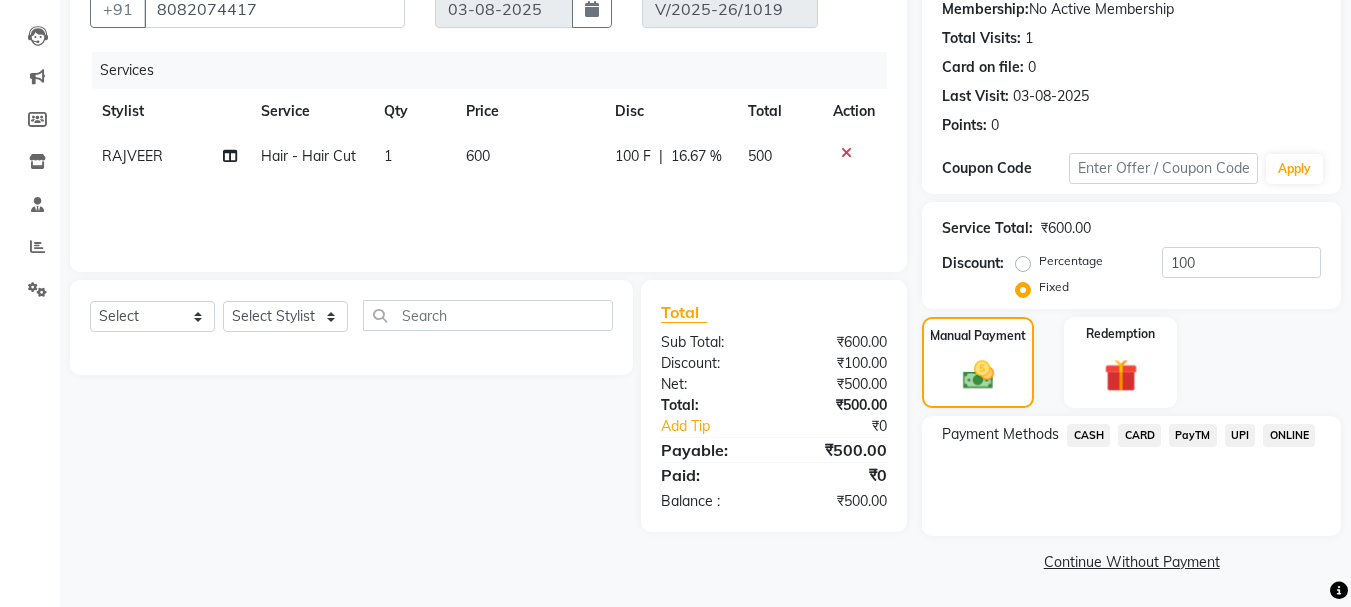 click on "PayTM" 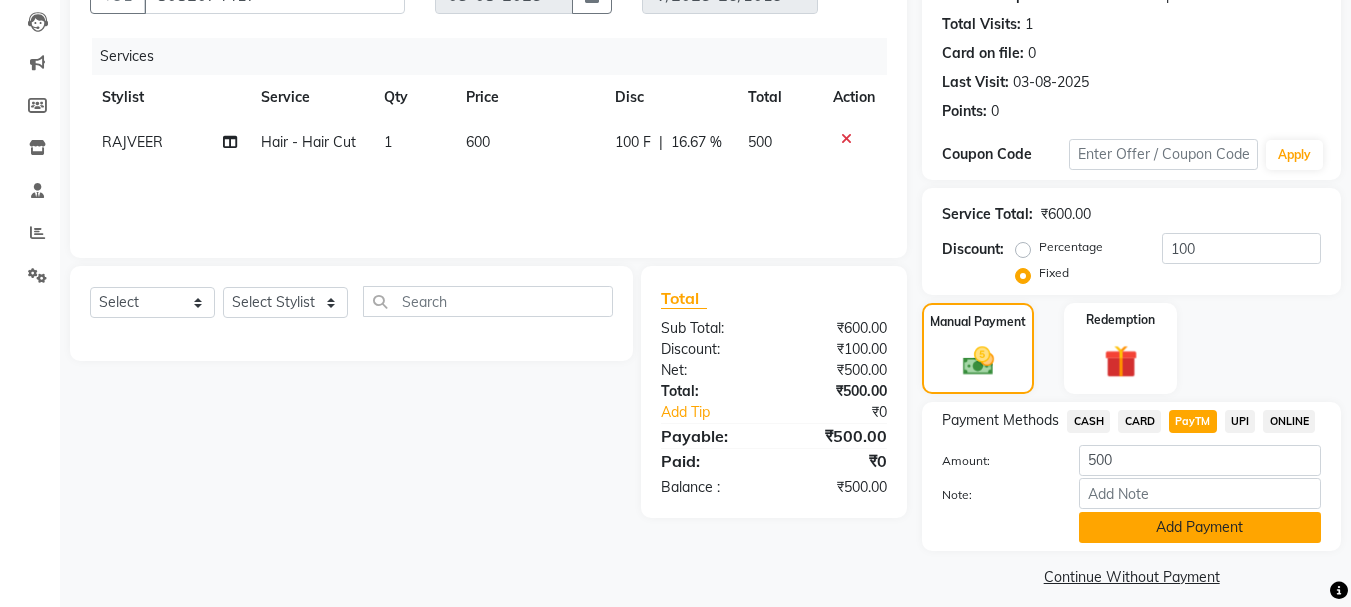 click on "Add Payment" 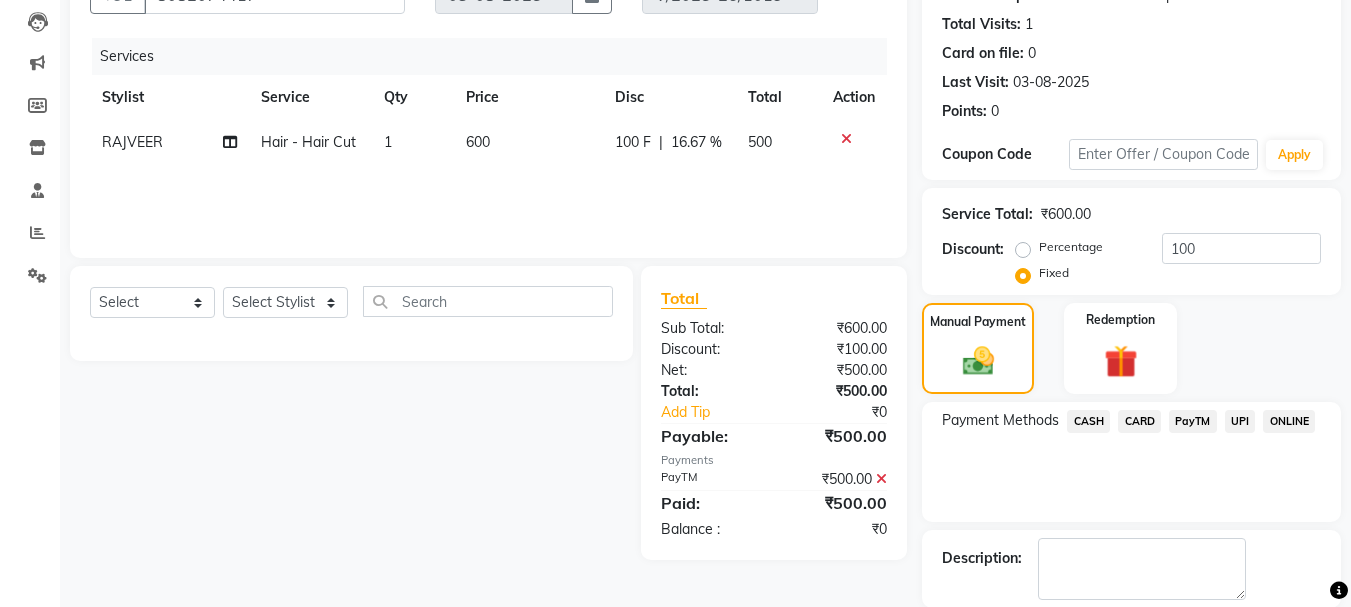 scroll, scrollTop: 280, scrollLeft: 0, axis: vertical 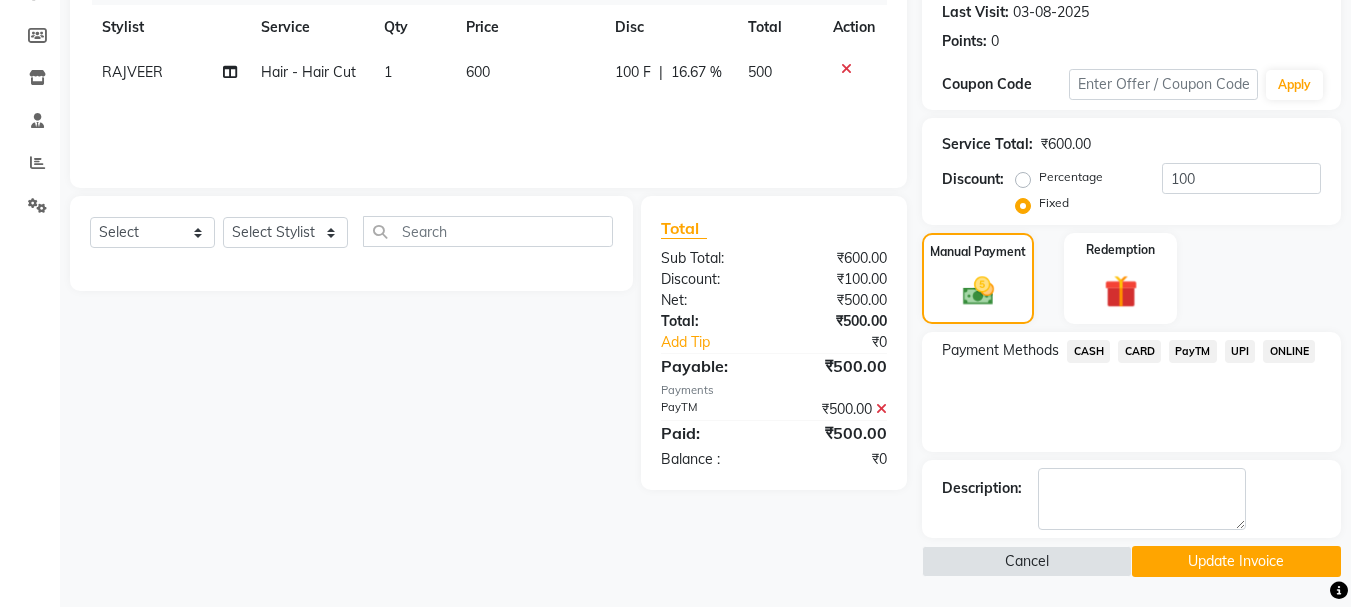 click on "Update Invoice" 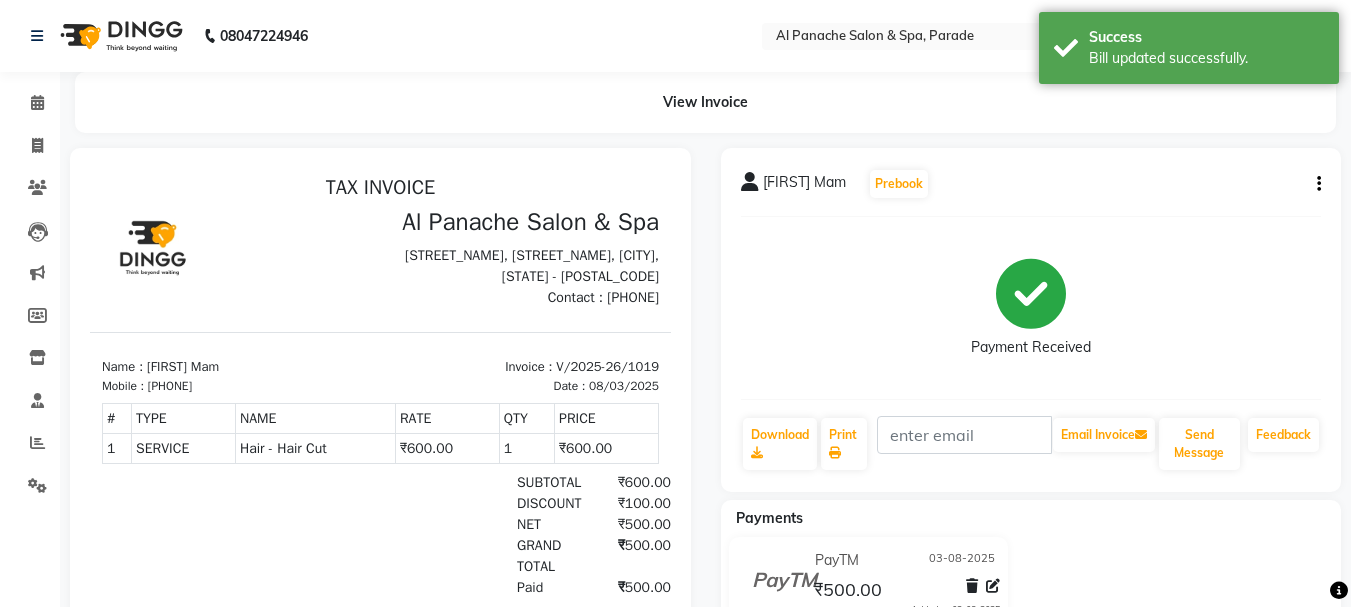 scroll, scrollTop: 0, scrollLeft: 0, axis: both 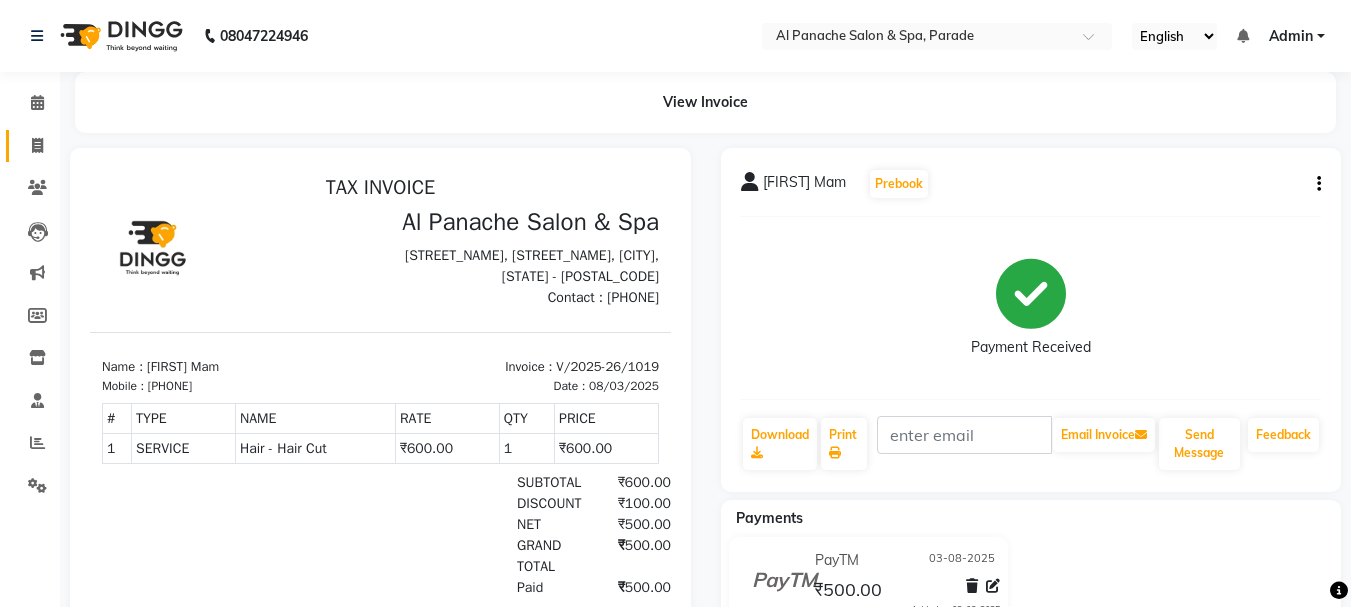 click on "Invoice" 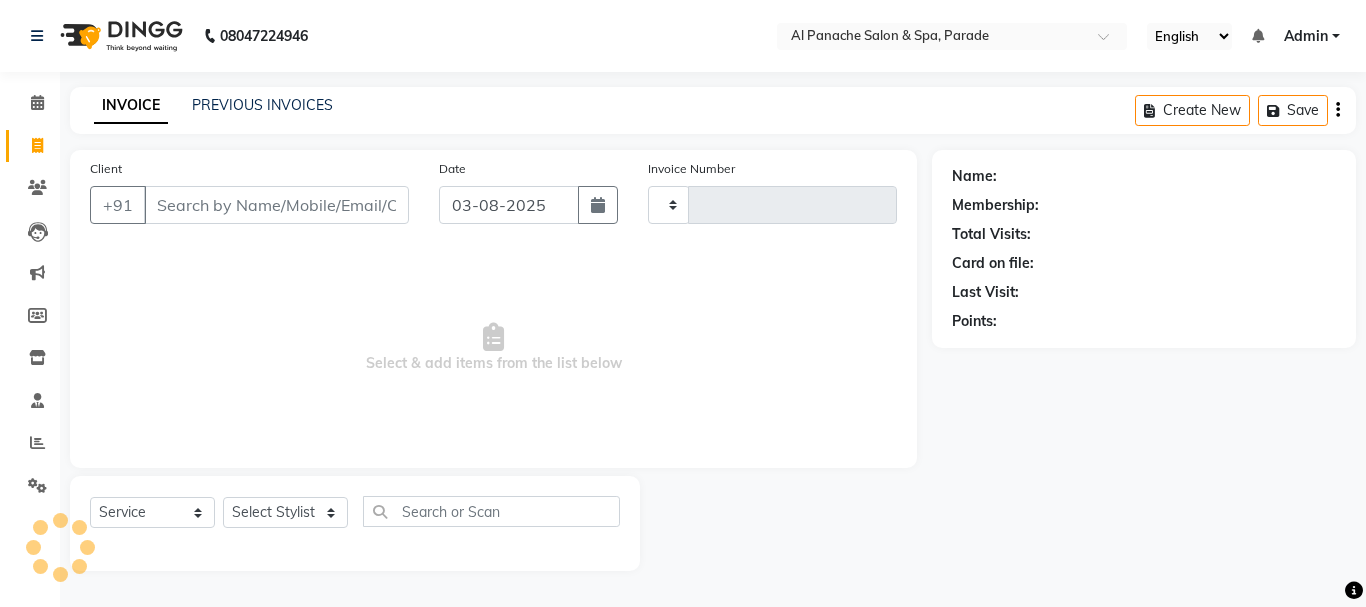 type on "1020" 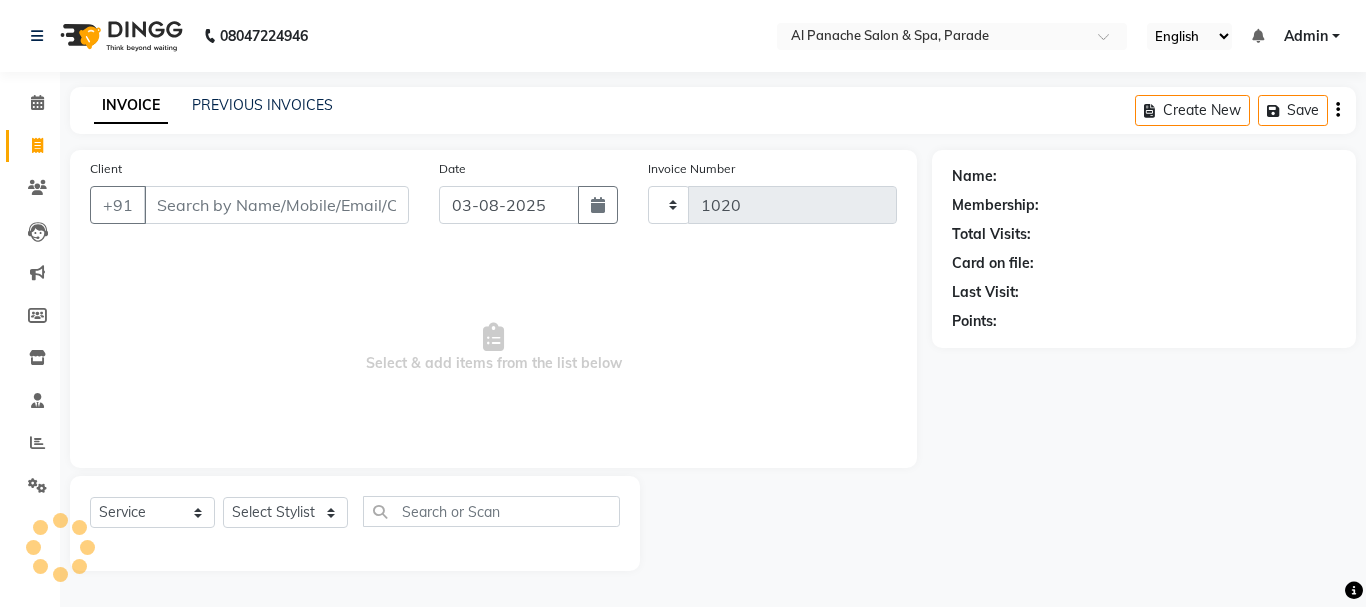 select on "463" 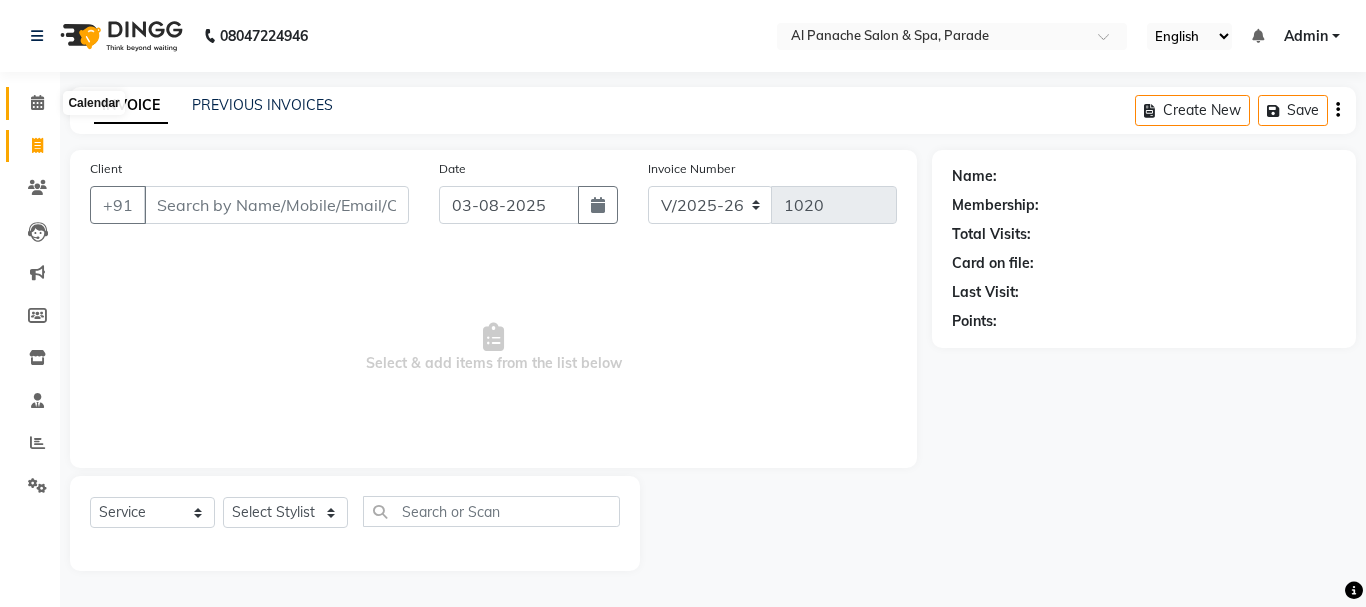 click 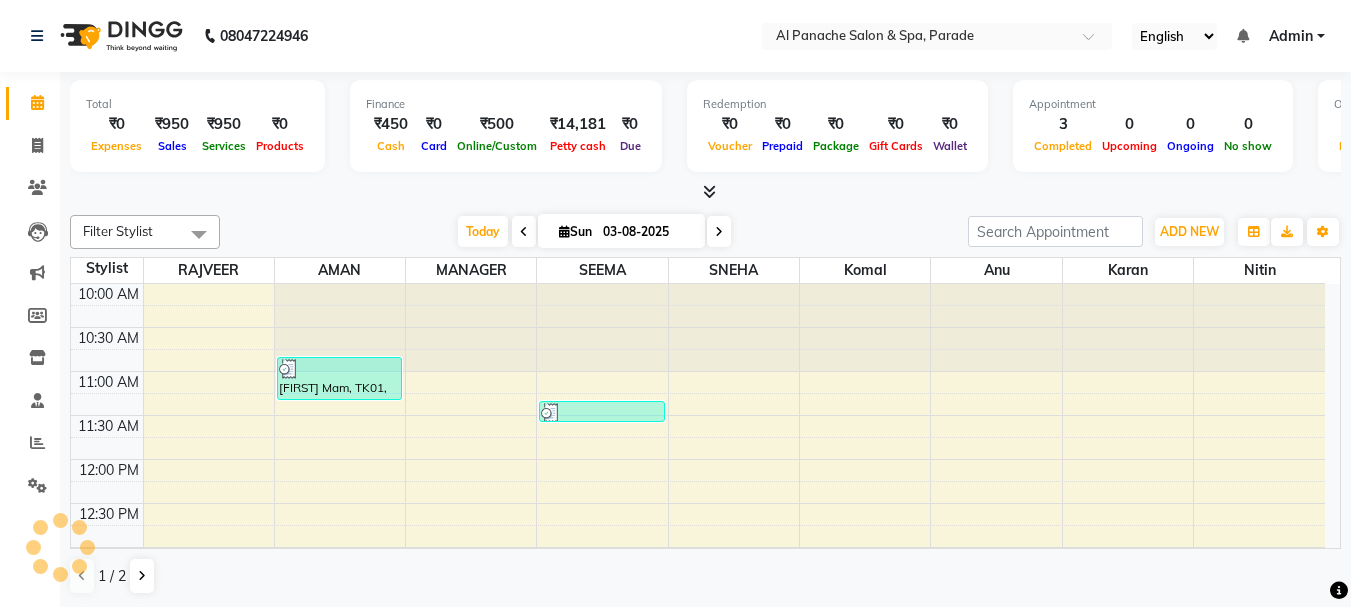 scroll, scrollTop: 0, scrollLeft: 0, axis: both 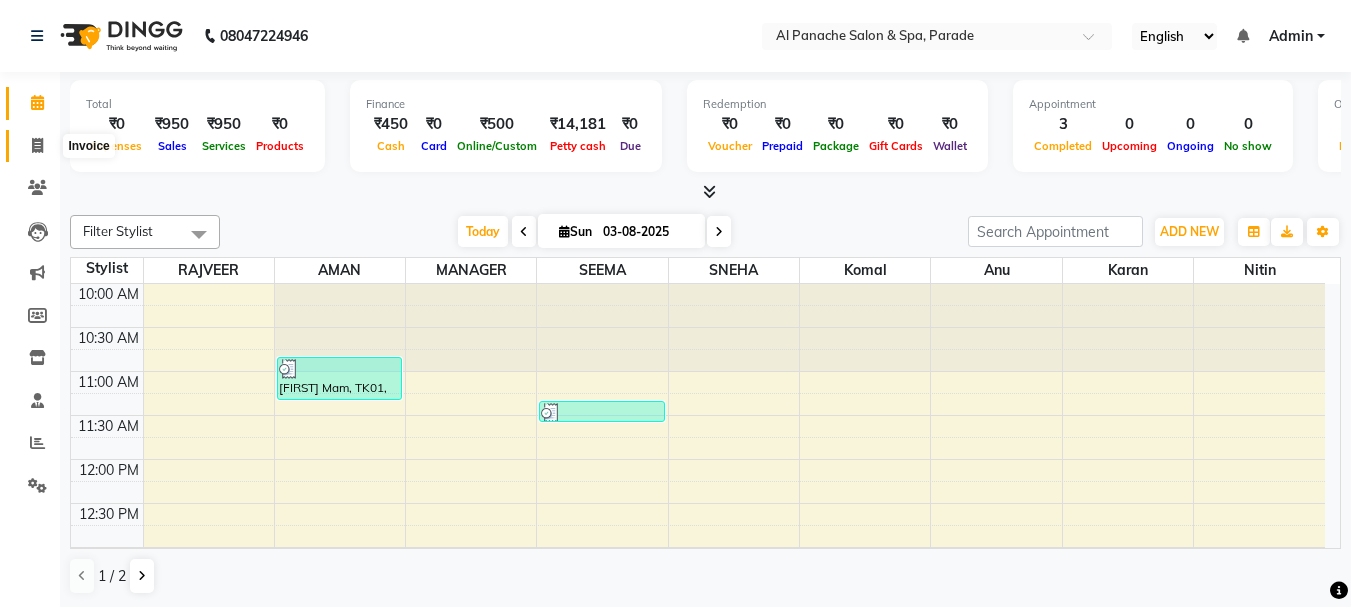 click 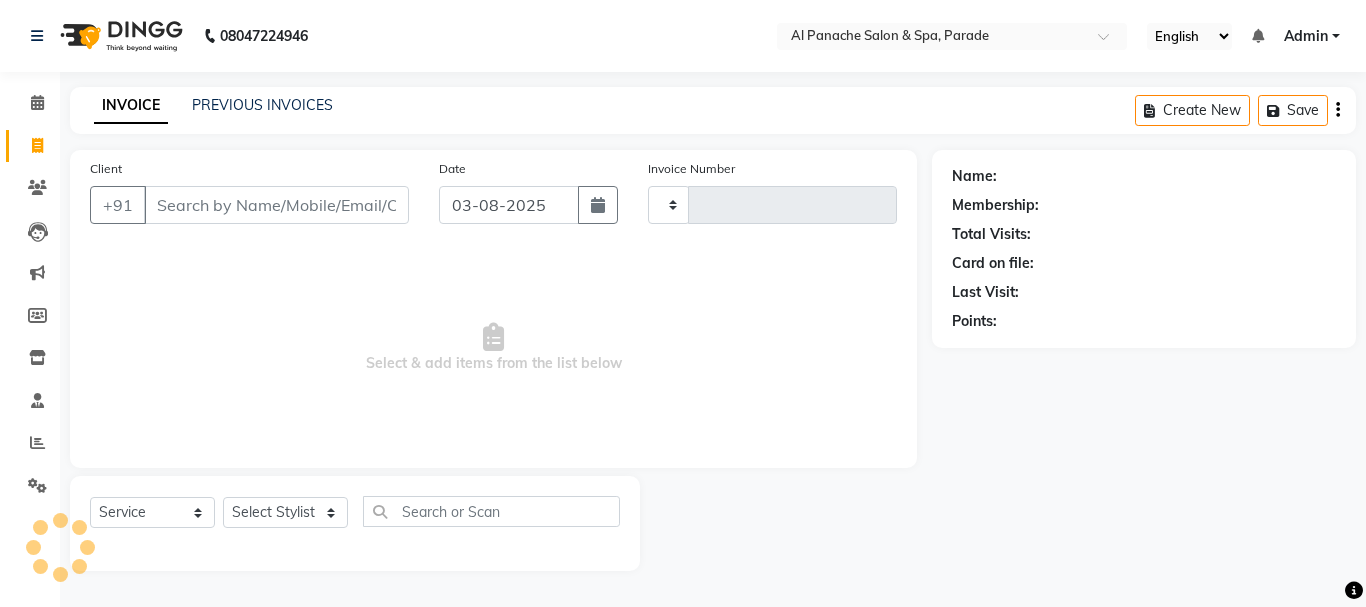type on "1020" 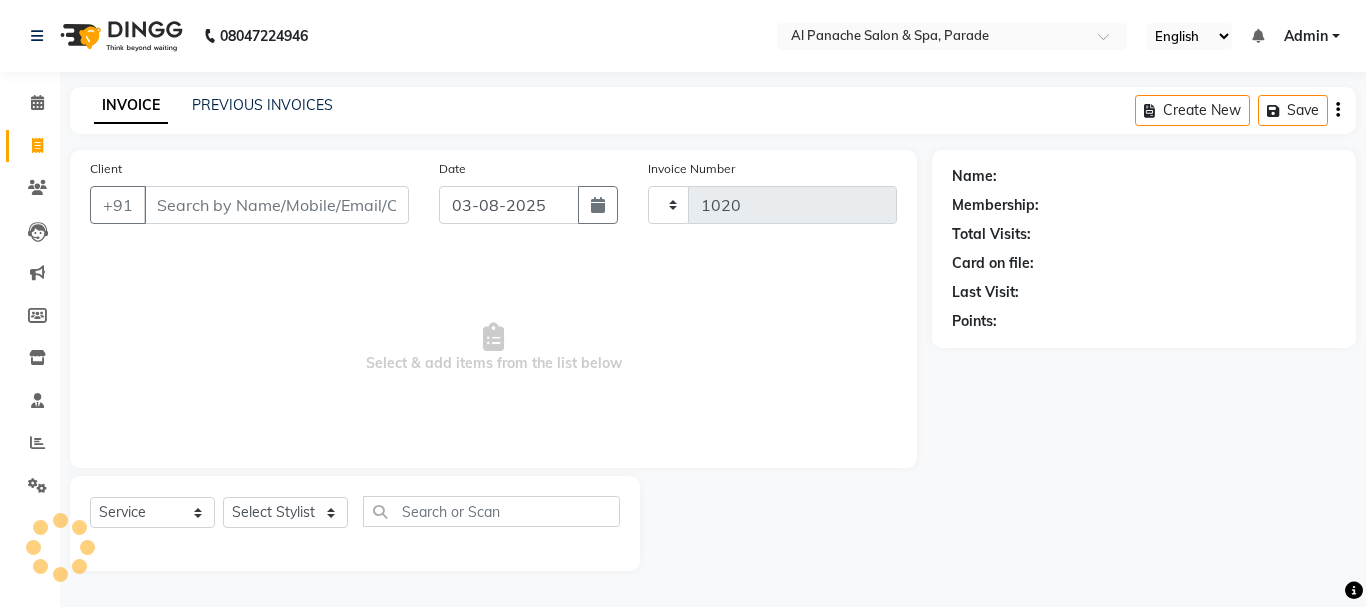 select on "463" 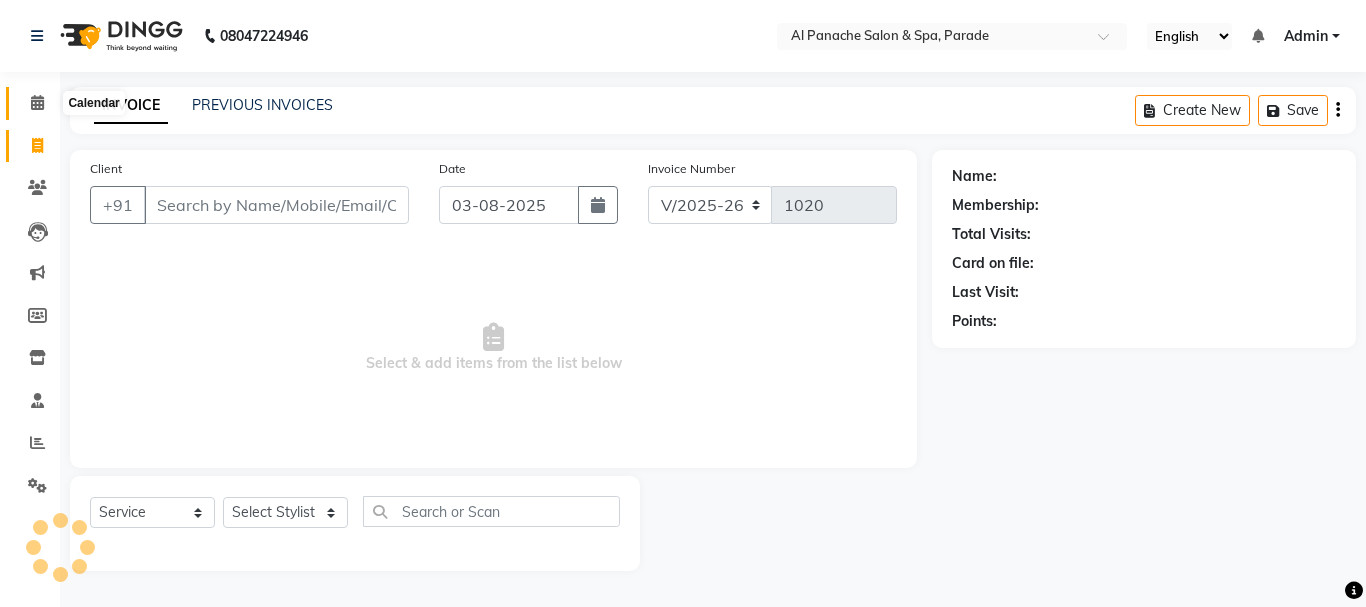 click 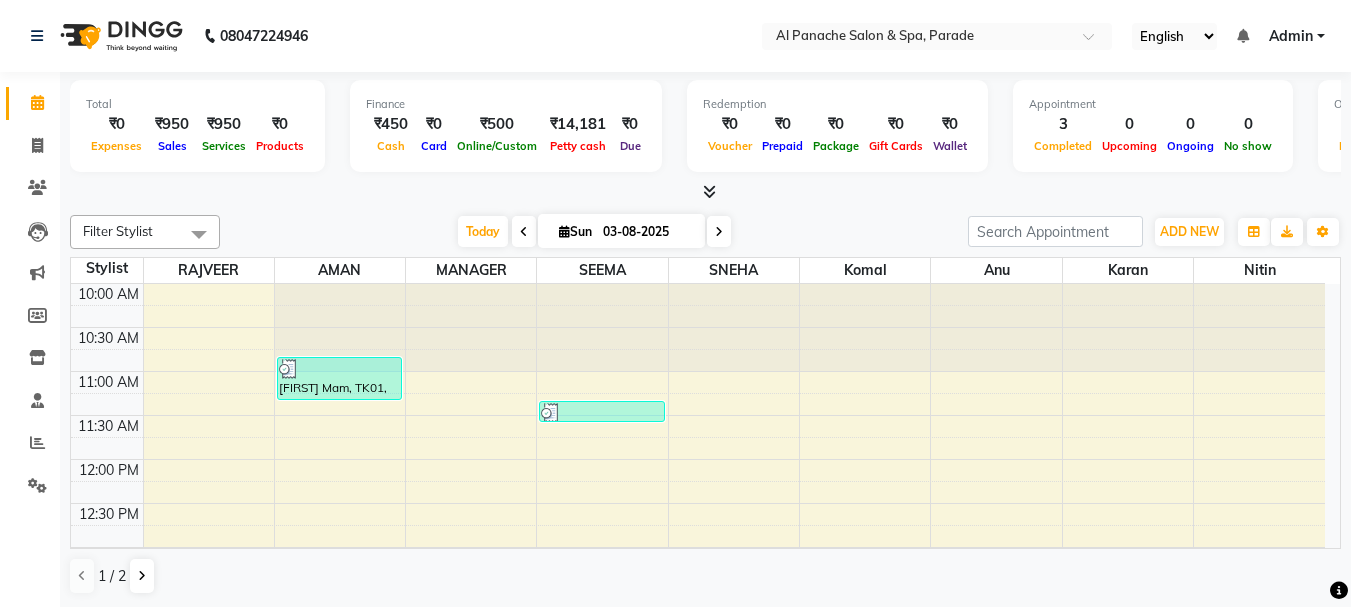 click at bounding box center (709, 191) 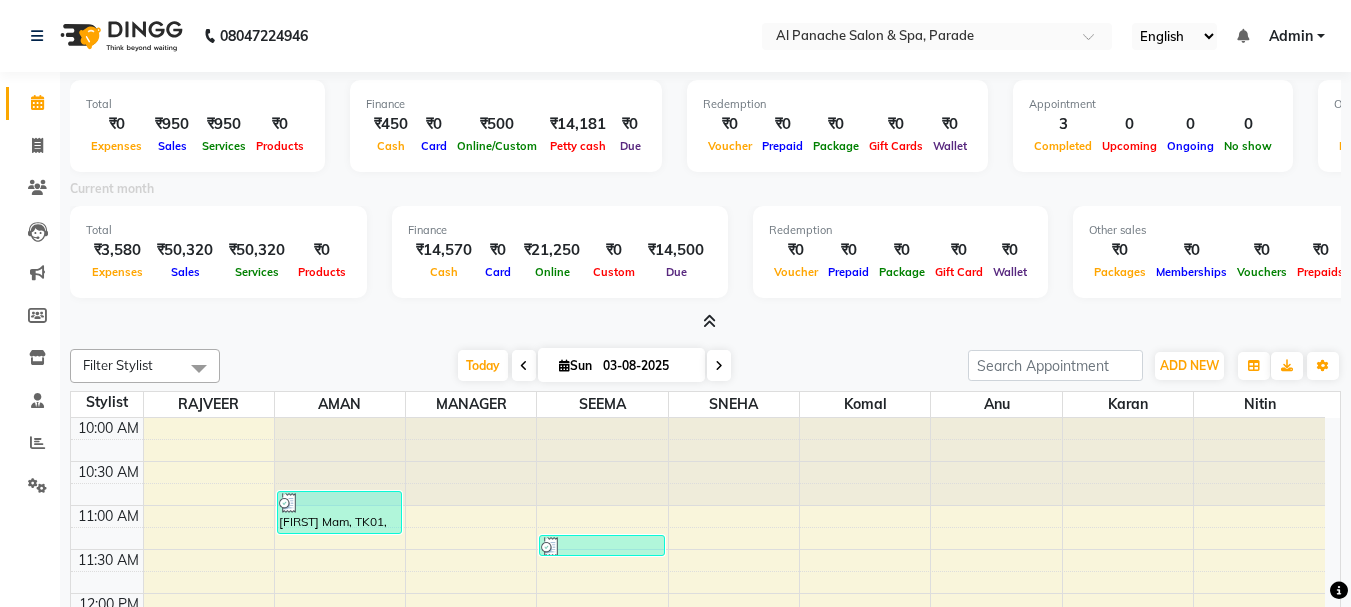 click at bounding box center [709, 321] 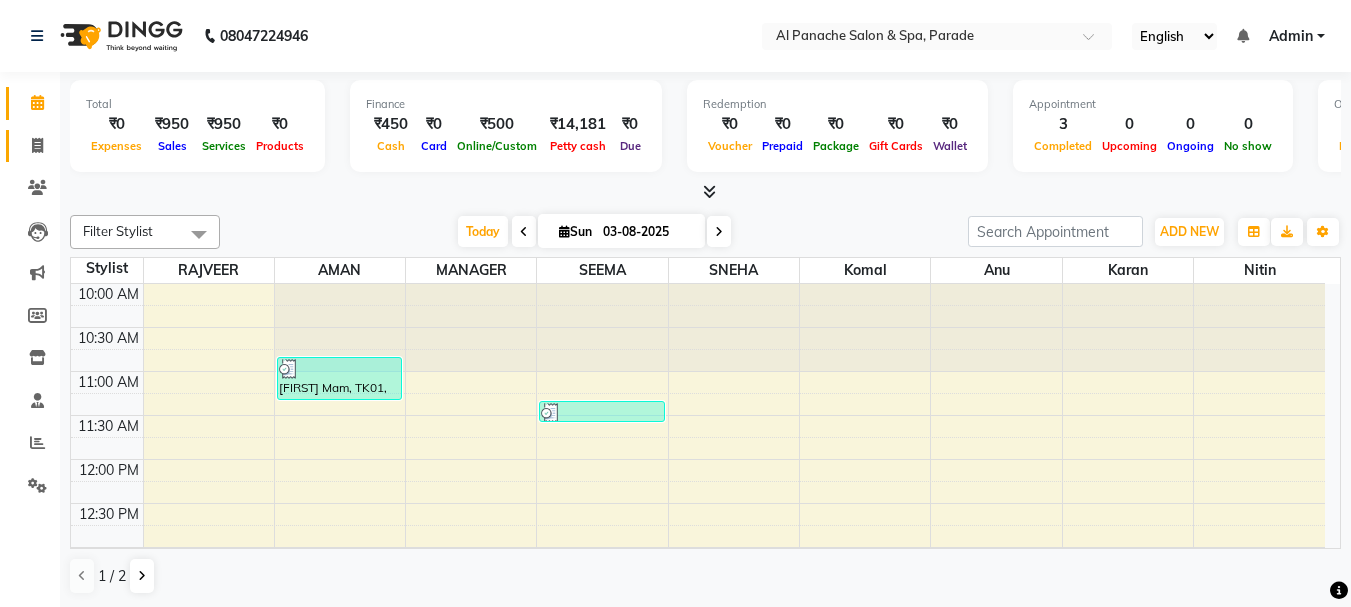 click on "Invoice" 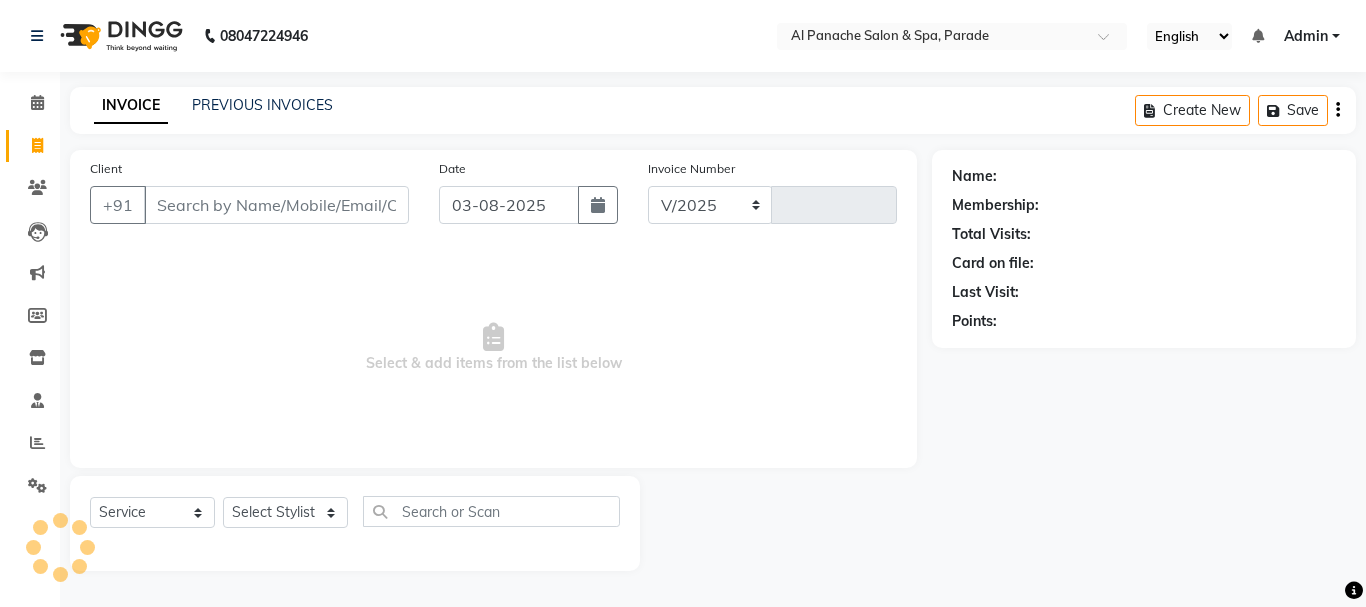 select on "463" 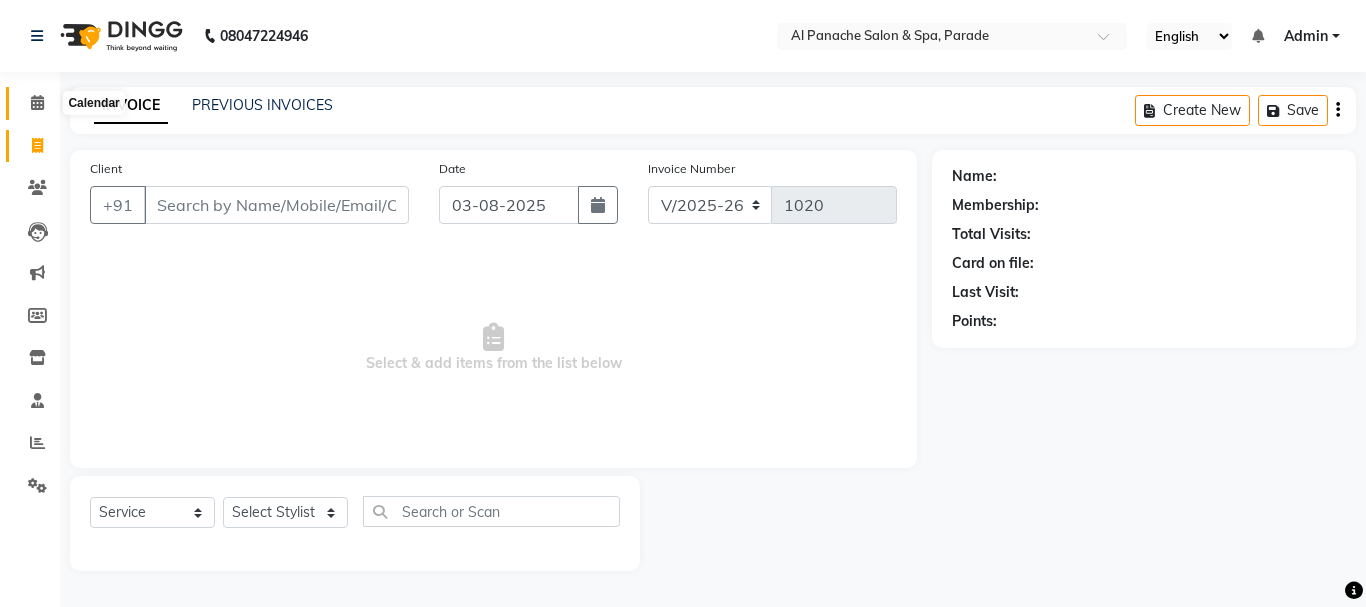 click 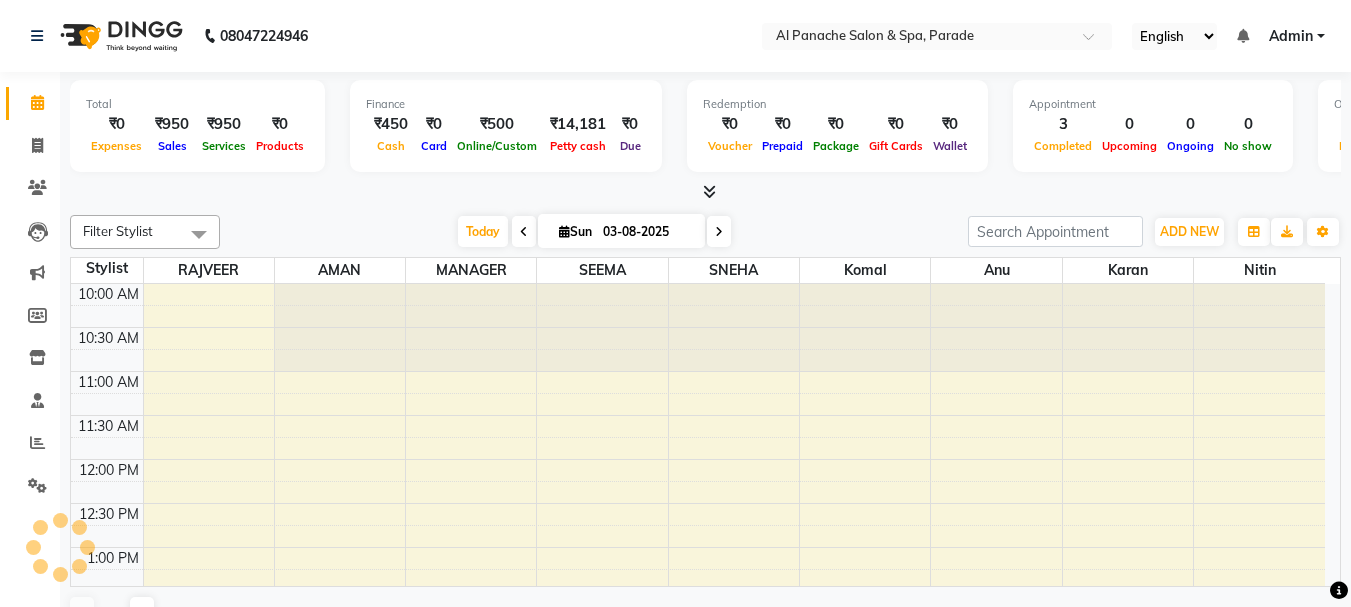 scroll, scrollTop: 353, scrollLeft: 0, axis: vertical 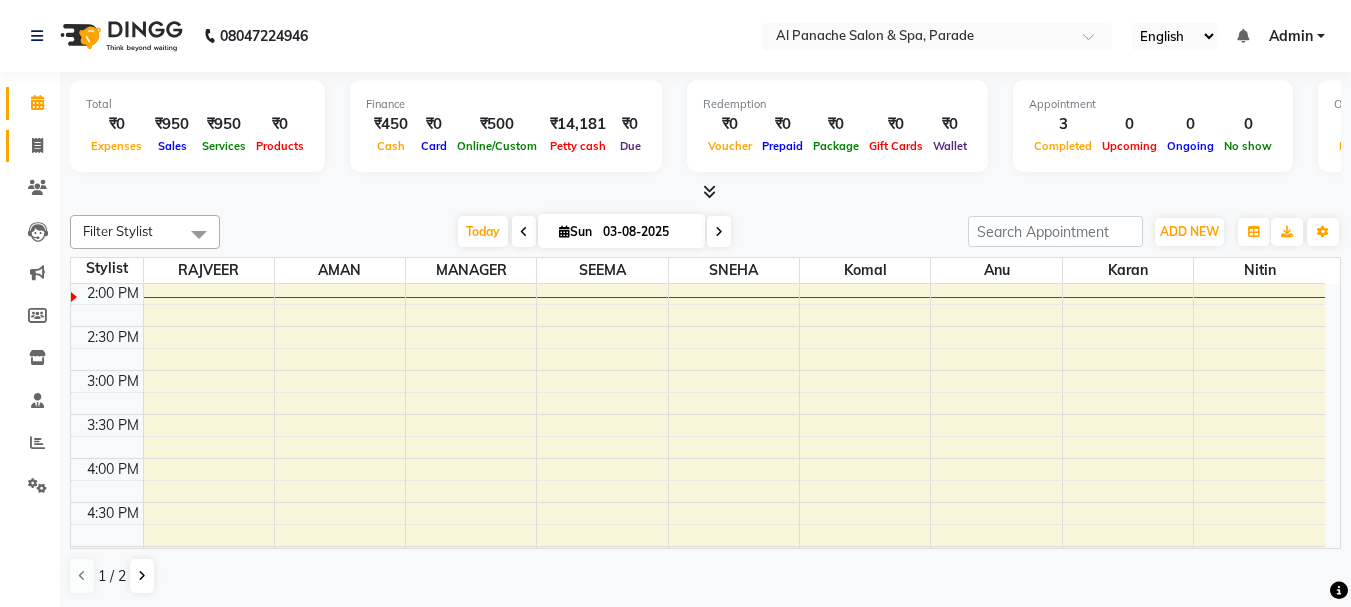 click on "Invoice" 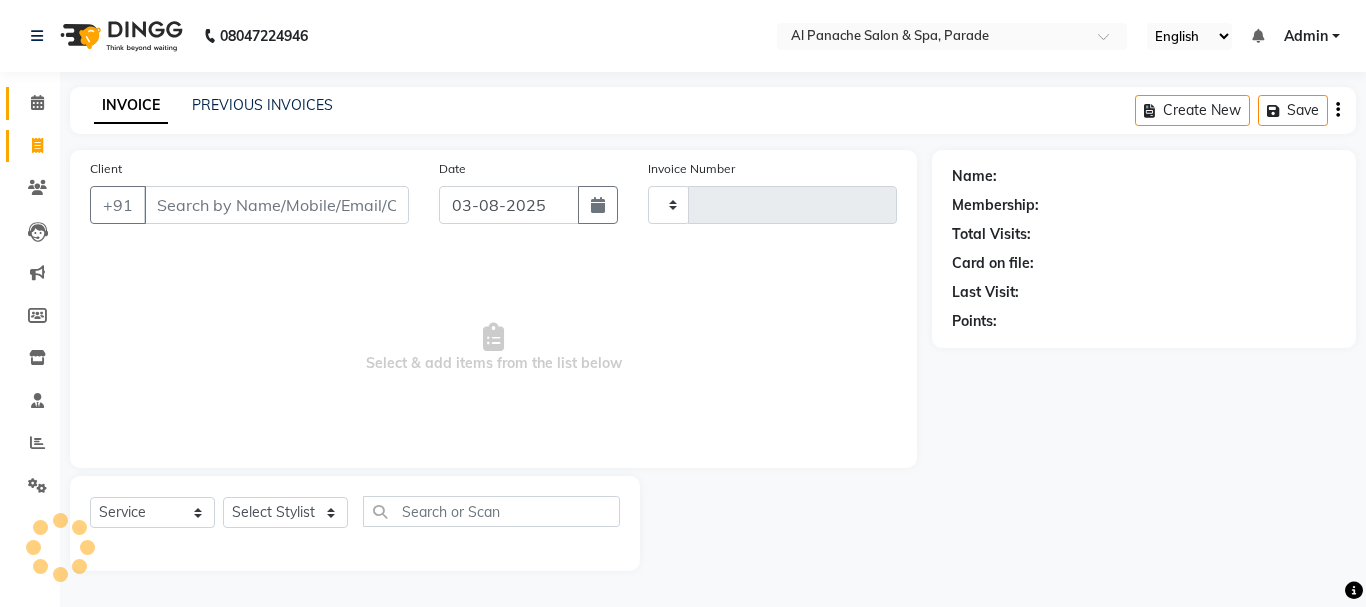 type on "1020" 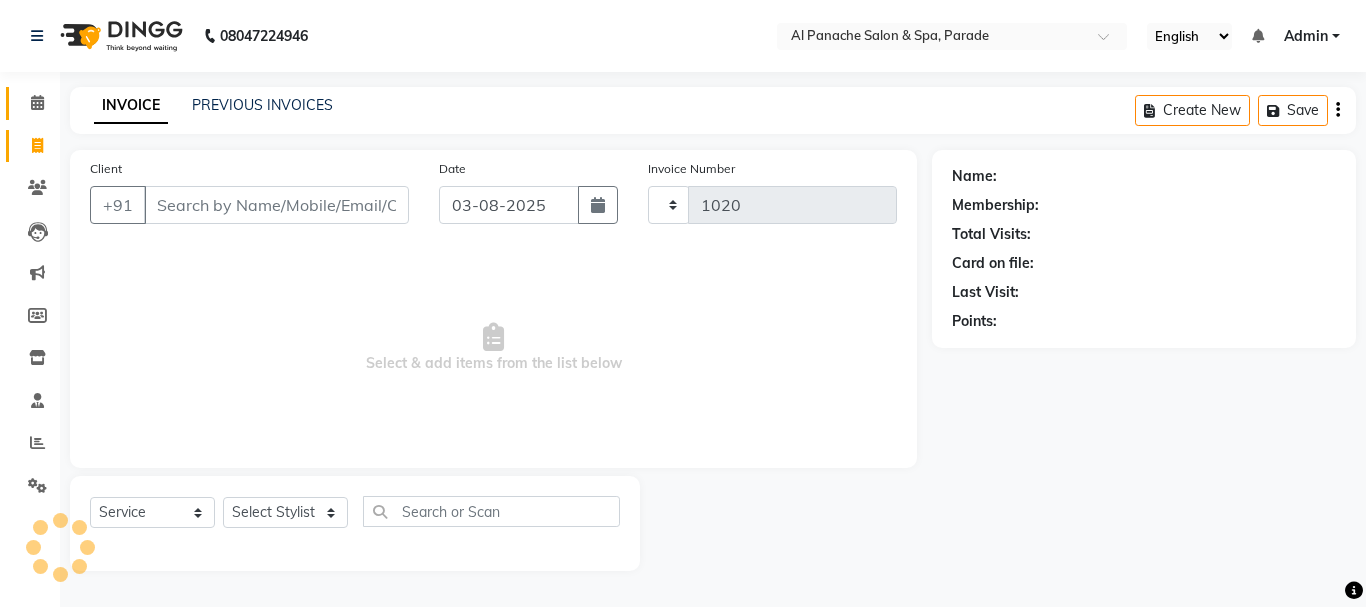 select on "463" 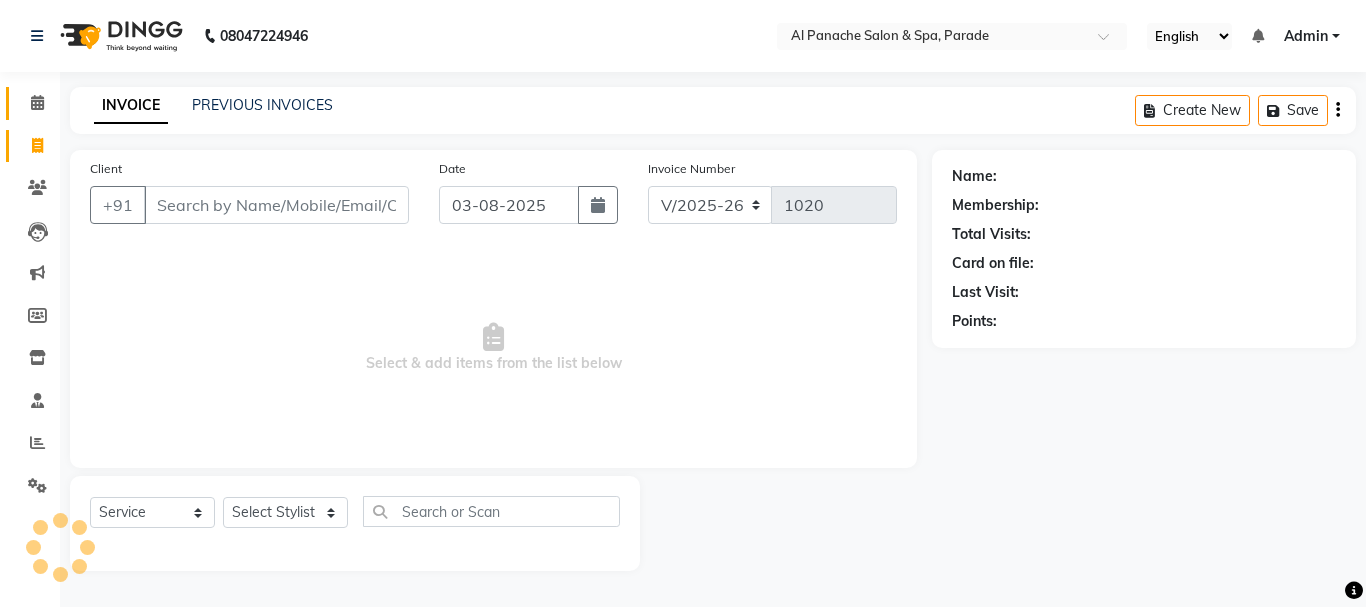 click on "Calendar" 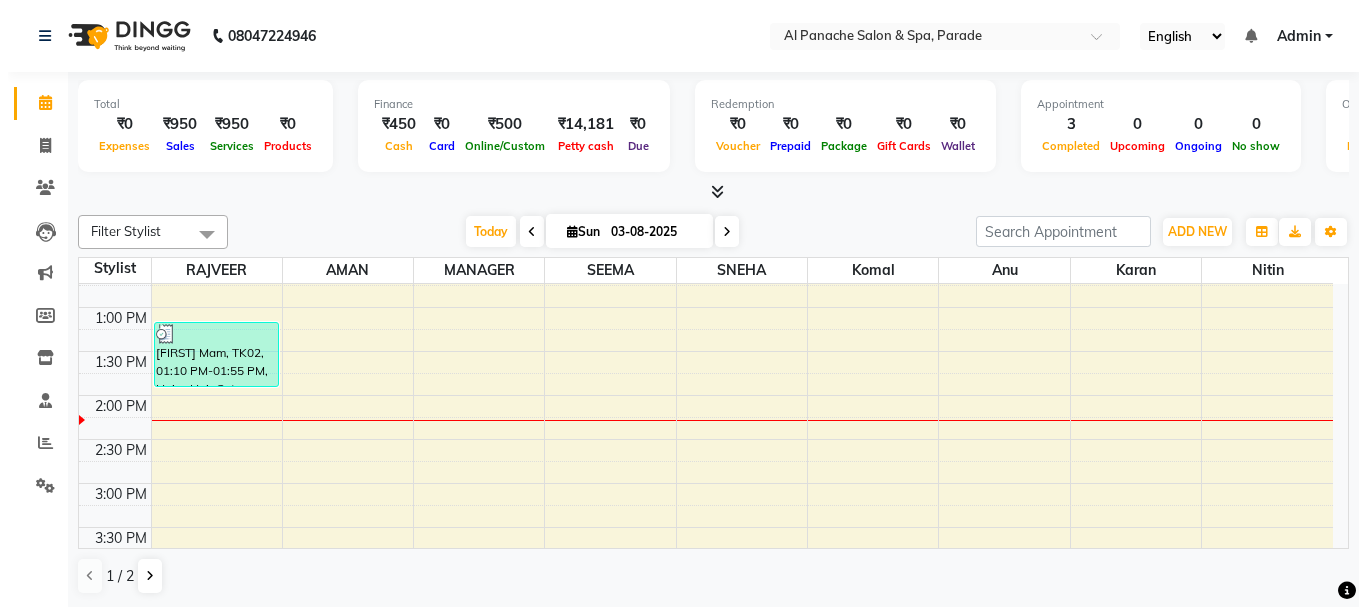 scroll, scrollTop: 0, scrollLeft: 0, axis: both 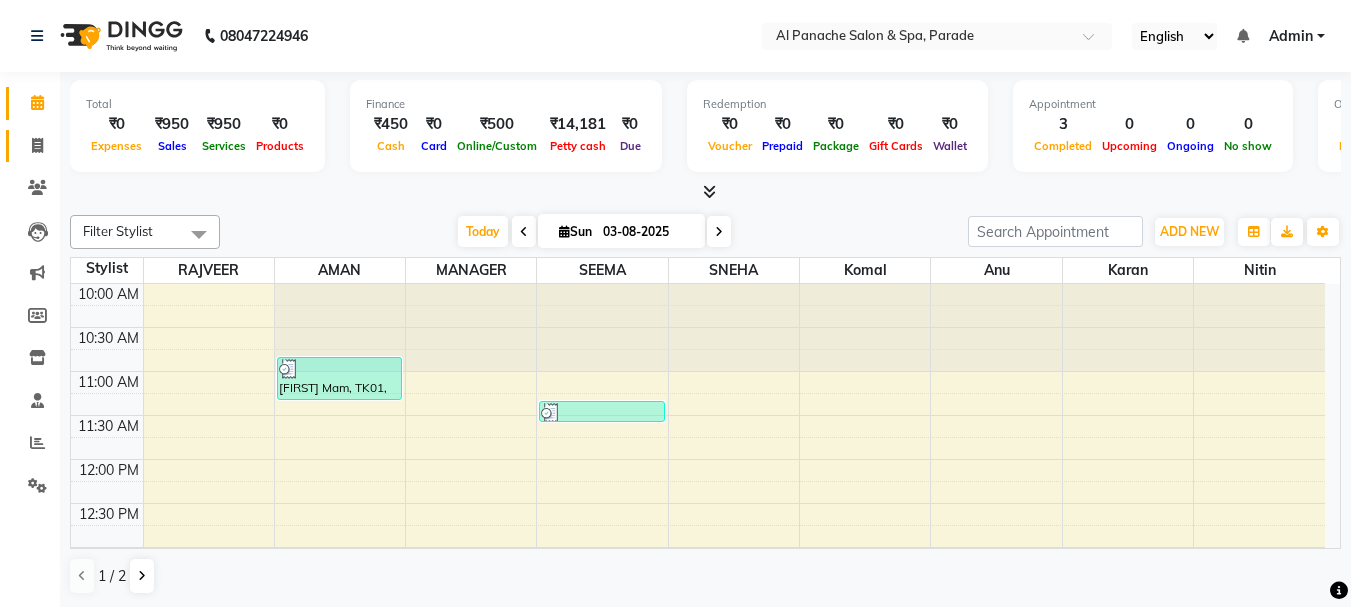 click 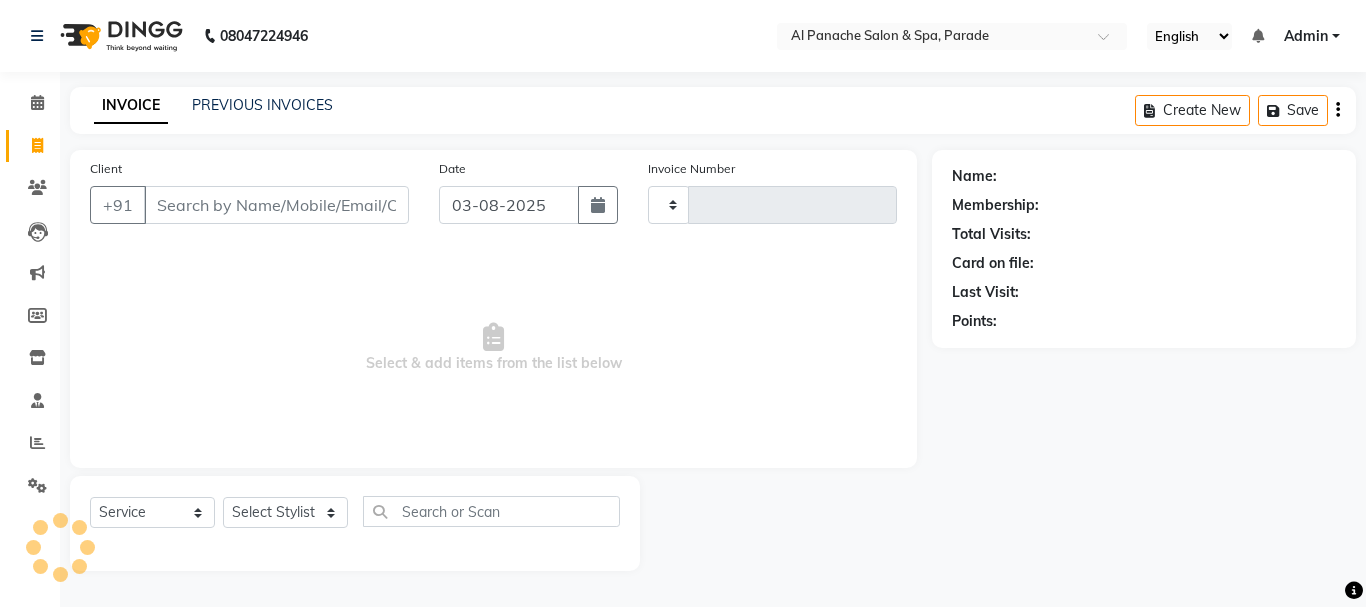 type on "1020" 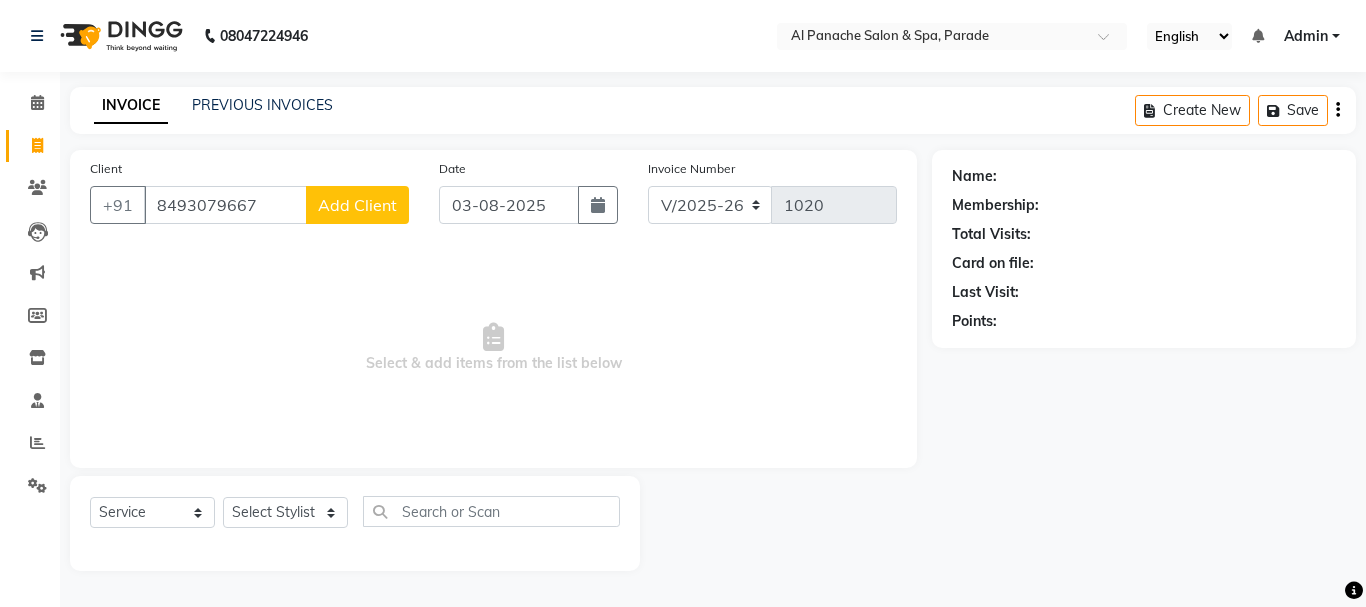 type on "8493079667" 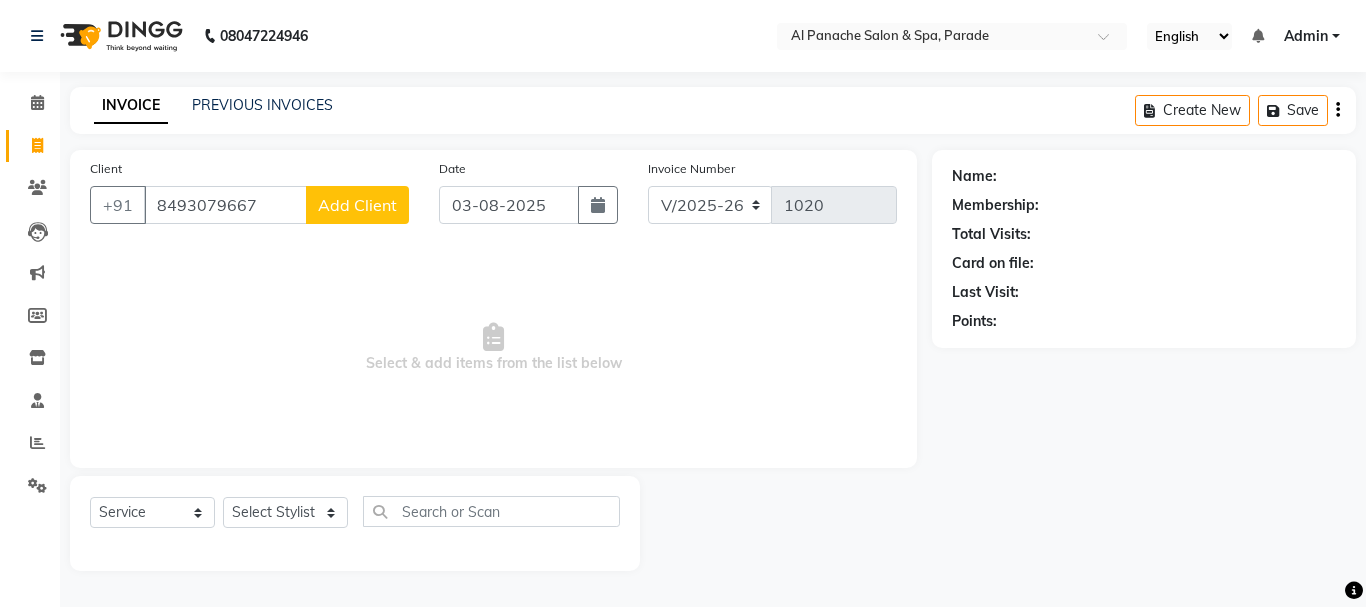 select on "15" 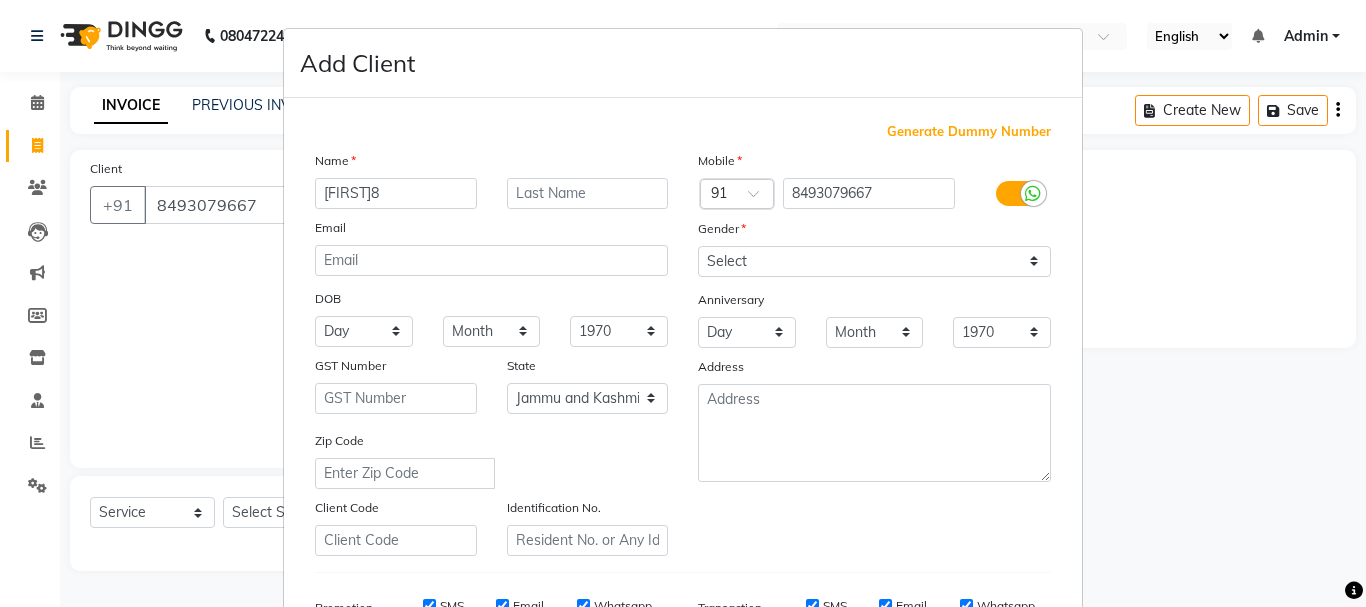 click on "[FIRST]8" at bounding box center (396, 193) 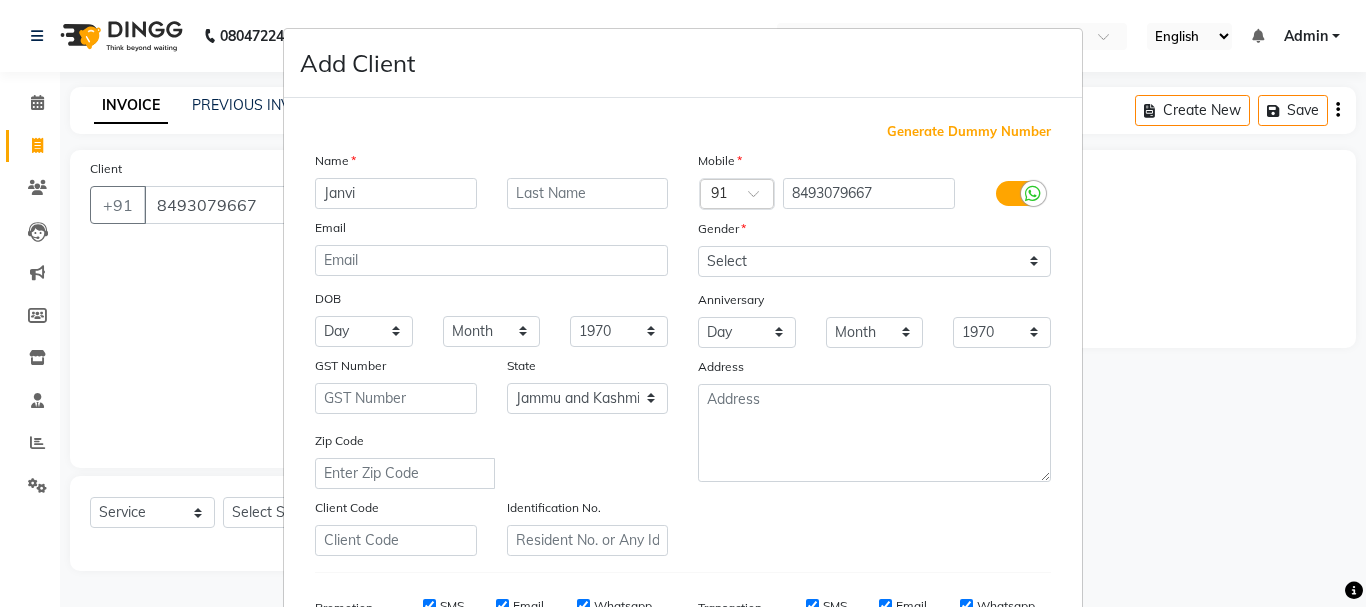 type on "Janvi" 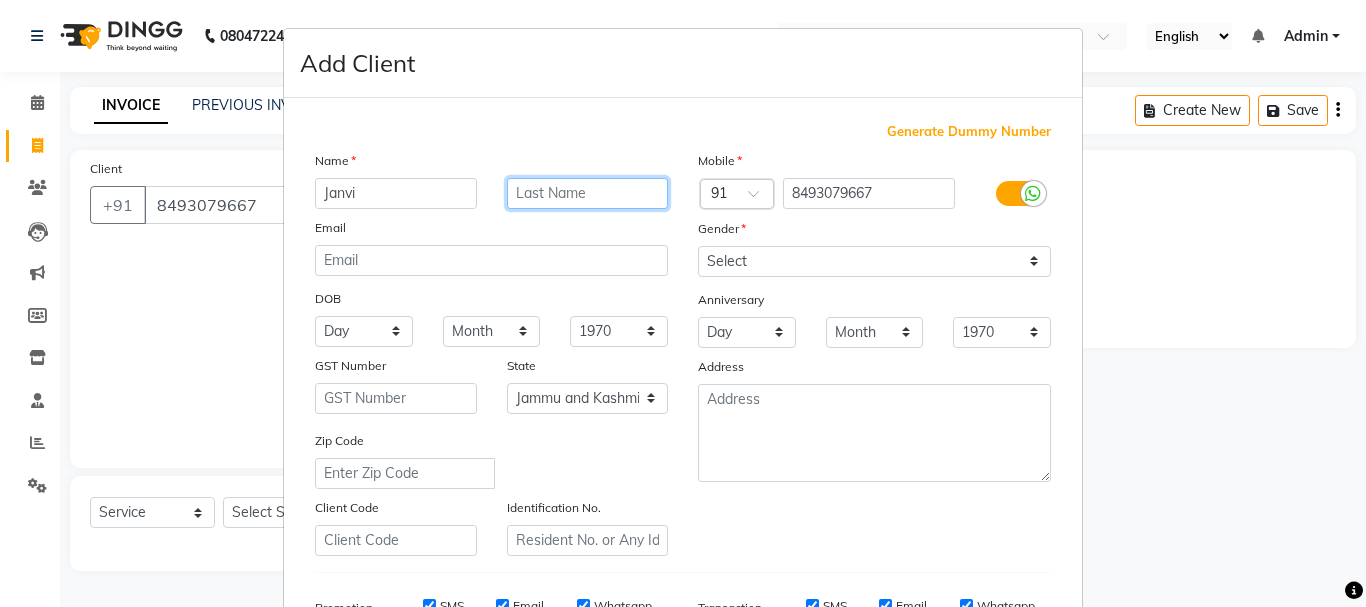 click at bounding box center (588, 193) 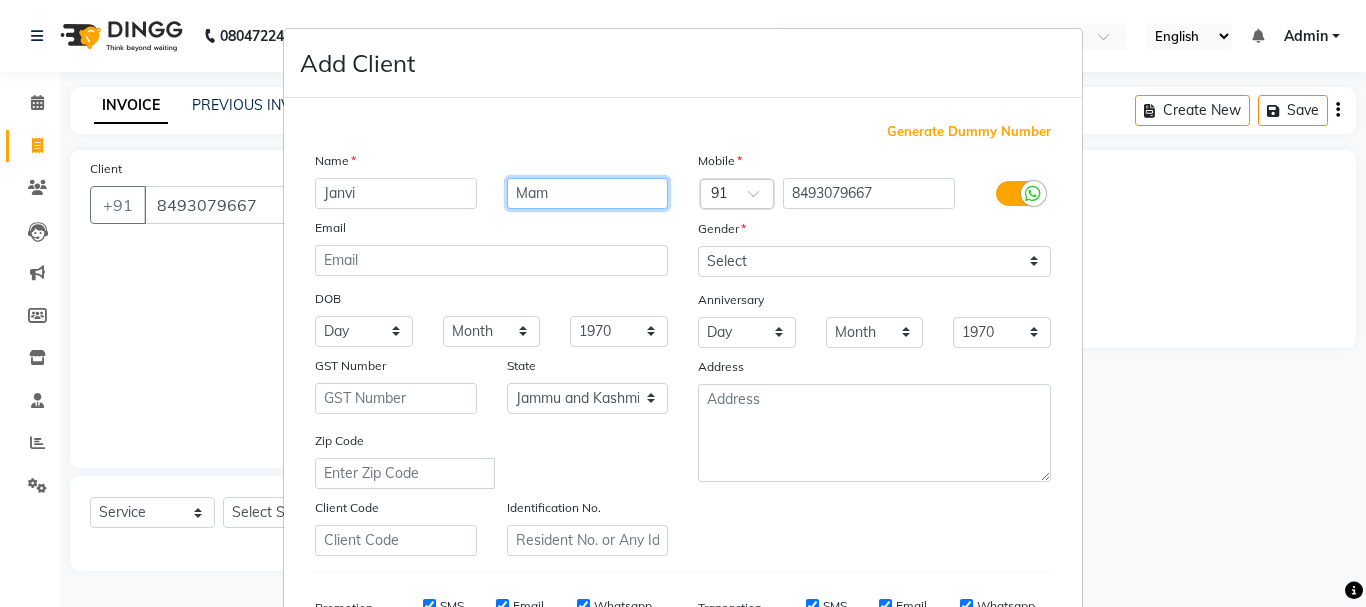 type on "Mam" 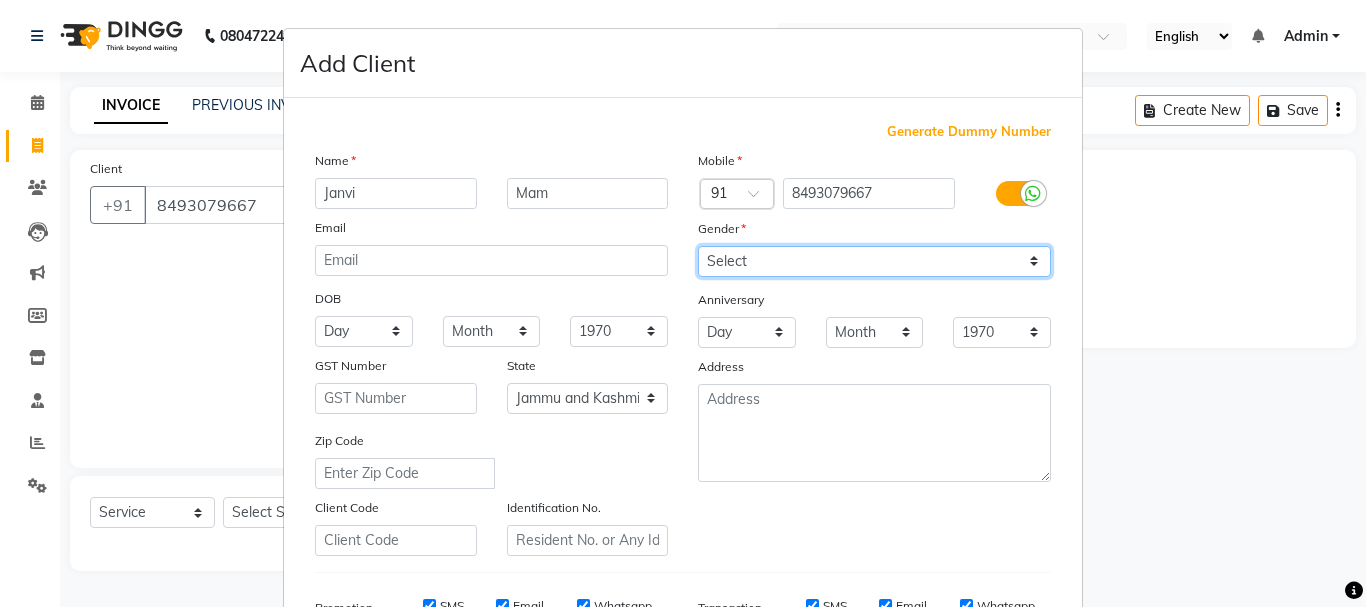 click on "Select Male Female Other Prefer Not To Say" at bounding box center [874, 261] 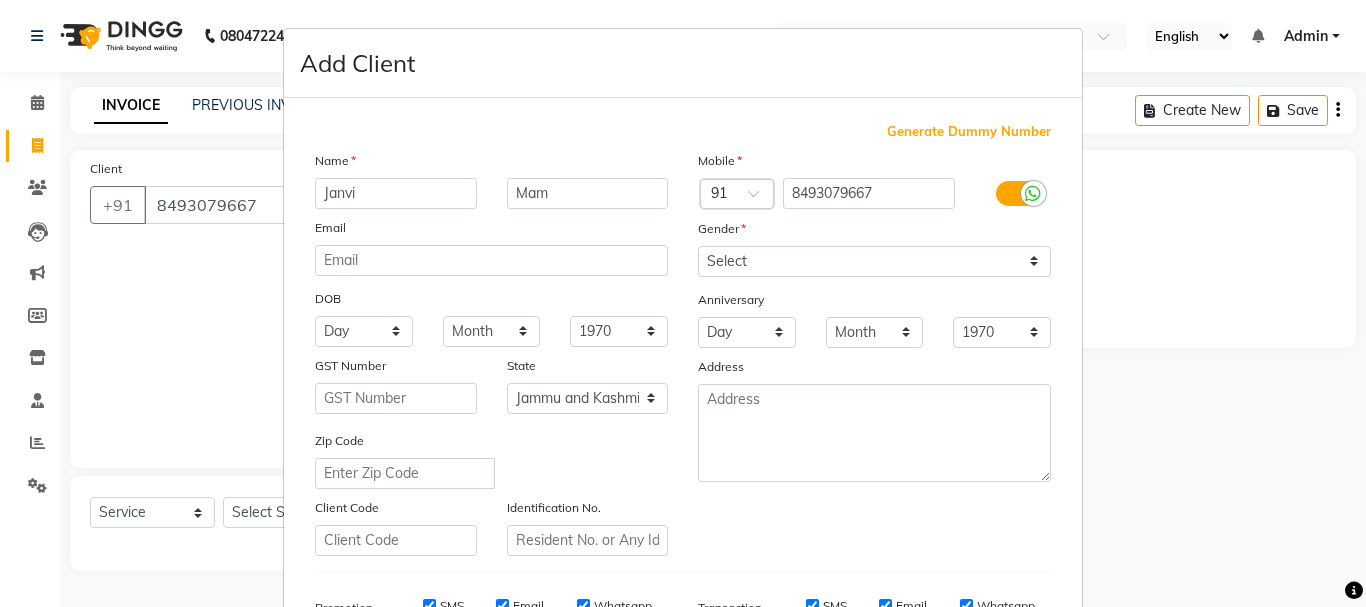 click on "Mobile Country Code × 91 [PHONE] Gender Select Male Female Other Prefer Not To Say Anniversary Day 01 02 03 04 05 06 07 08 09 10 11 12 13 14 15 16 17 18 19 20 21 22 23 24 25 26 27 28 29 30 31 Month January February March April May June July August September October November December 1970 1971 1972 1973 1974 1975 1976 1977 1978 1979 1980 1981 1982 1983 1984 1985 1986 1987 1988 1989 1990 1991 1992 1993 1994 1995 1996 1997 1998 1999 2000 2001 2002 2003 2004 2005 2006 2007 2008 2009 2010 2011 2012 2013 2014 2015 2016 2017 2018 2019 2020 2021 2022 2023 2024 Address" at bounding box center [874, 353] 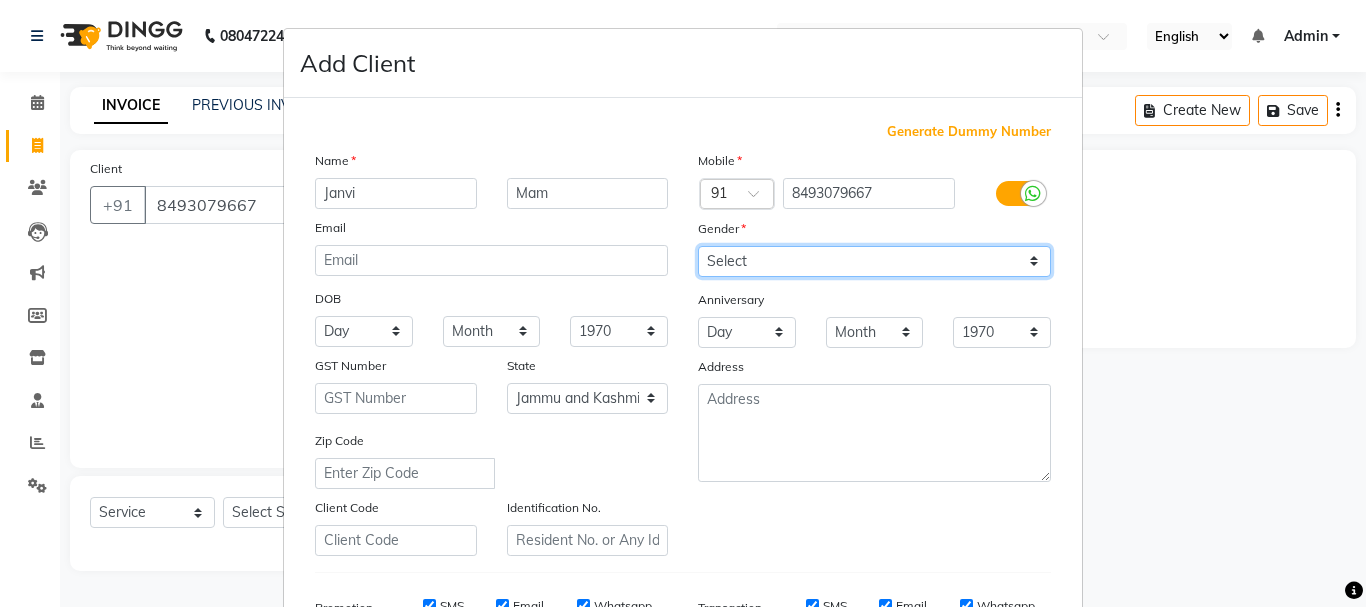 click on "Select Male Female Other Prefer Not To Say" at bounding box center [874, 261] 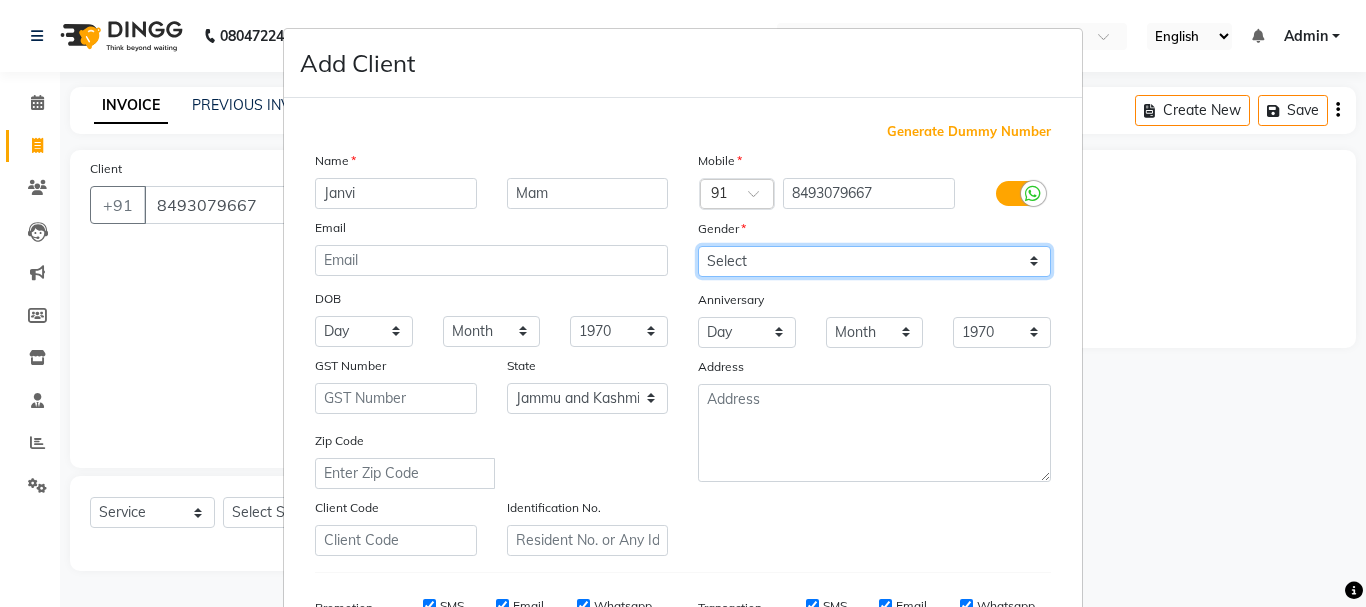 select on "female" 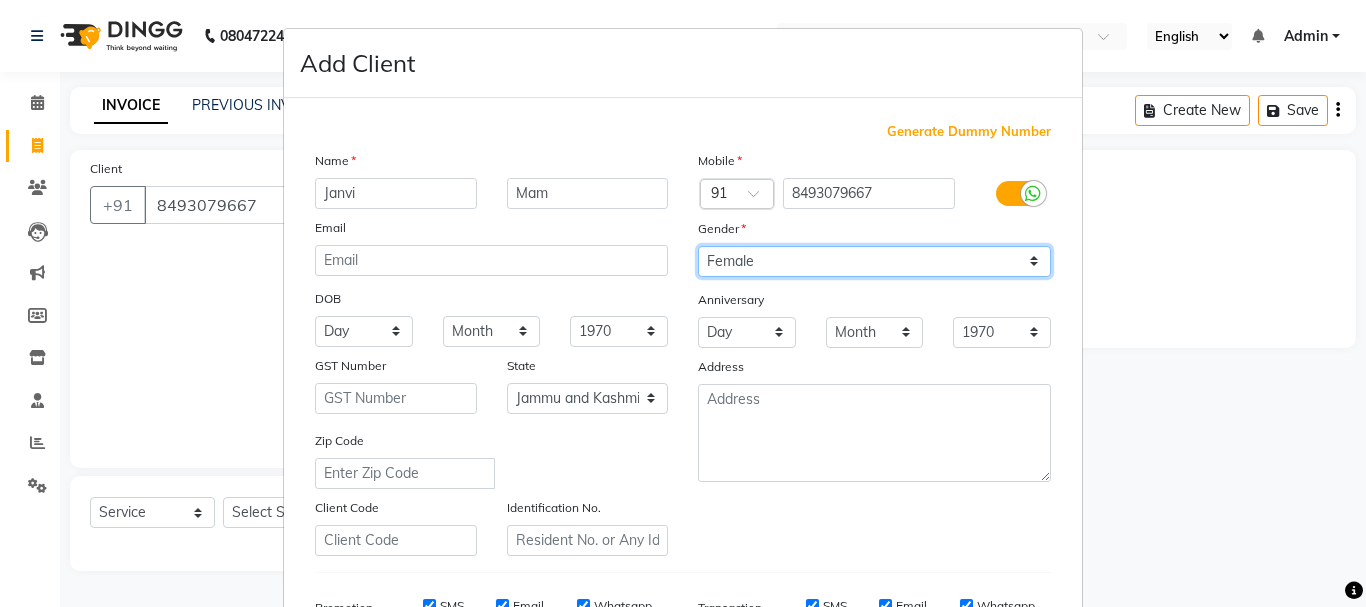 click on "Select Male Female Other Prefer Not To Say" at bounding box center [874, 261] 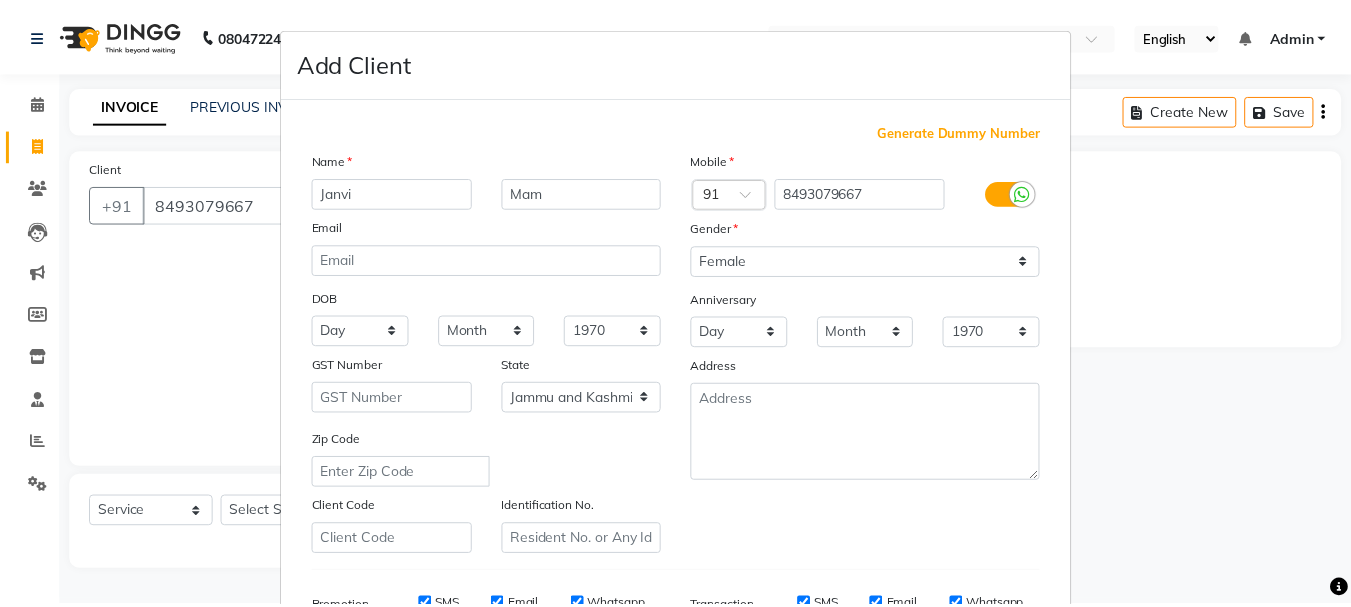 scroll, scrollTop: 316, scrollLeft: 0, axis: vertical 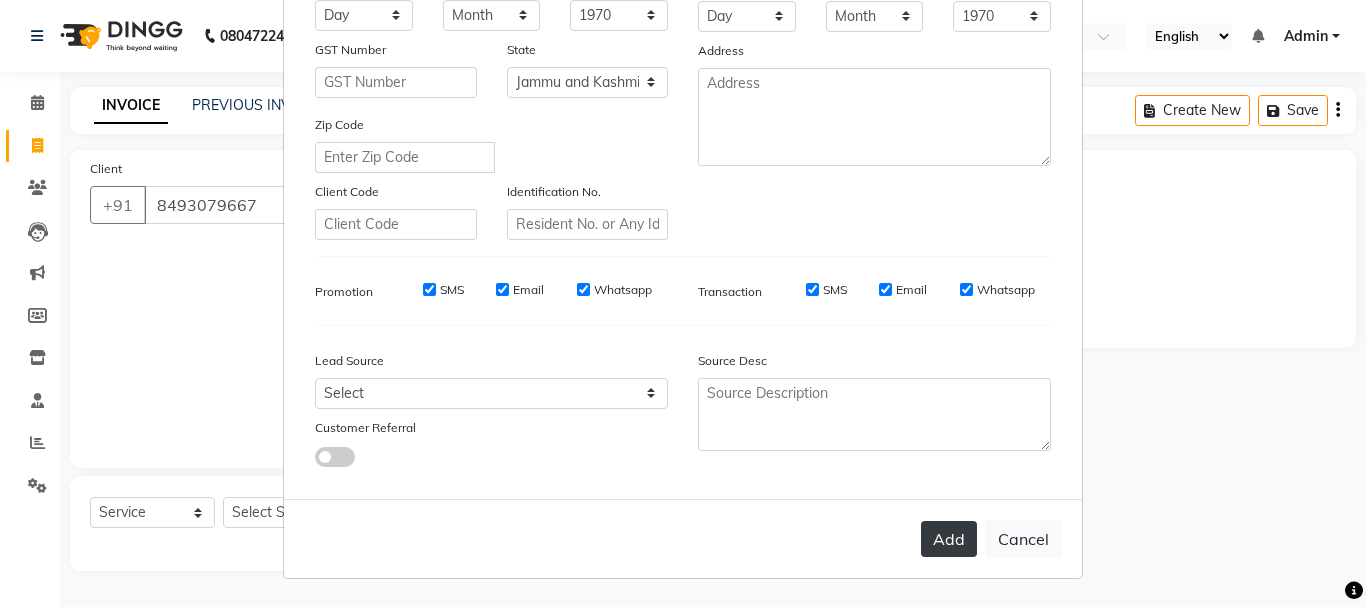 click on "Add" at bounding box center (949, 539) 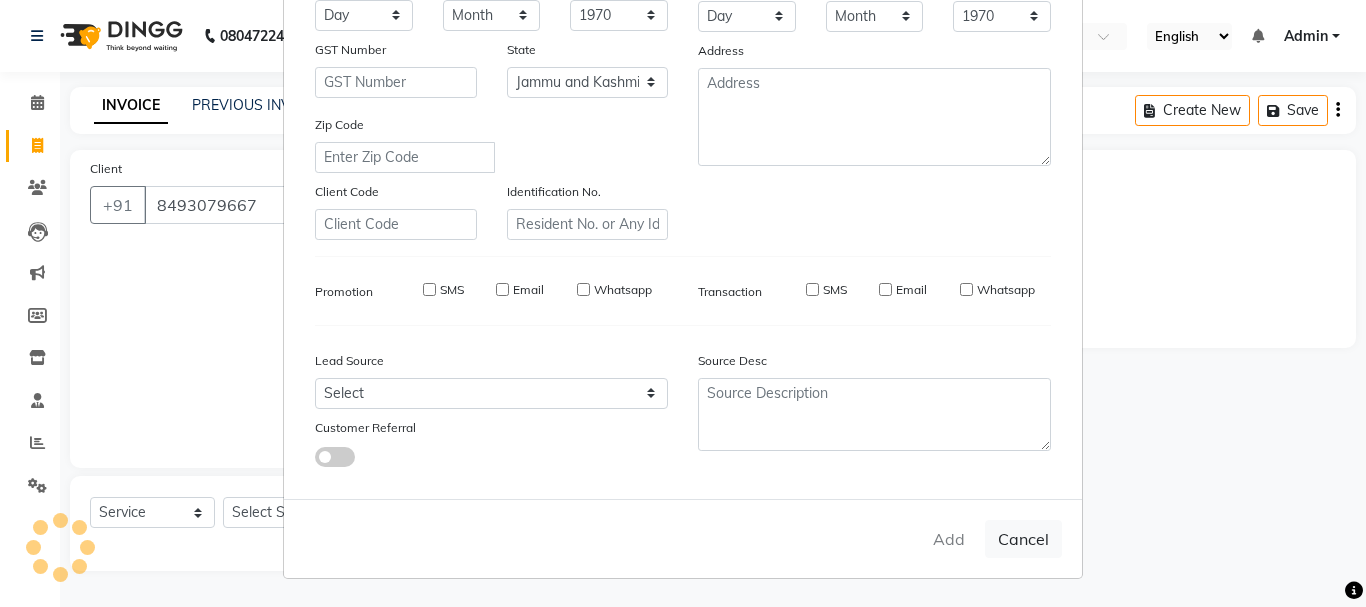 type 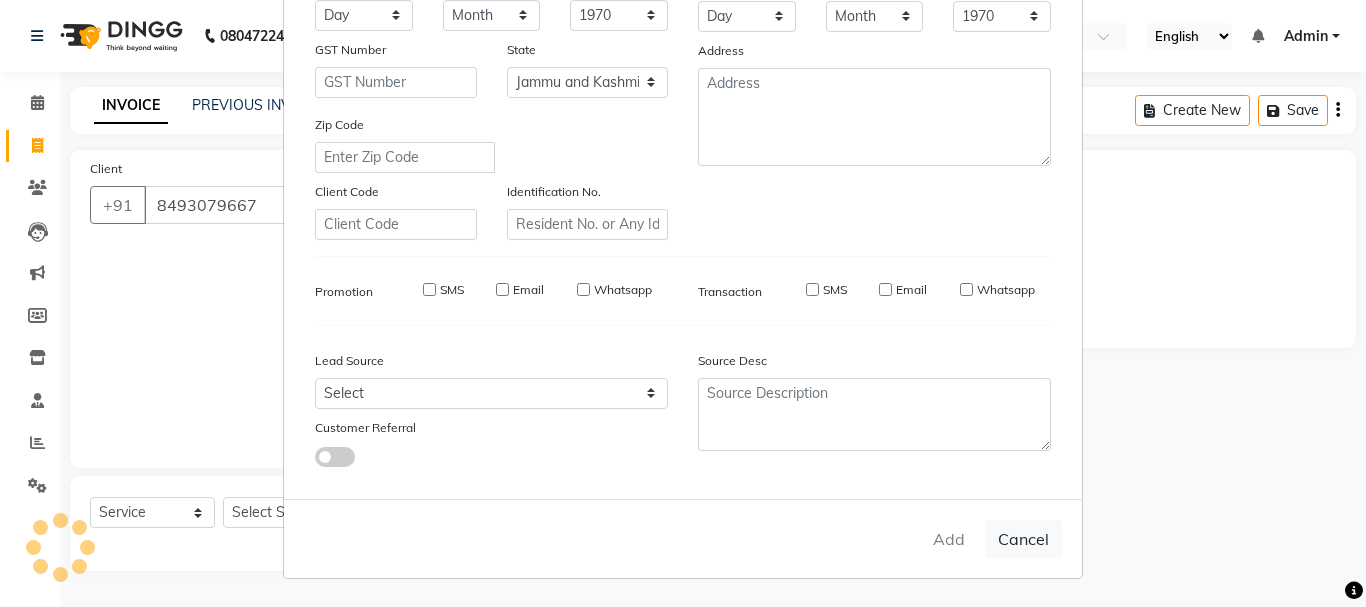 select 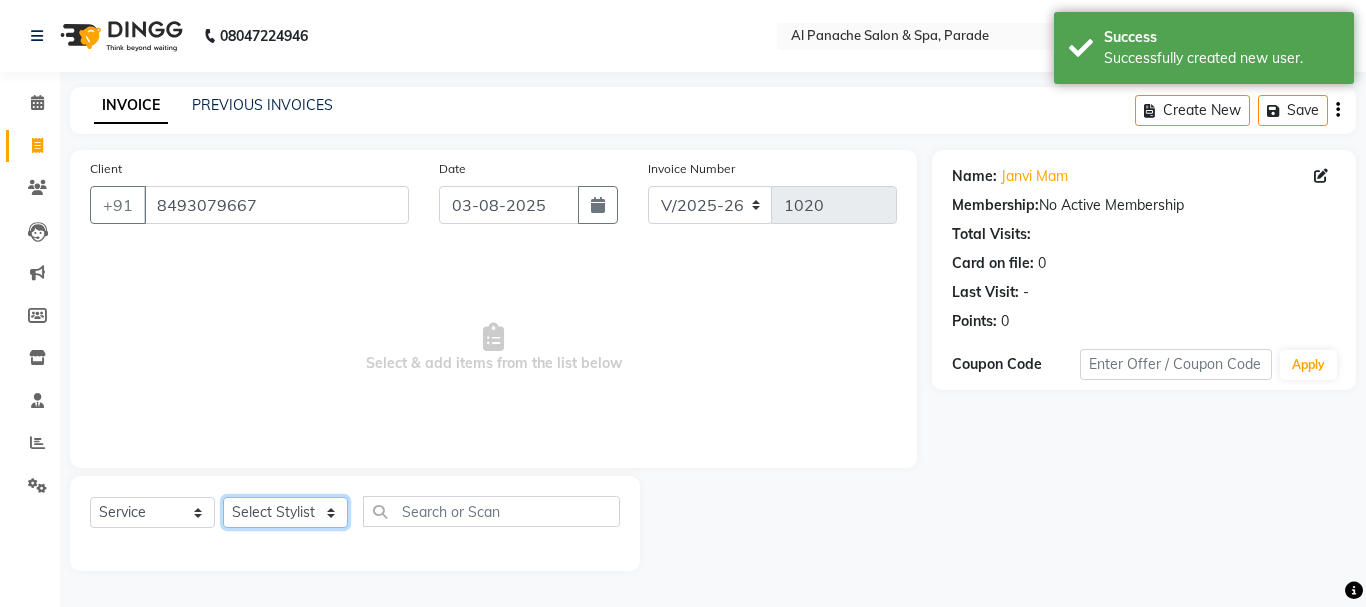 click on "Select Stylist AMAN Anu Karan Komal  MANAGER Nitin [FIRST]  SEEMA SNEHA Sunakshi" 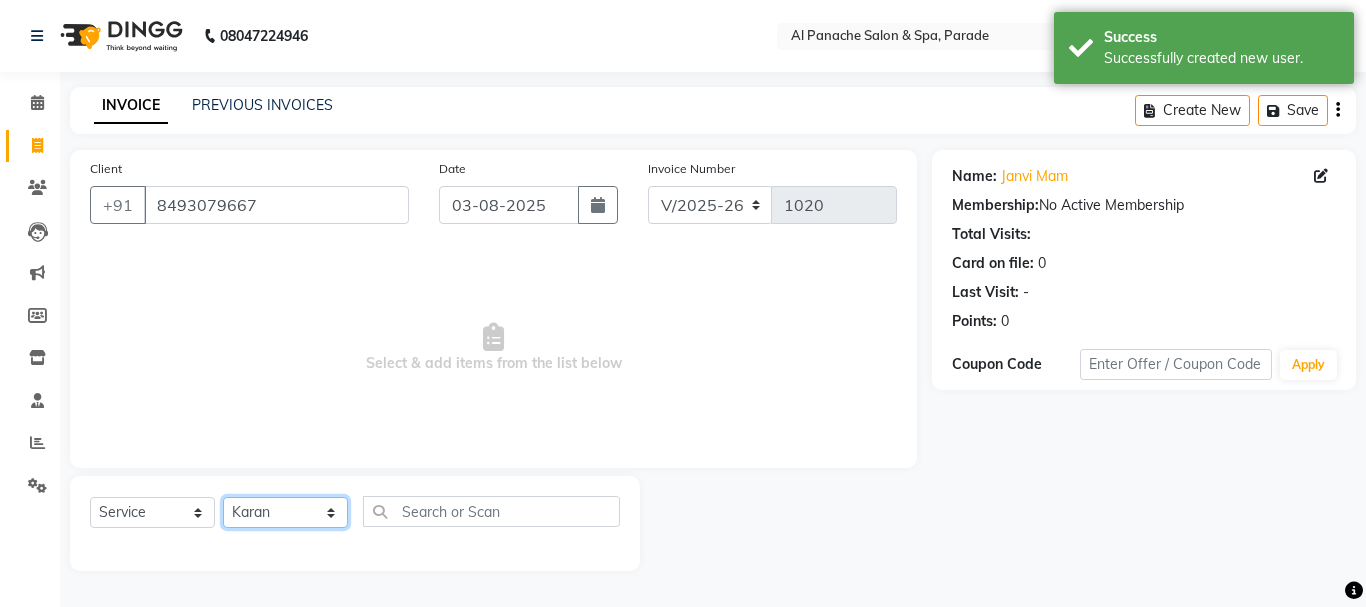 click on "Select Stylist AMAN Anu Karan Komal  MANAGER Nitin [FIRST]  SEEMA SNEHA Sunakshi" 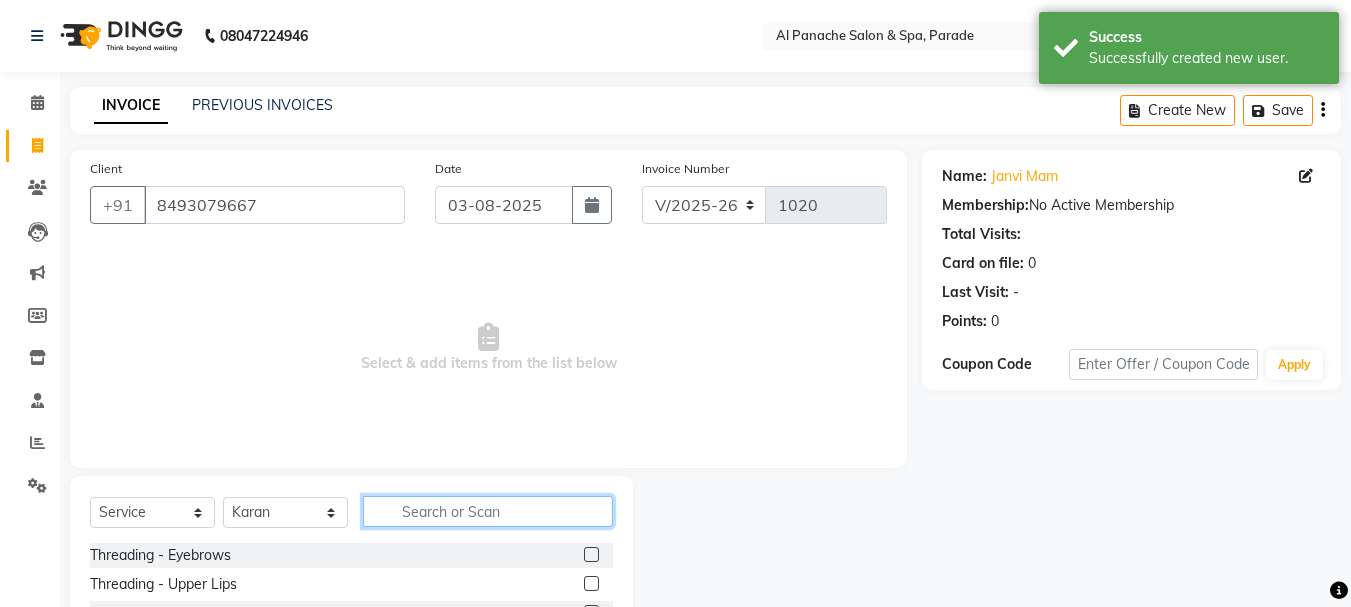 click 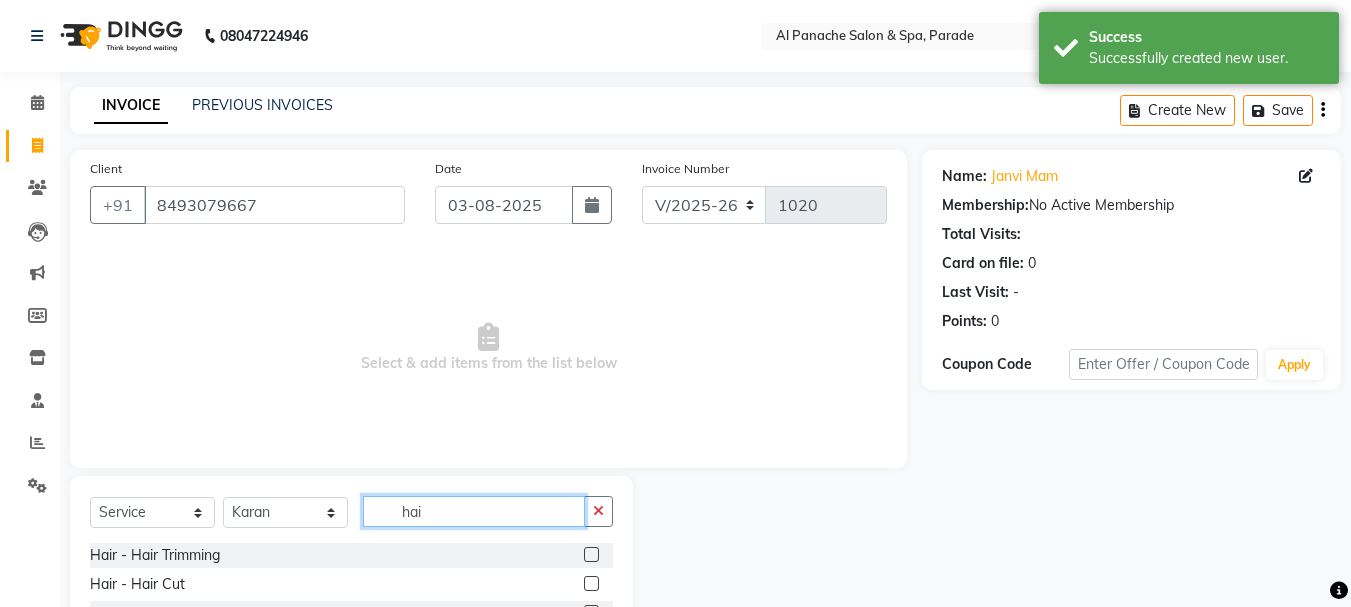 type on "hai" 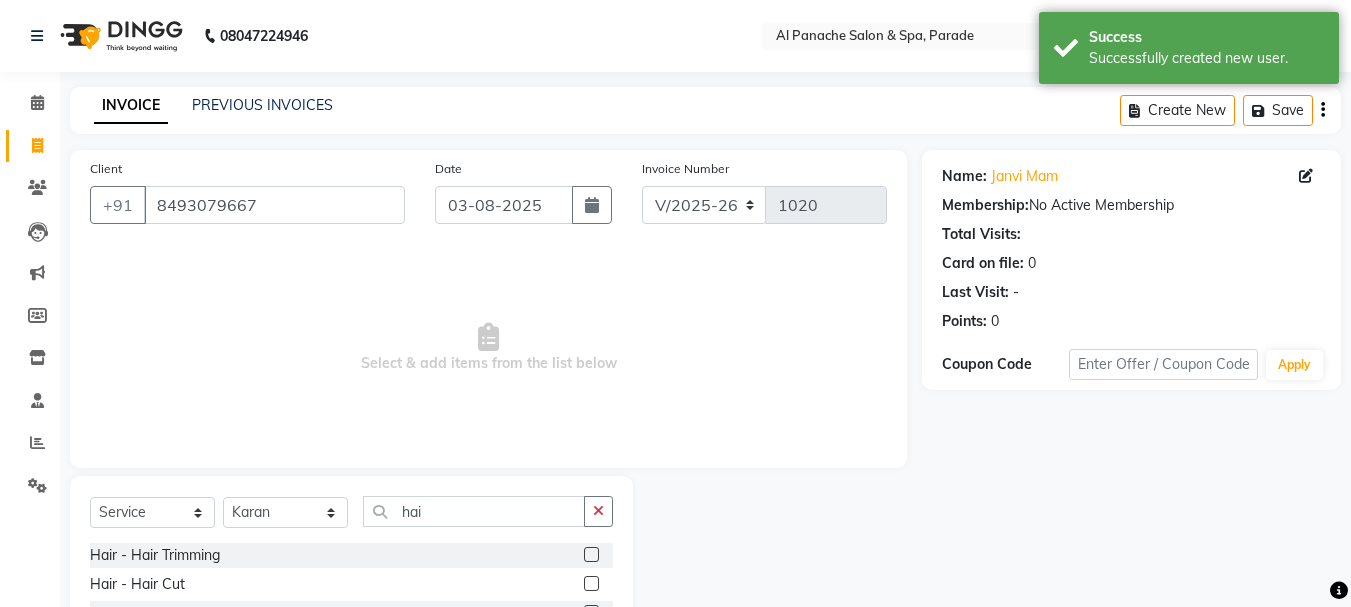 click 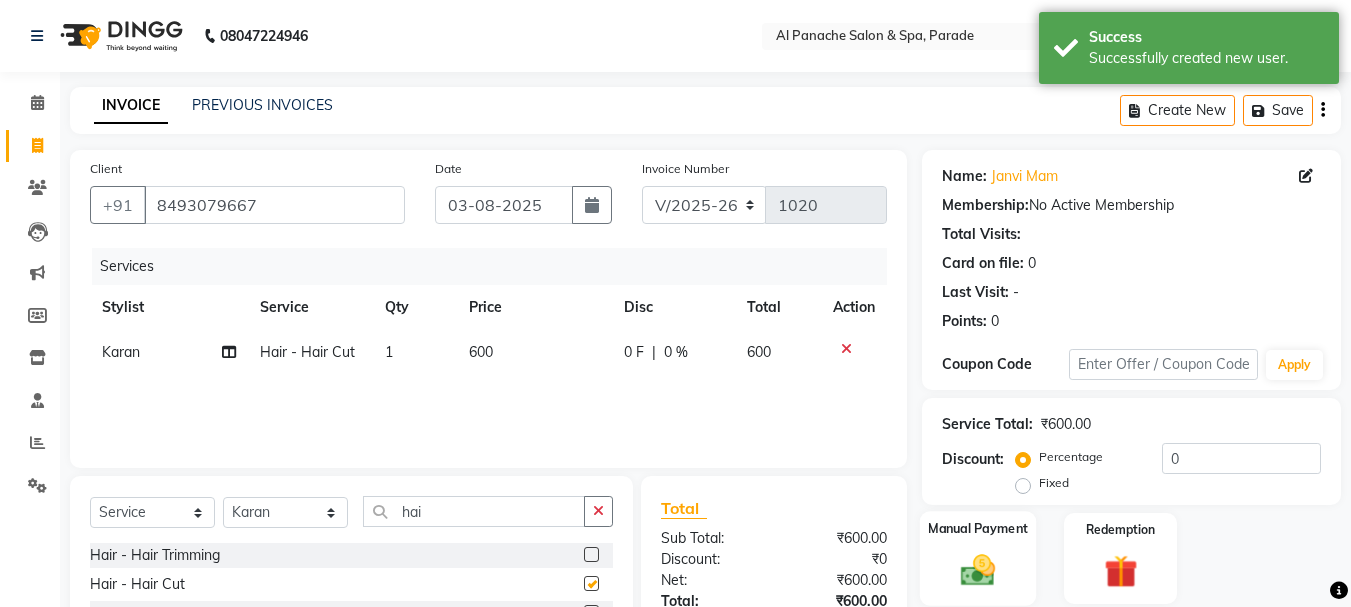 checkbox on "false" 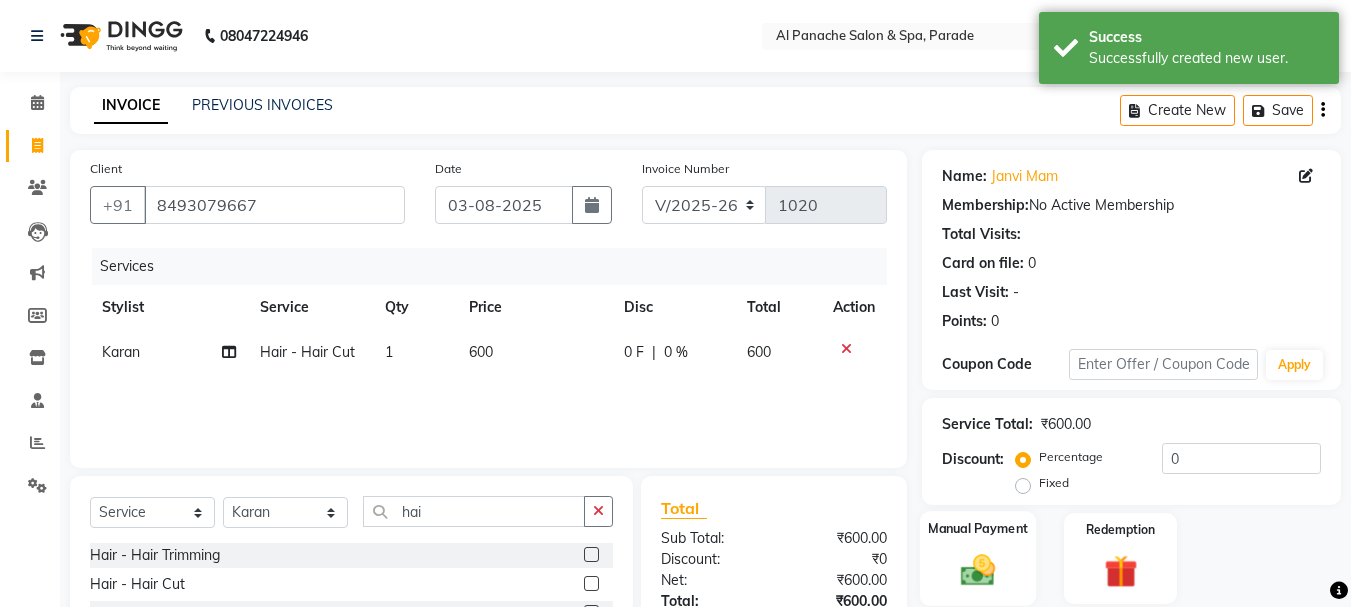 click on "Manual Payment" 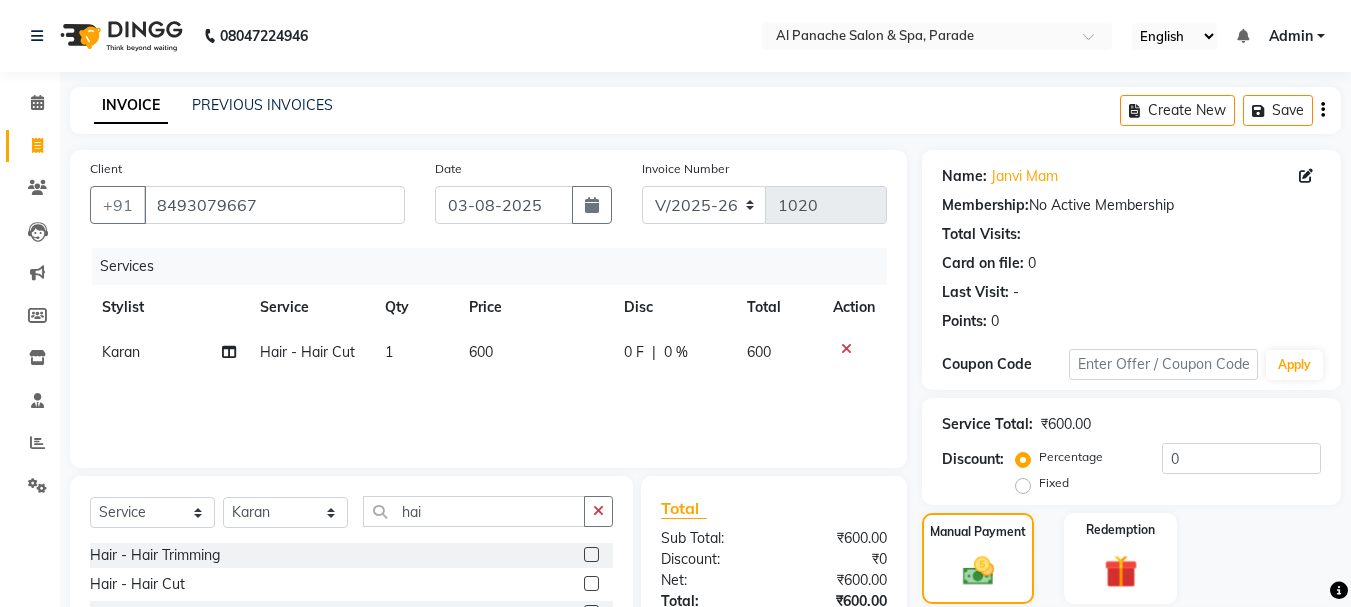 click on "Fixed" 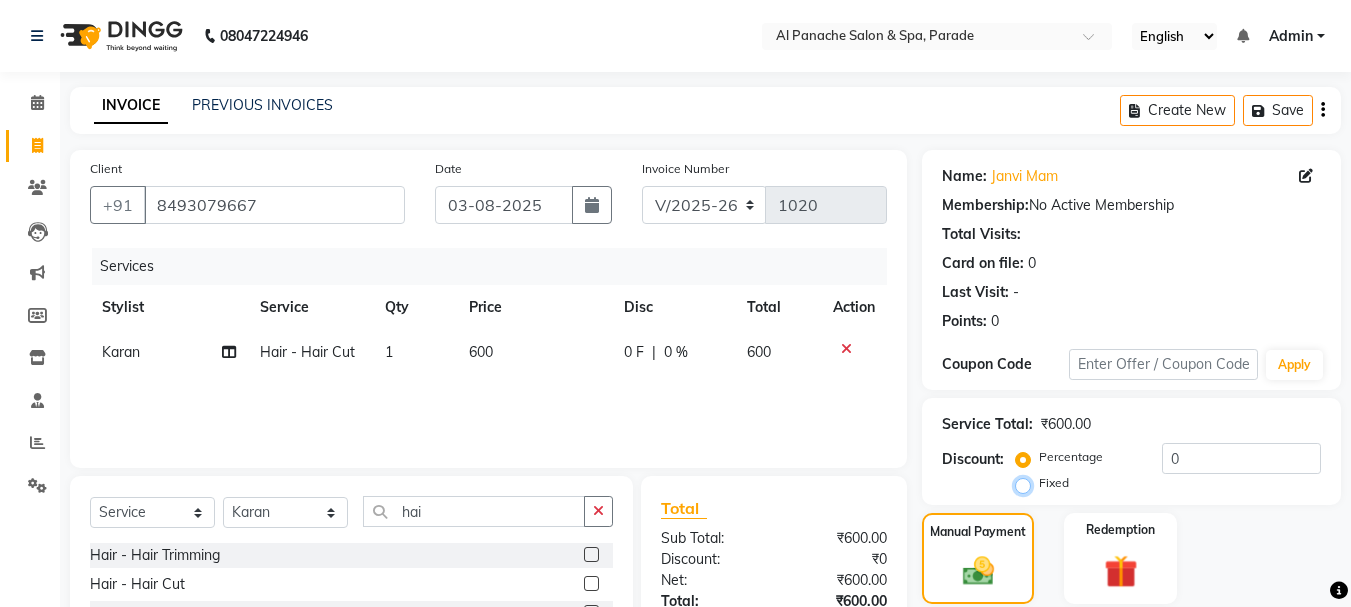 click on "Fixed" at bounding box center (1027, 483) 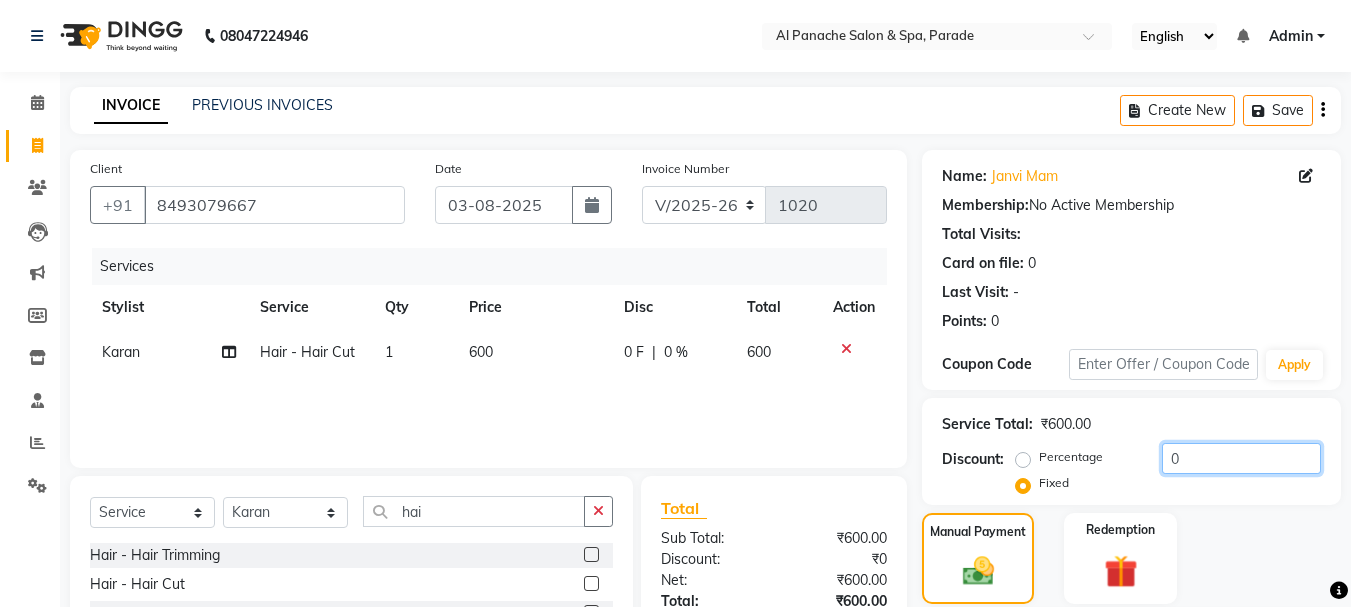 click on "0" 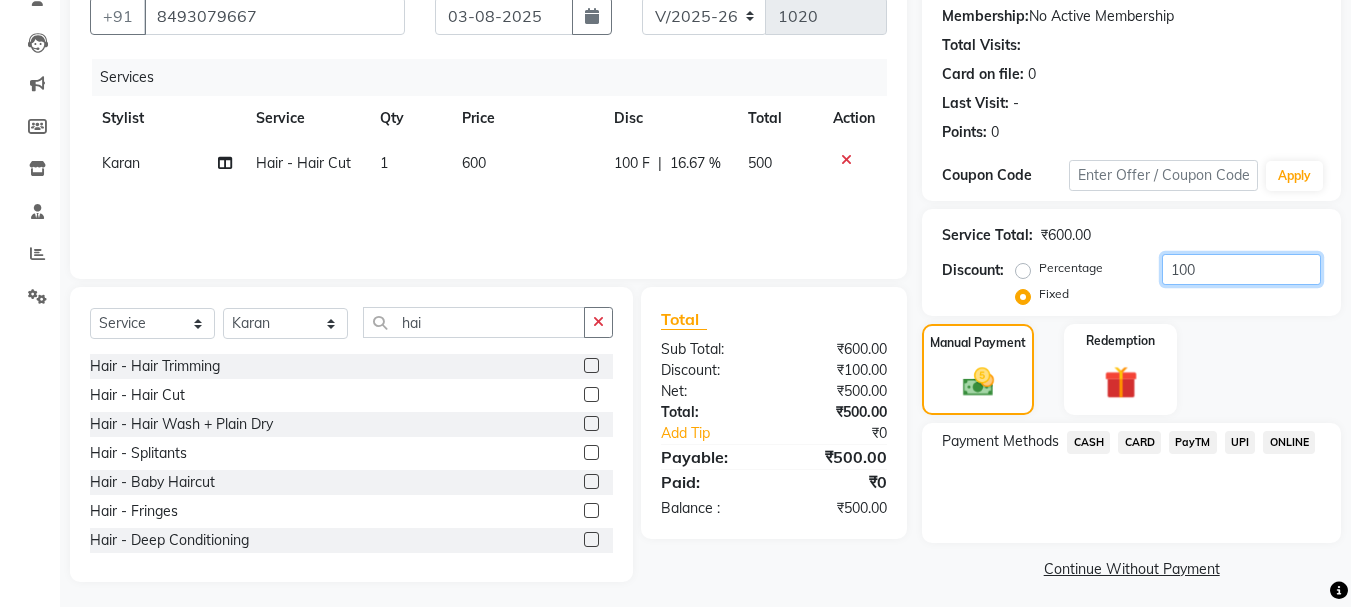 scroll, scrollTop: 196, scrollLeft: 0, axis: vertical 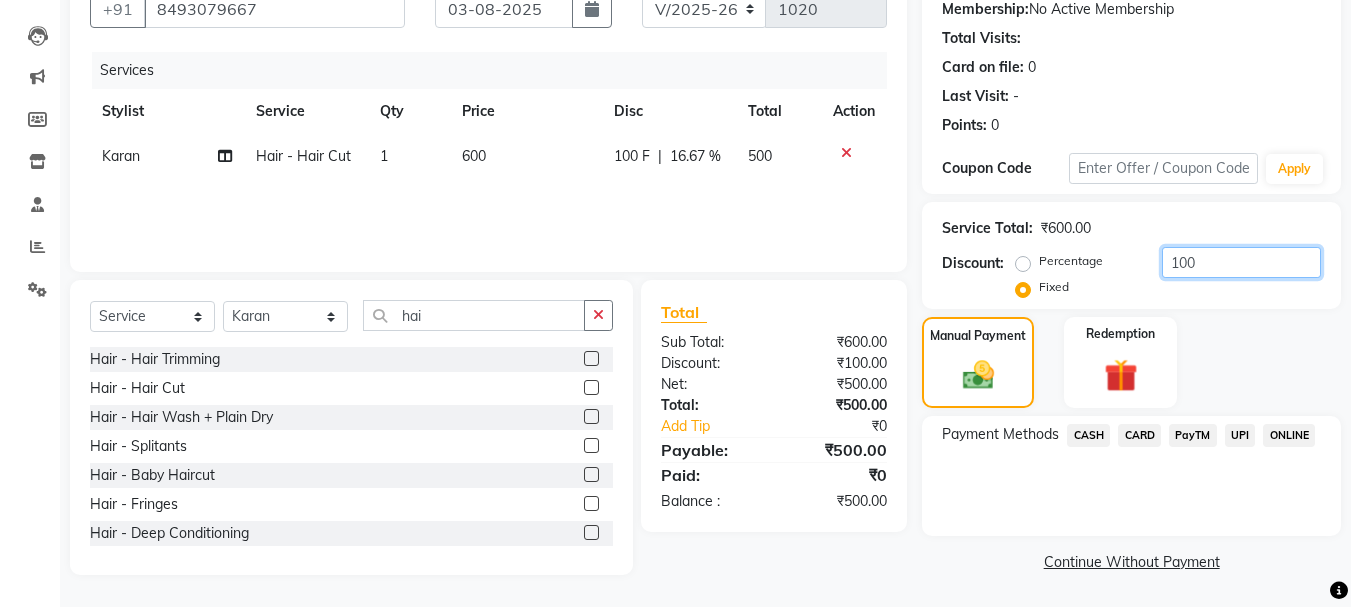 type on "100" 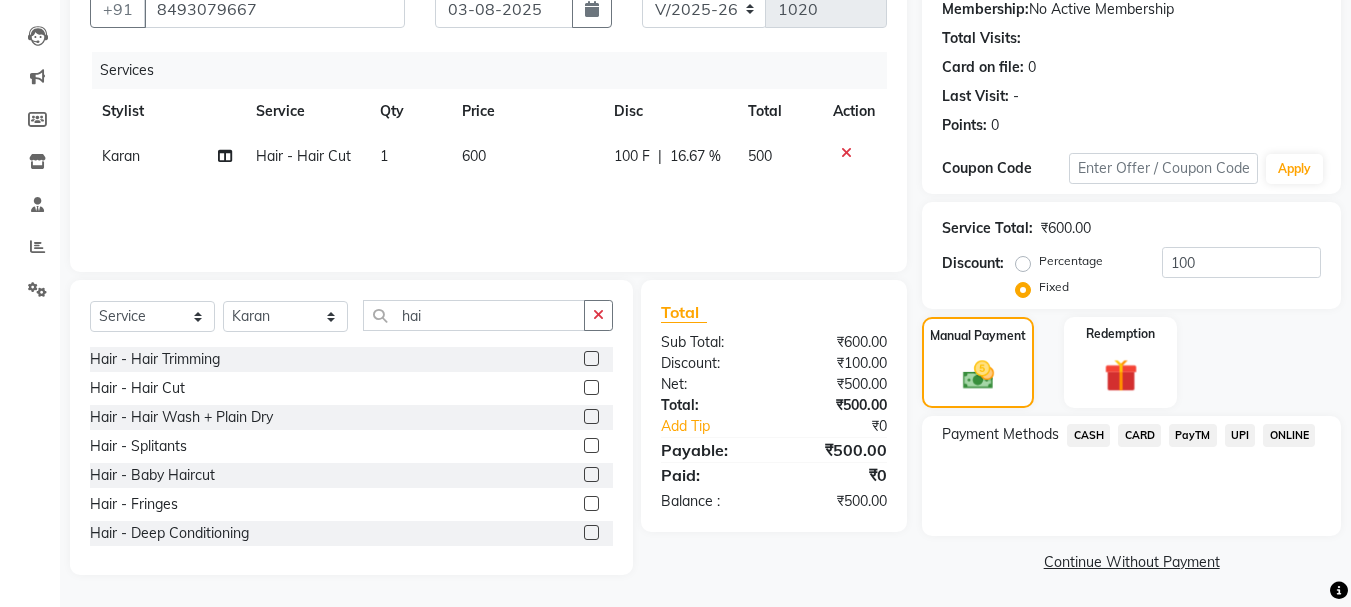 click on "CASH" 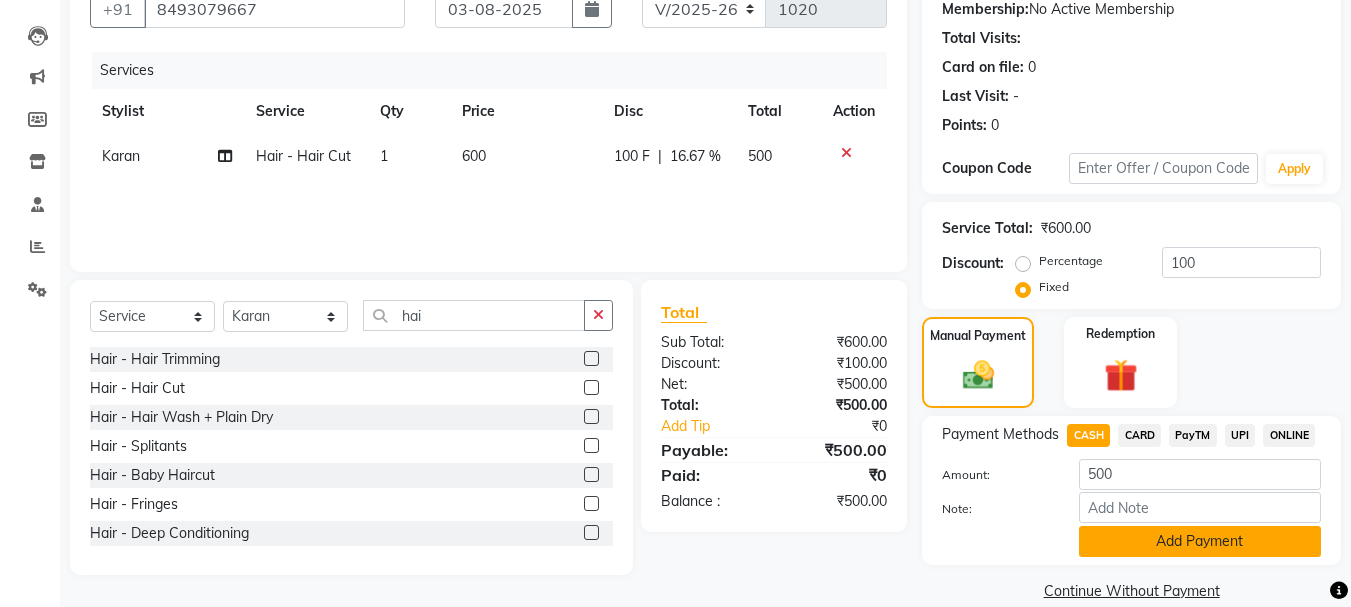 click on "Add Payment" 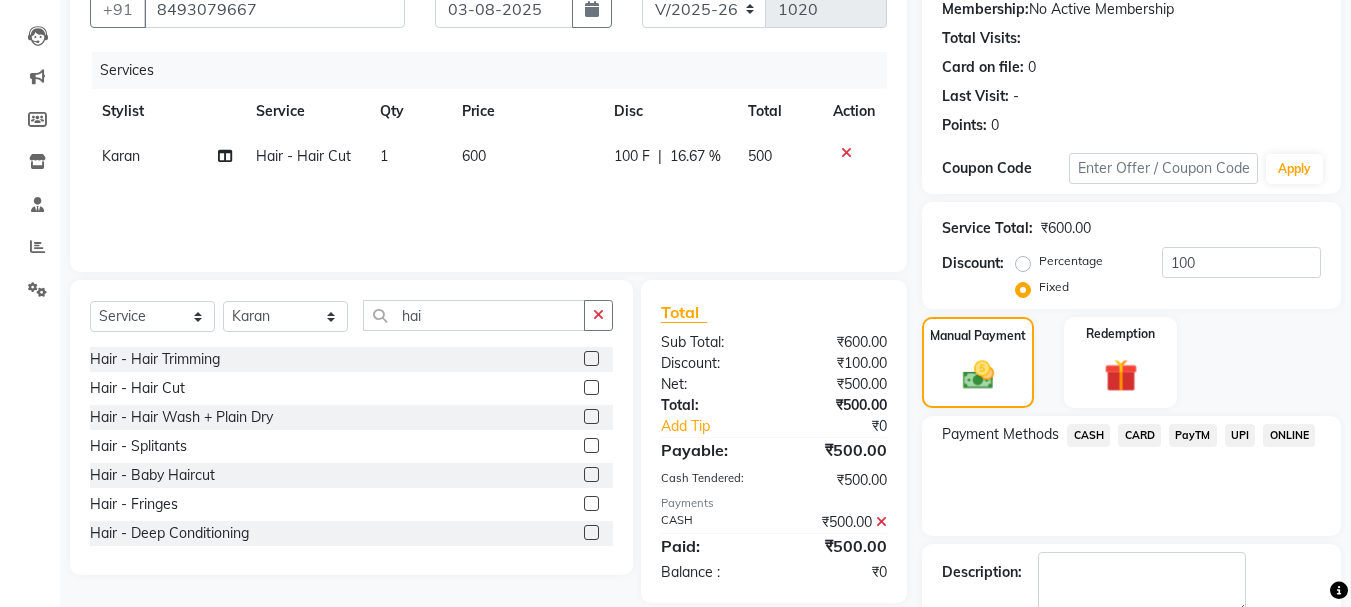 scroll, scrollTop: 309, scrollLeft: 0, axis: vertical 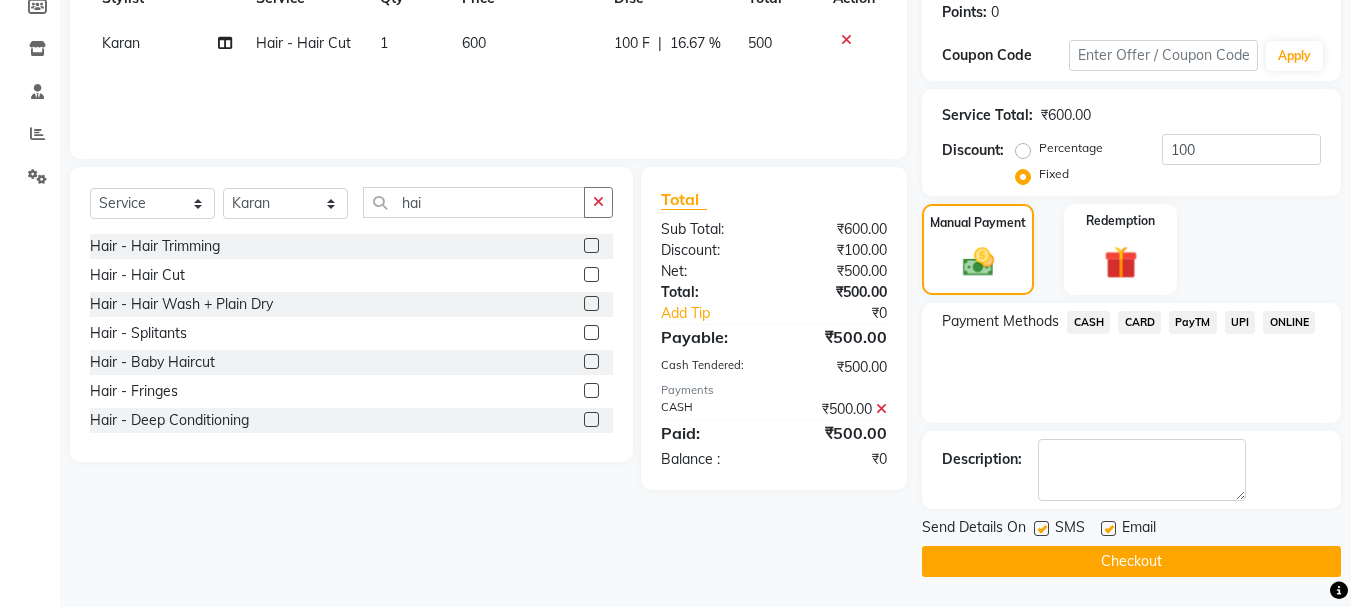 click on "Checkout" 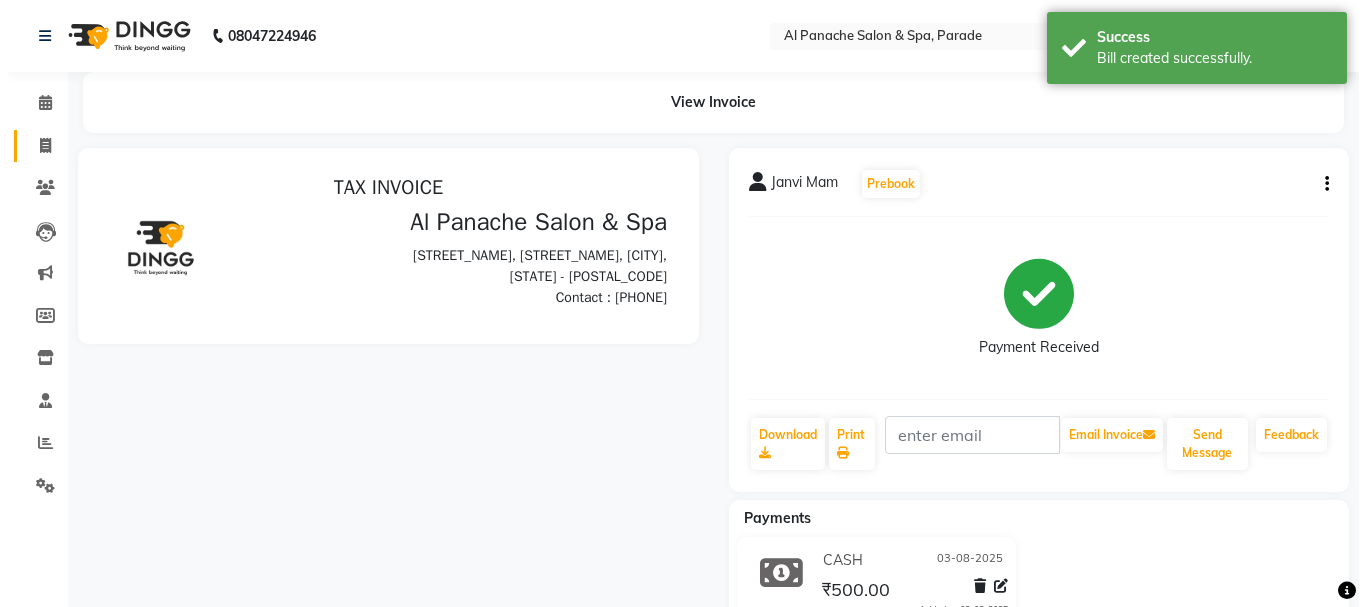 scroll, scrollTop: 0, scrollLeft: 0, axis: both 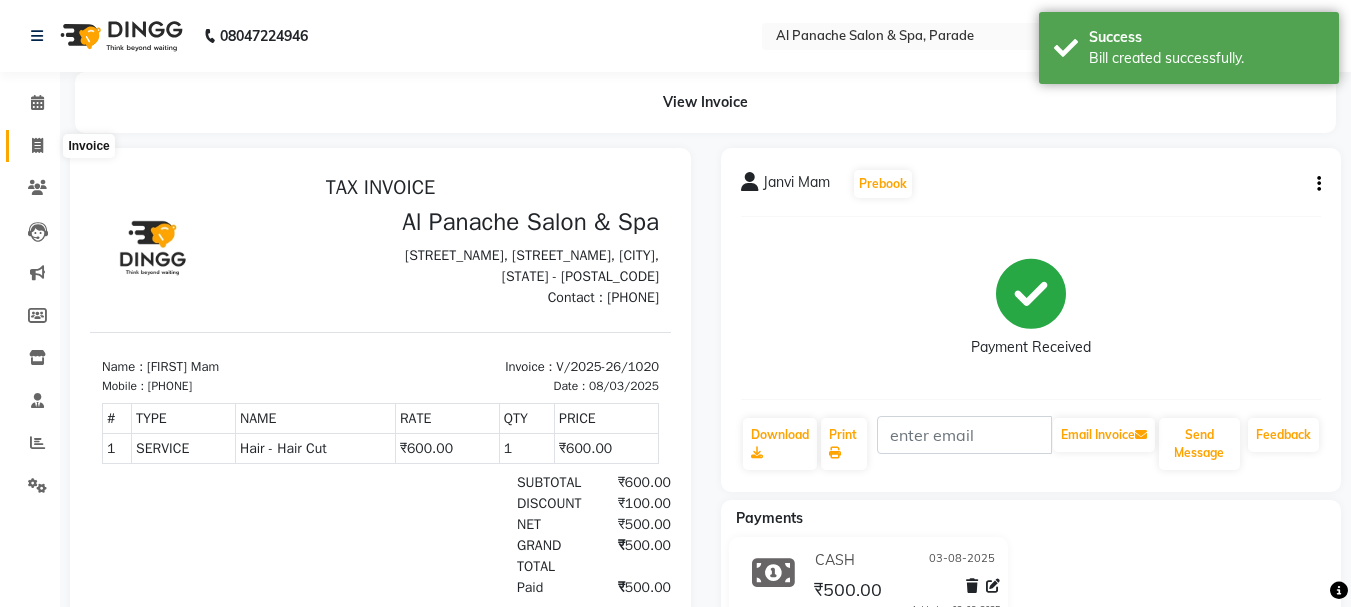 click 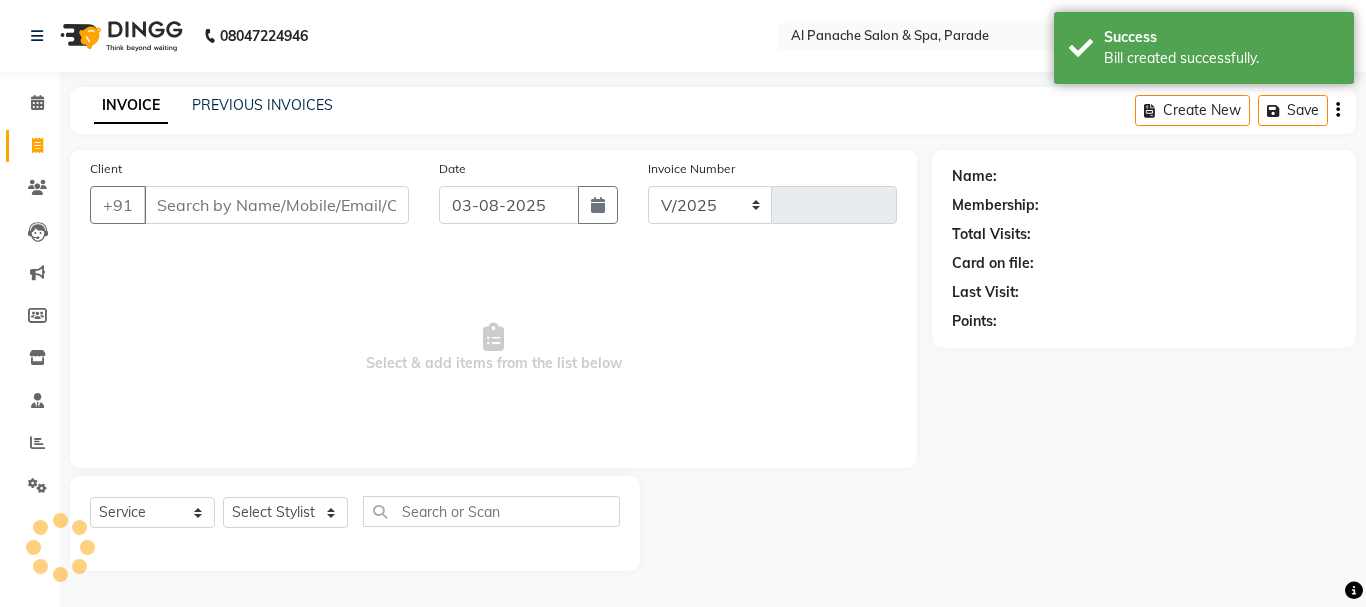 select on "463" 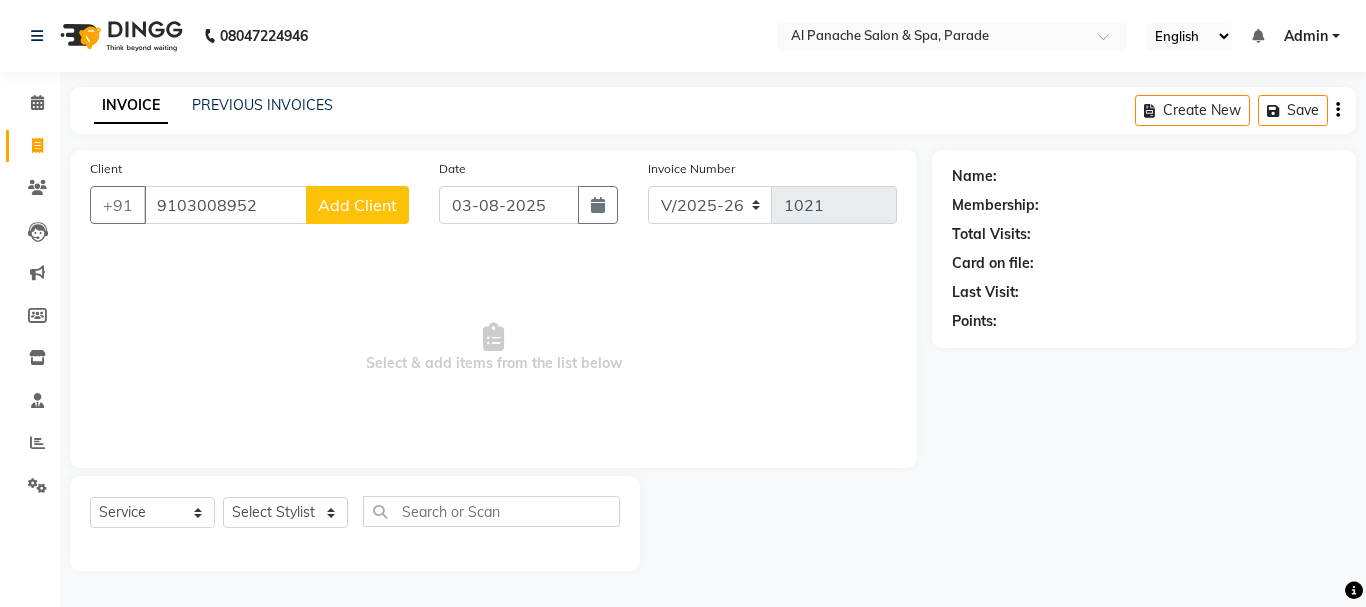 type on "9103008952" 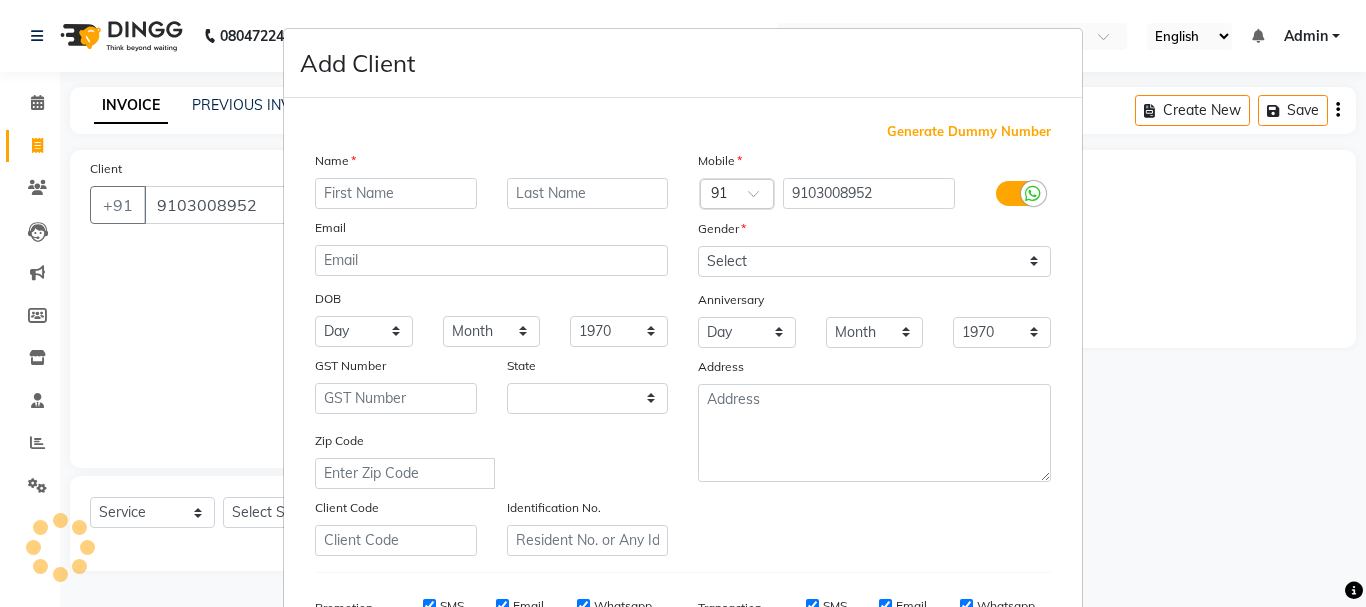 select on "15" 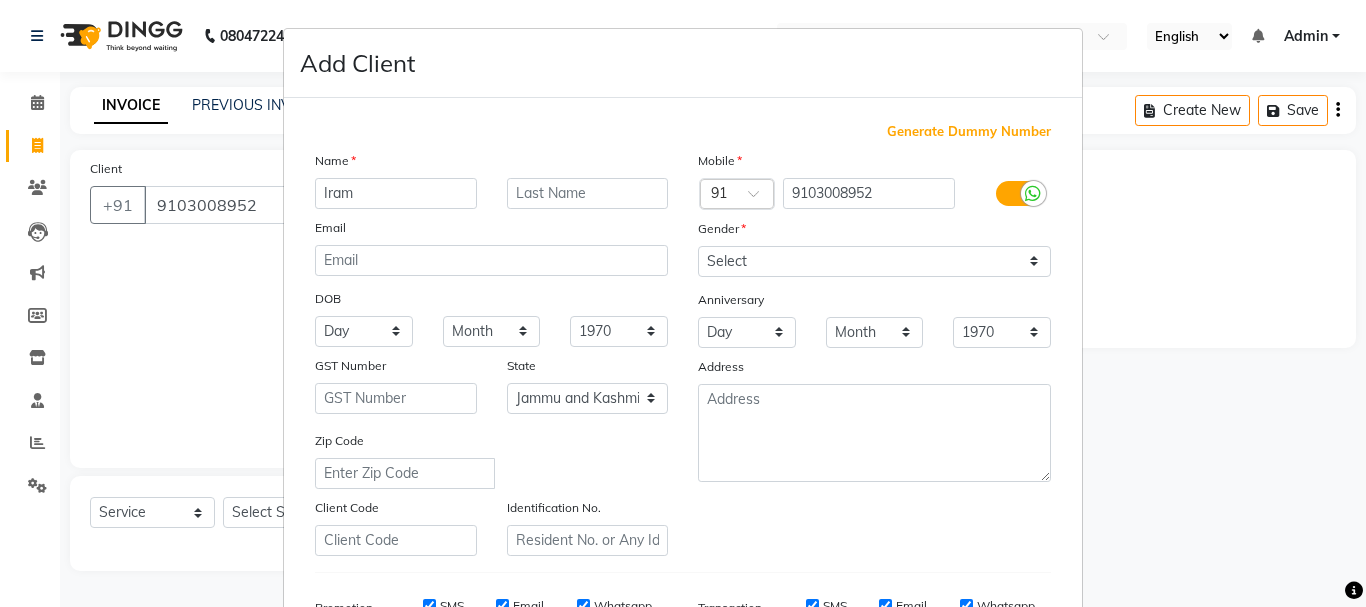 type on "Iram" 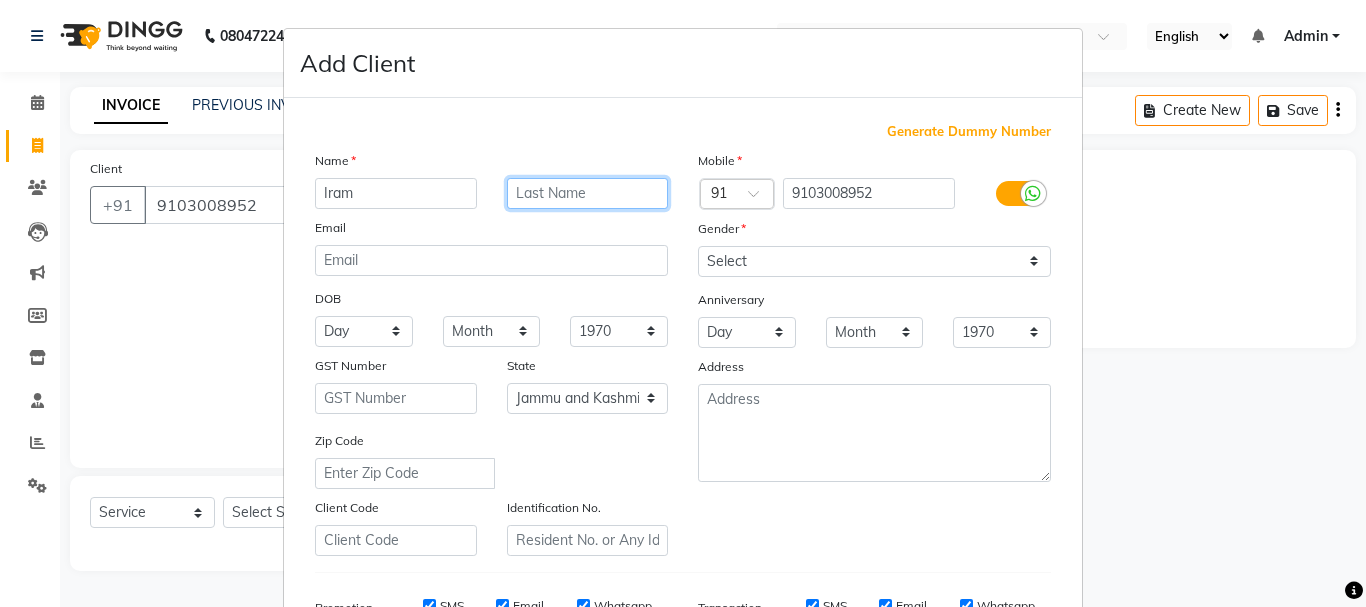 click at bounding box center [588, 193] 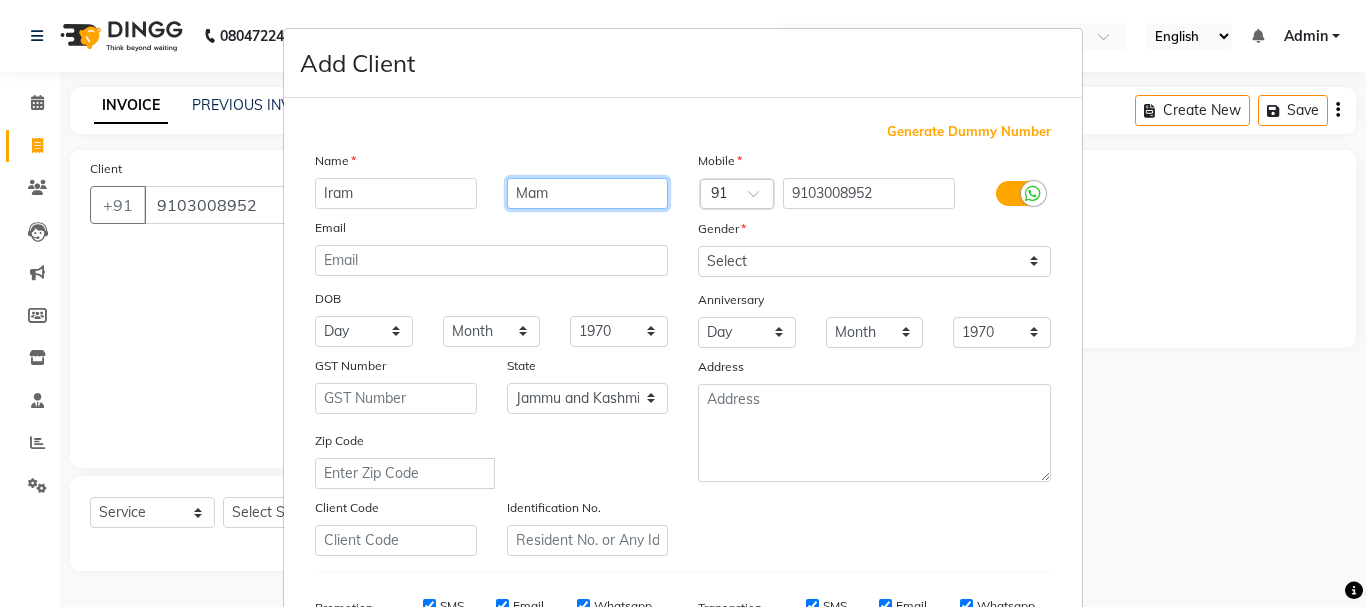 type on "Mam" 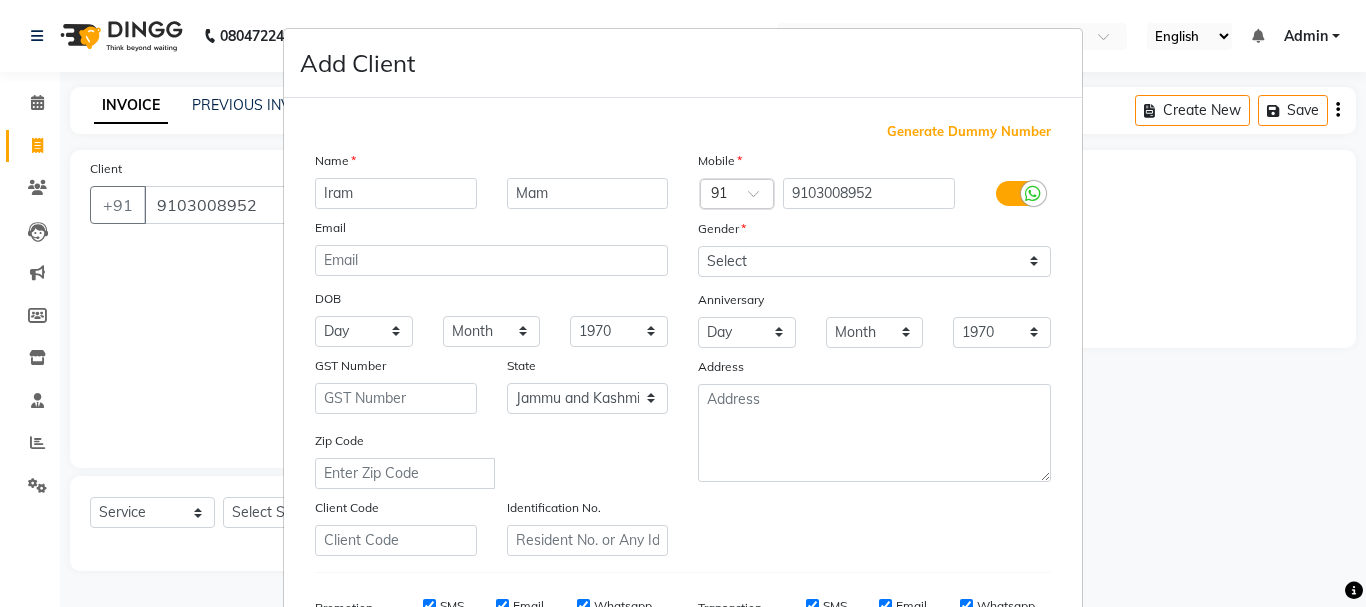 scroll, scrollTop: 316, scrollLeft: 0, axis: vertical 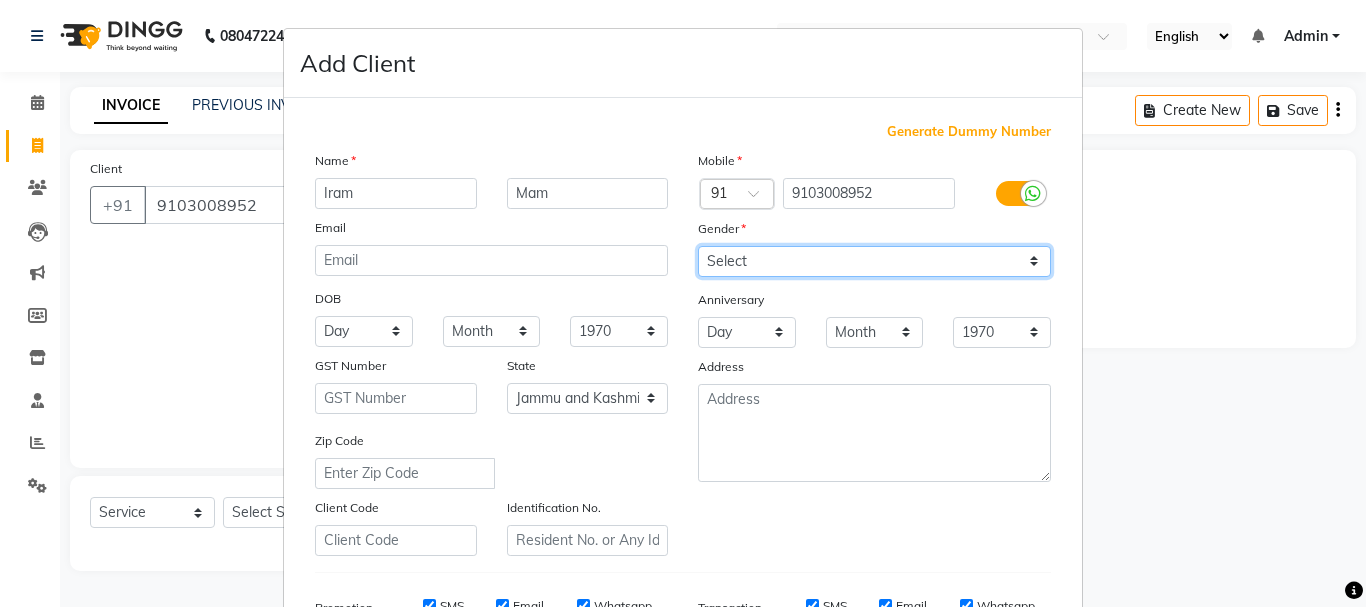 click on "Select Male Female Other Prefer Not To Say" at bounding box center [874, 261] 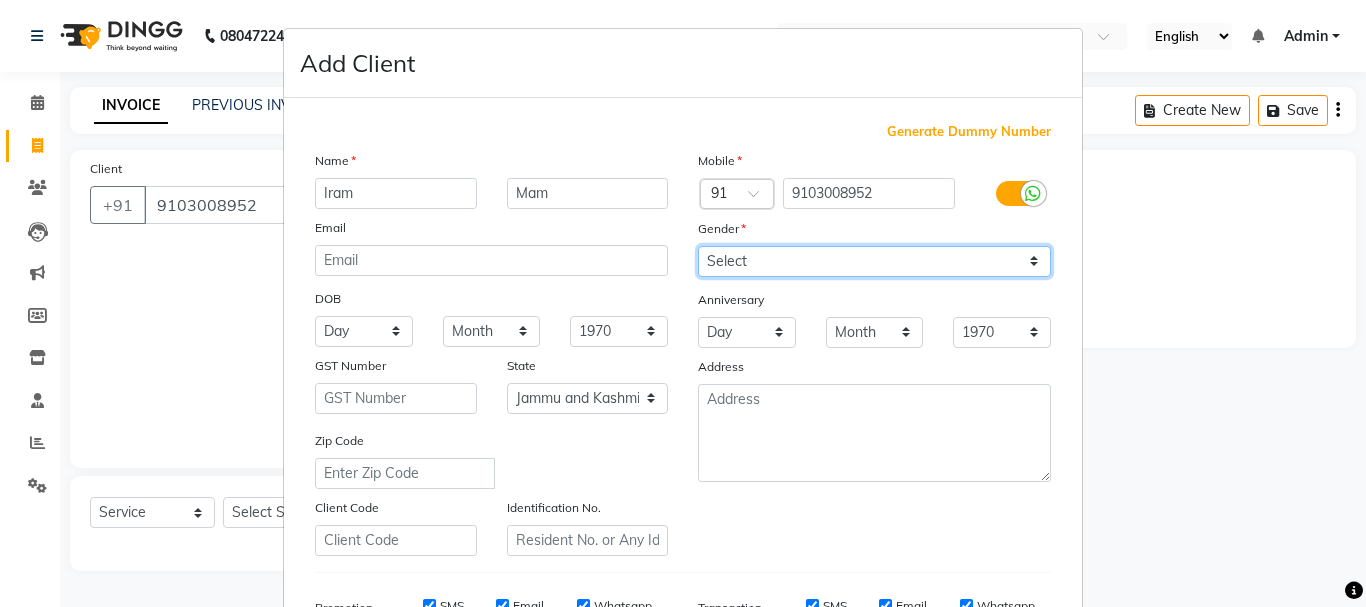 select on "female" 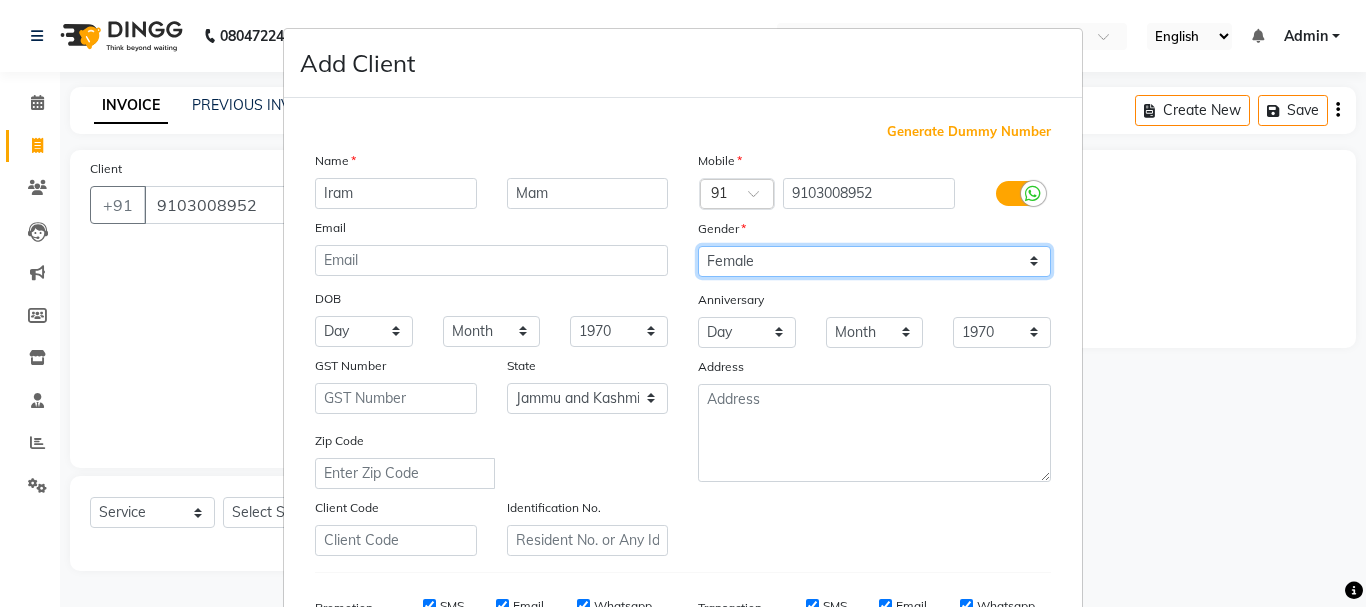 click on "Select Male Female Other Prefer Not To Say" at bounding box center (874, 261) 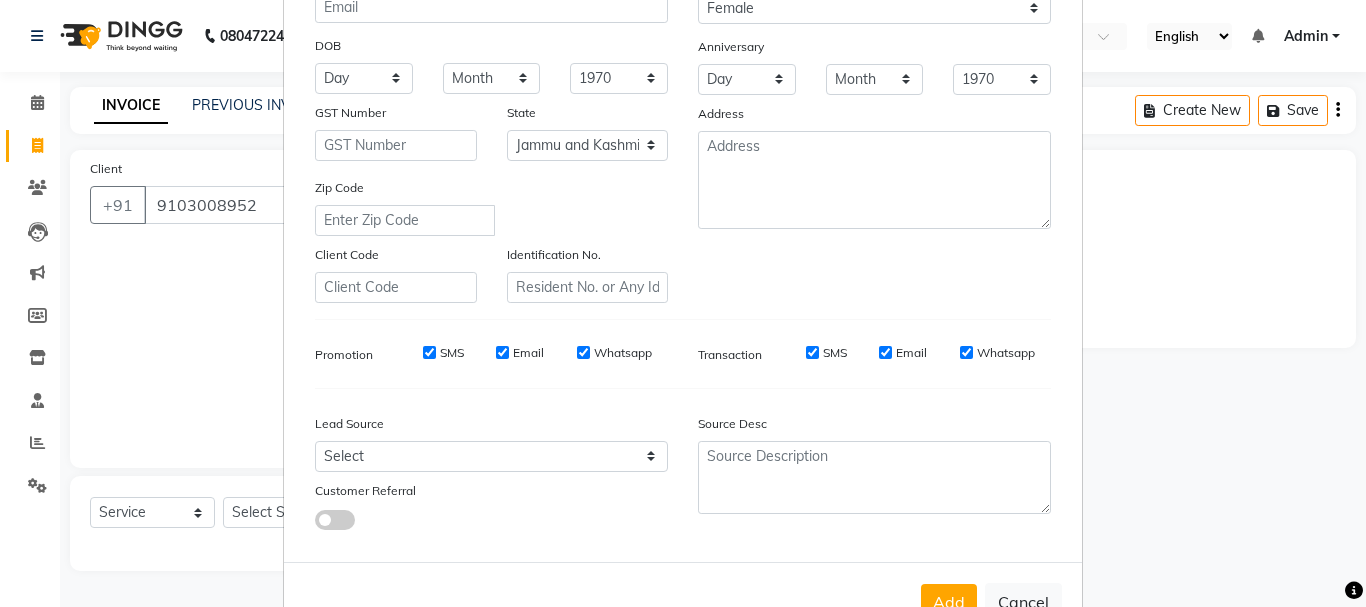 scroll, scrollTop: 316, scrollLeft: 0, axis: vertical 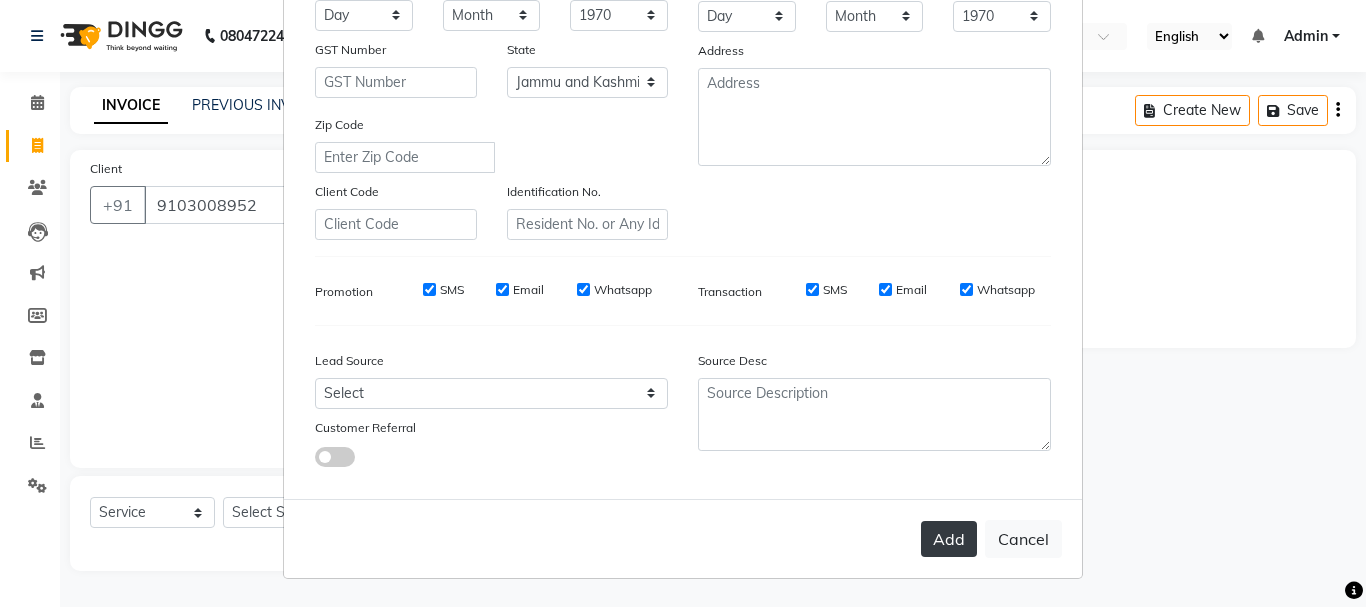 click on "Add" at bounding box center (949, 539) 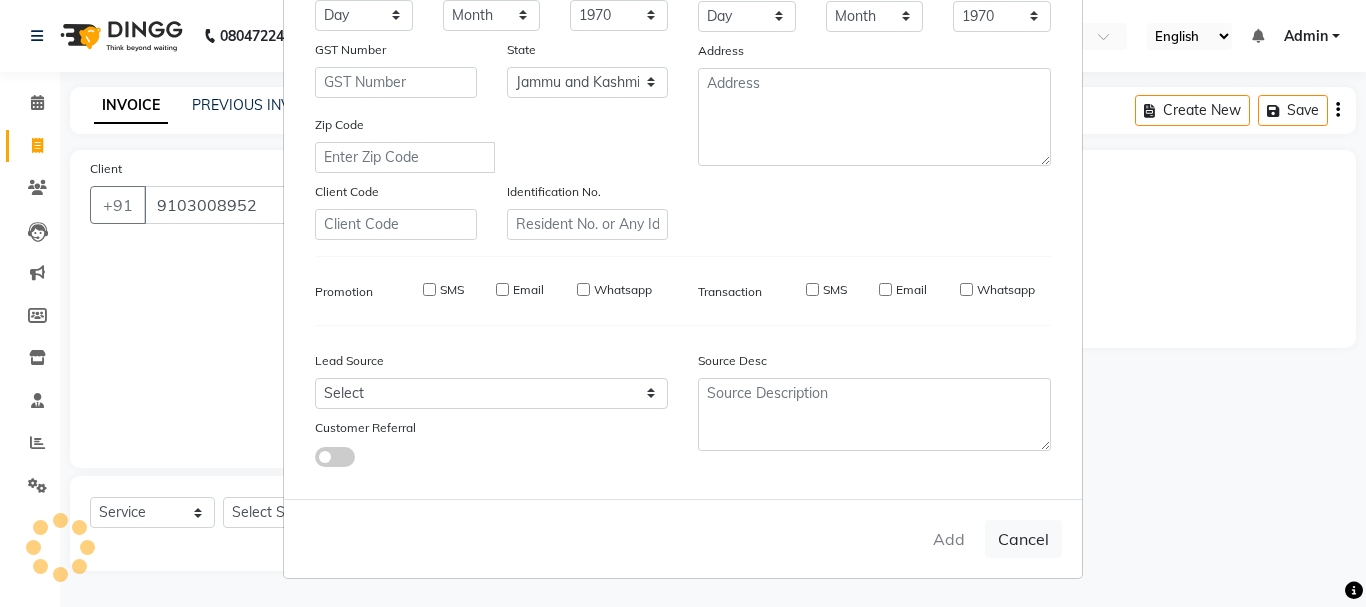 type 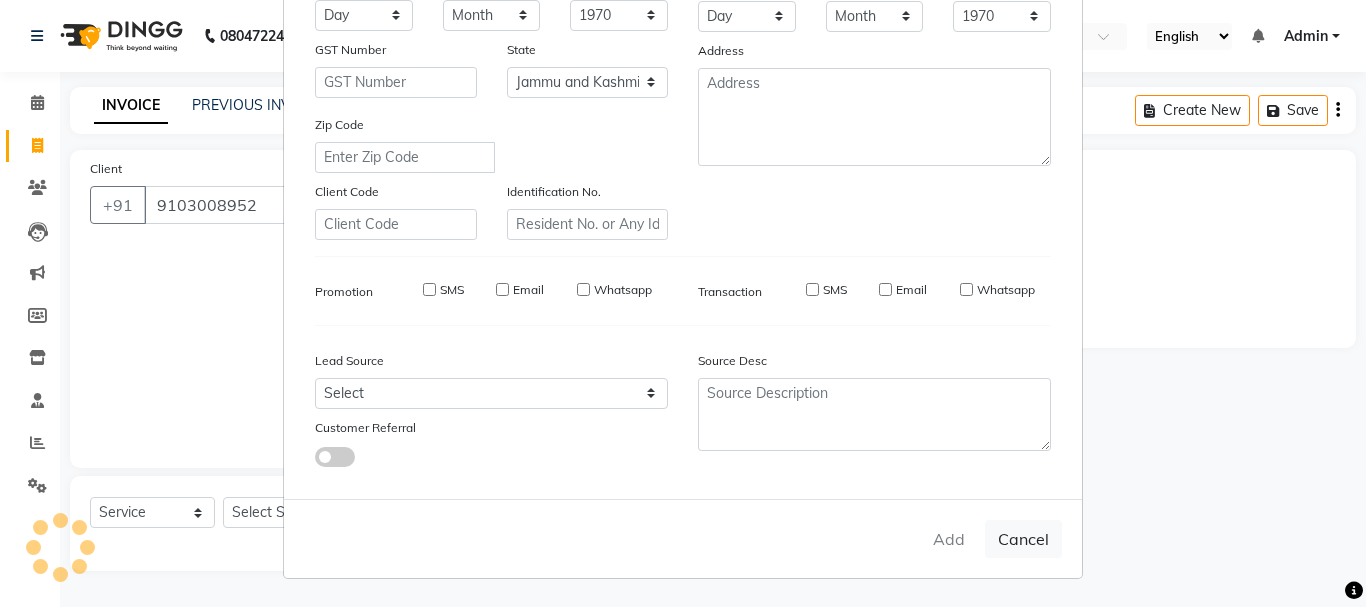 select 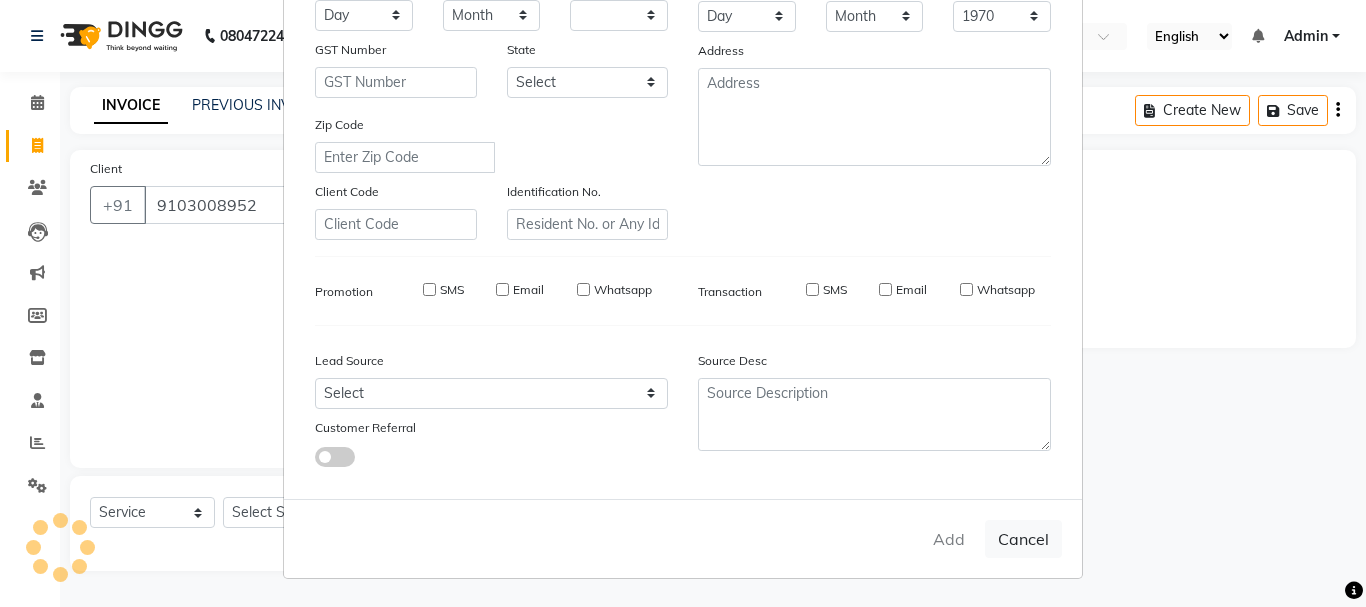 select 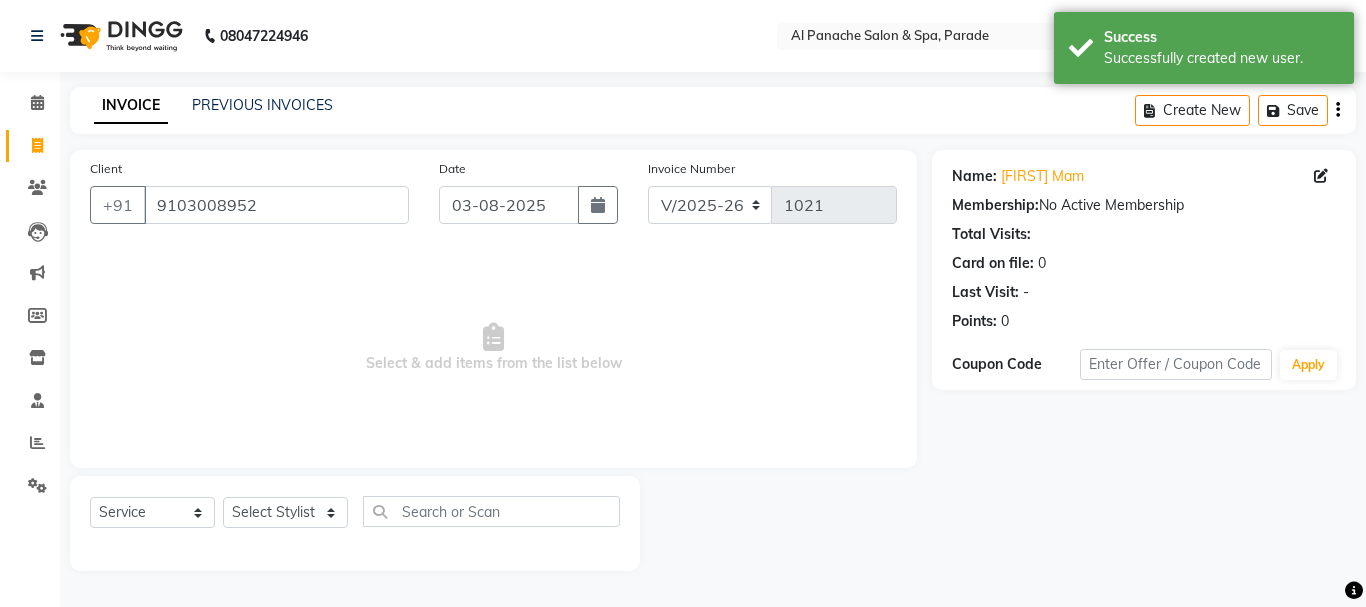 click on "Select  Service  Product  Membership  Package Voucher Prepaid Gift Card  Select Stylist AMAN Anu Karan Komal  MANAGER Nitin RAJVEER  SEEMA SNEHA Sunakshi" 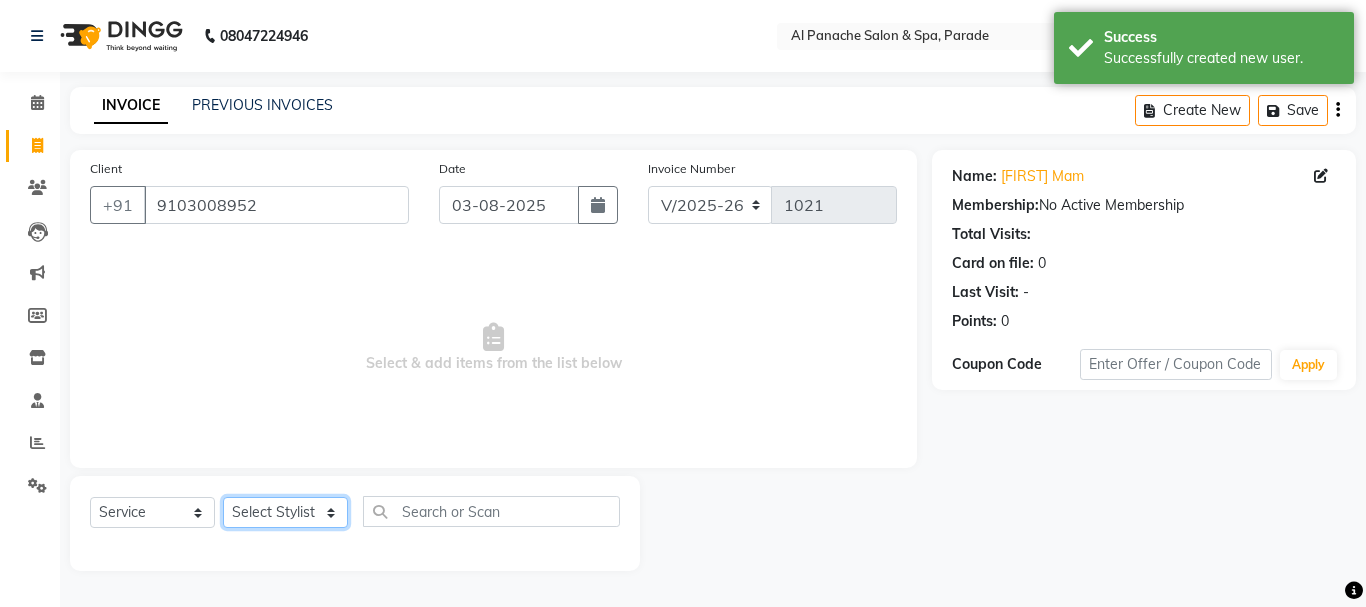 click on "Select Stylist AMAN Anu Karan Komal  MANAGER Nitin [FIRST]  SEEMA SNEHA Sunakshi" 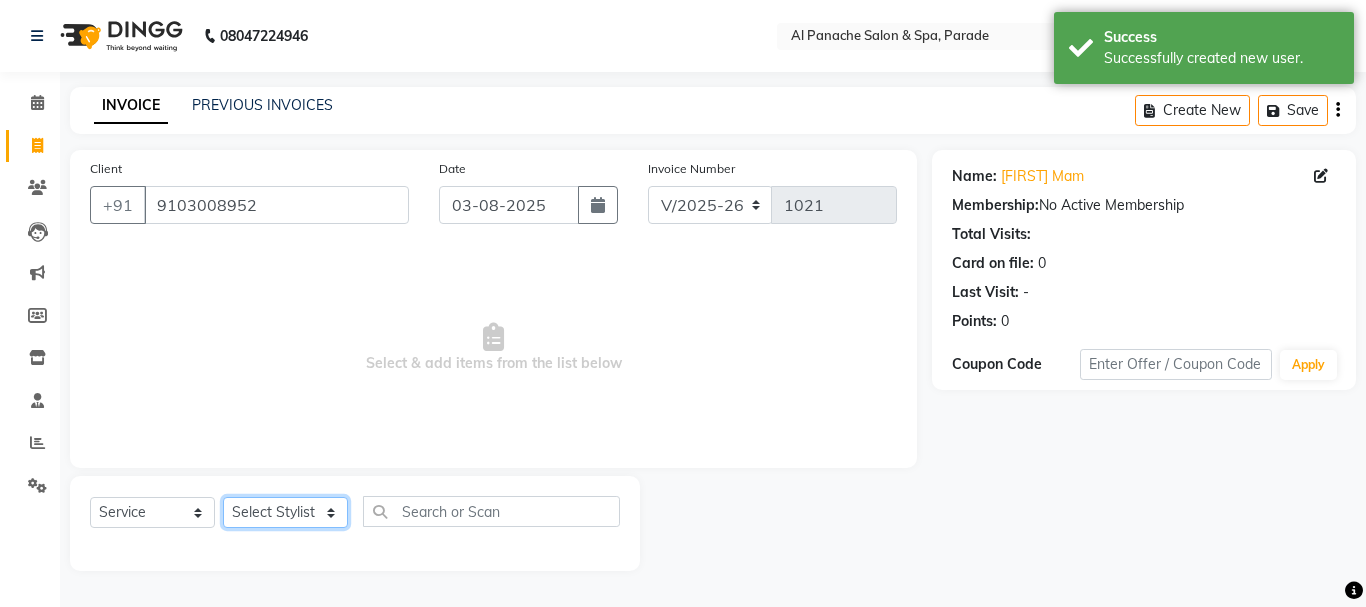 select on "10500" 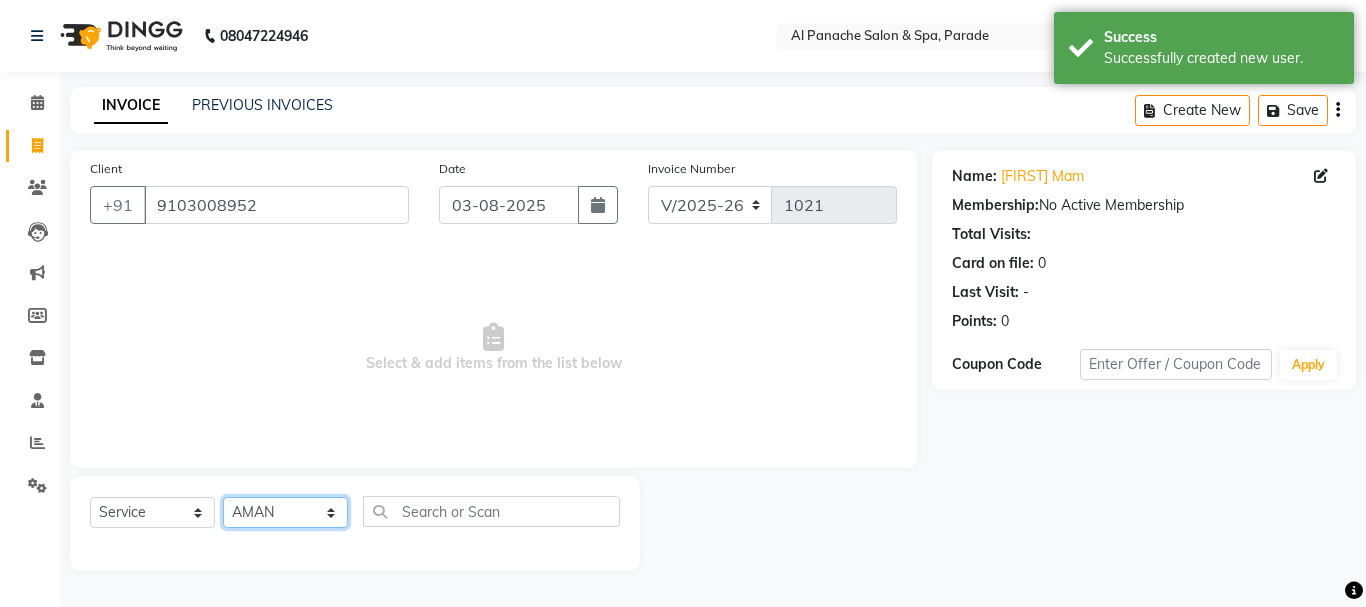 click on "Select Stylist AMAN Anu Karan Komal  MANAGER Nitin [FIRST]  SEEMA SNEHA Sunakshi" 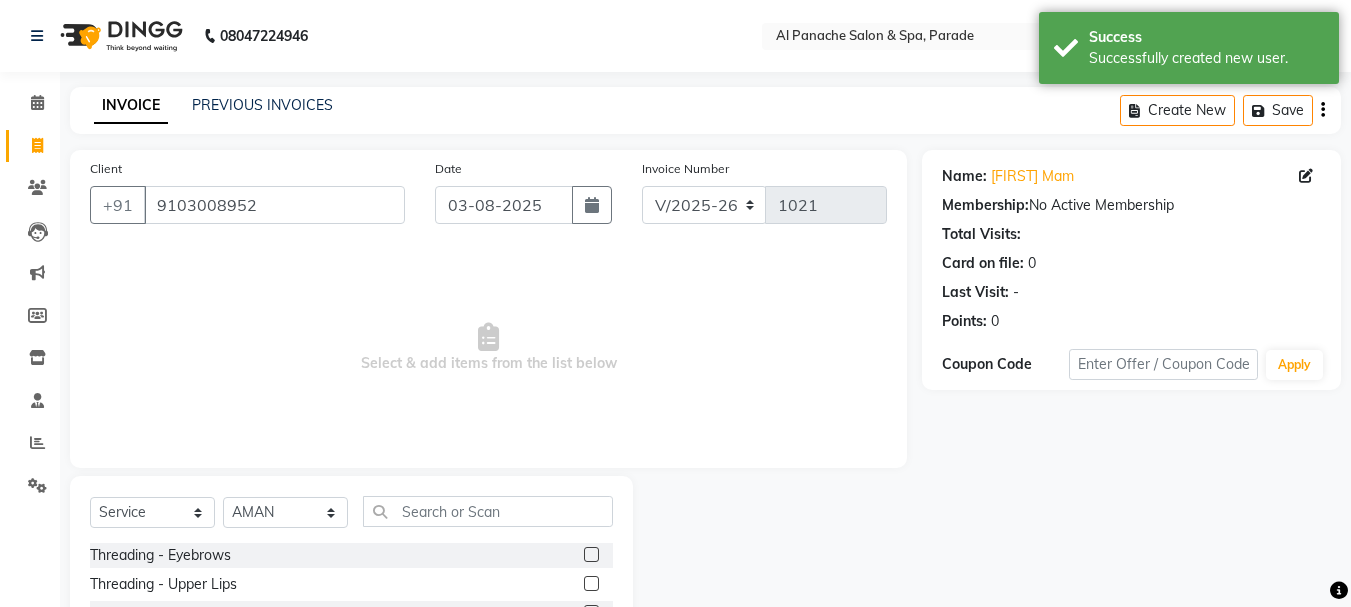 drag, startPoint x: 436, startPoint y: 494, endPoint x: 454, endPoint y: 512, distance: 25.455845 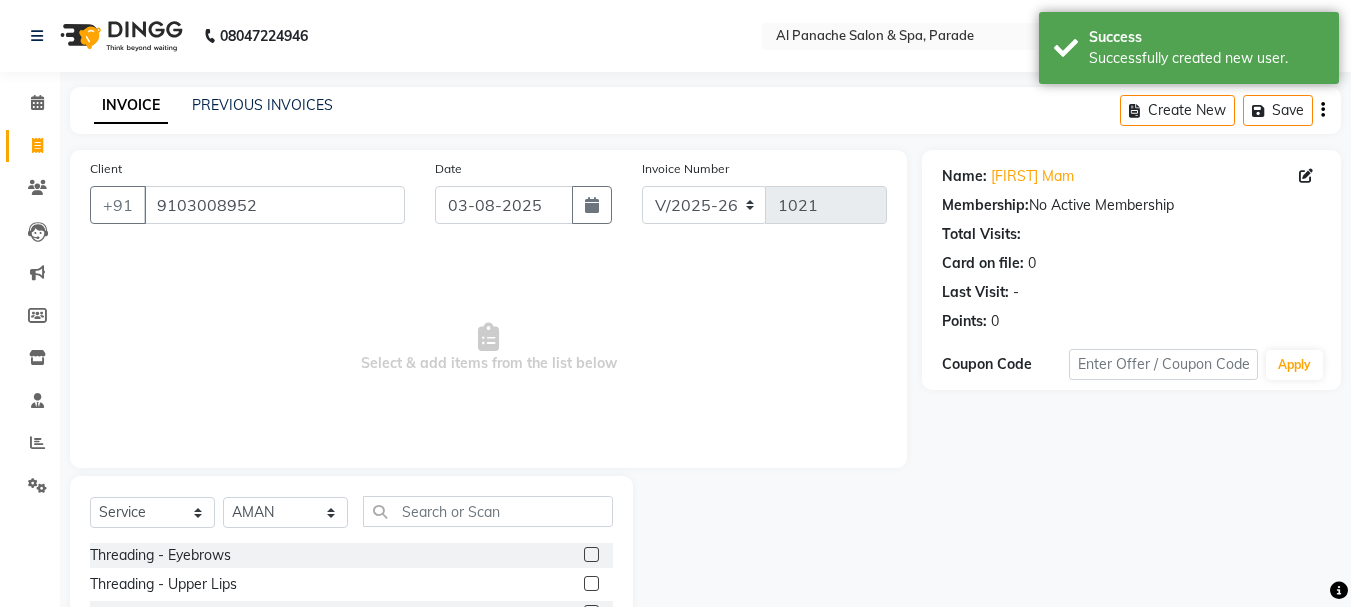 click on "Select  Service  Product  Membership  Package Voucher Prepaid Gift Card  Select Stylist AMAN Anu Karan Komal  MANAGER Nitin RAJVEER  SEEMA SNEHA Sunakshi Threading - Eyebrows  Threading - Upper Lips  Threading - Chin  Threading - Side Locks  Threading - Forehead  Threading - Neck  Threading - Face  PRE BRIDAL PACKAGE DIAMOND  NAIL PAINT   GEL NAIL PAINT  OVERLAY  REFILL  FULL GLITTER+OVERLAY  GLITTER NAIL PAINT  HEAD MASSAGE MEN  NAIL EXTENSION WITH ART  BASIC MAKEUP COURSE  ADVANCE MAKEUP COURSE  SELF MAKEUP COURSE  ORGANIC CLEANUP  O3 FACIAL  CLEAN OUT   INSTA CLEAR CLEANUP  O3 CLEANUP  O3 DE-TAN  TAN BLEACH  Sari Draping  Nail Accessories Per Finger  Eyelash  Eye Lens  Full Threading (Eyebrow,upperlip,Forhead)  Choco Wax - Upper Lips  Choco Wax - Chin  Choco Wax - Side Locks  Choco Wax - Forehead  Choco Wax - Face  Hair - Hair Trimming  Hair - Hair Cut  Hair - Hair Wash + Plain Dry  Hair - Splitants  Hair - Baby Haircut  Hair - Fringes  Hair - Deep Conditioning  HAIR CUT GENTS   BEARD SETTING   Single Tip" 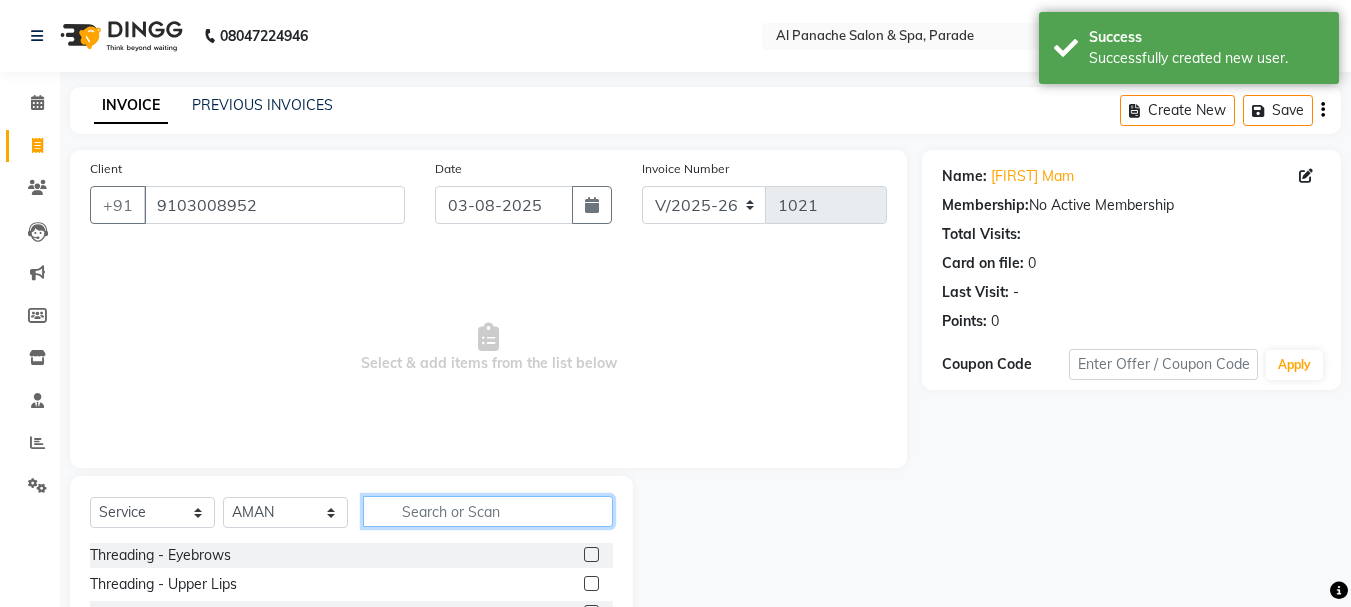 click 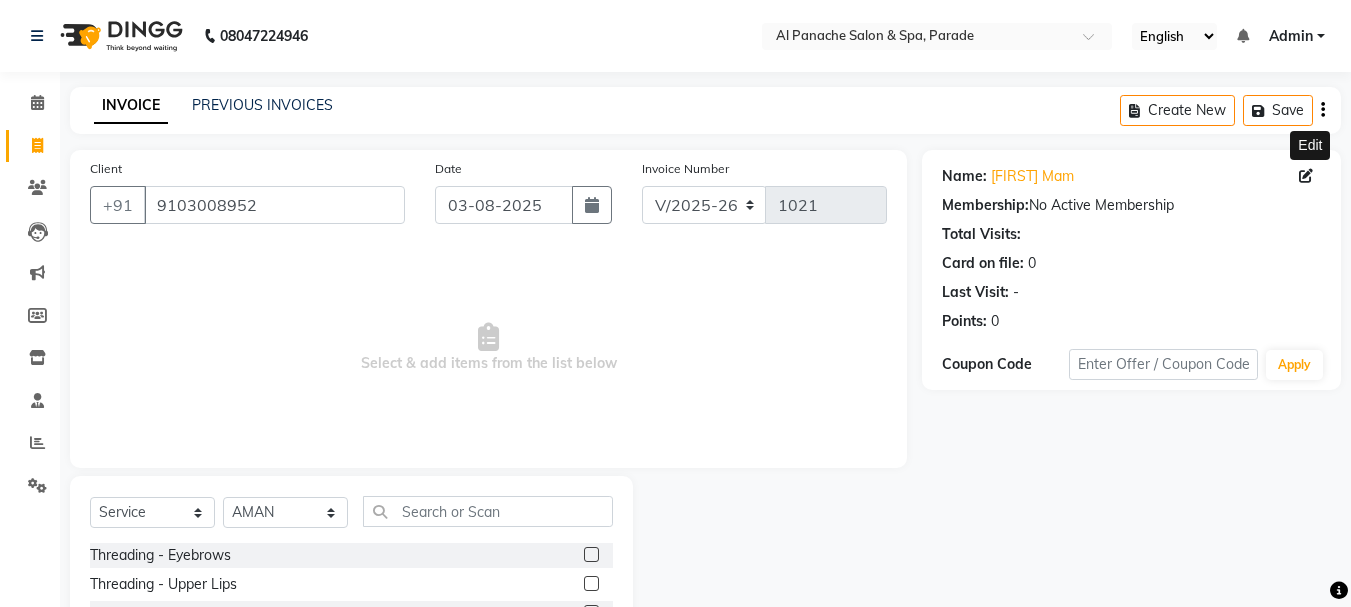 click 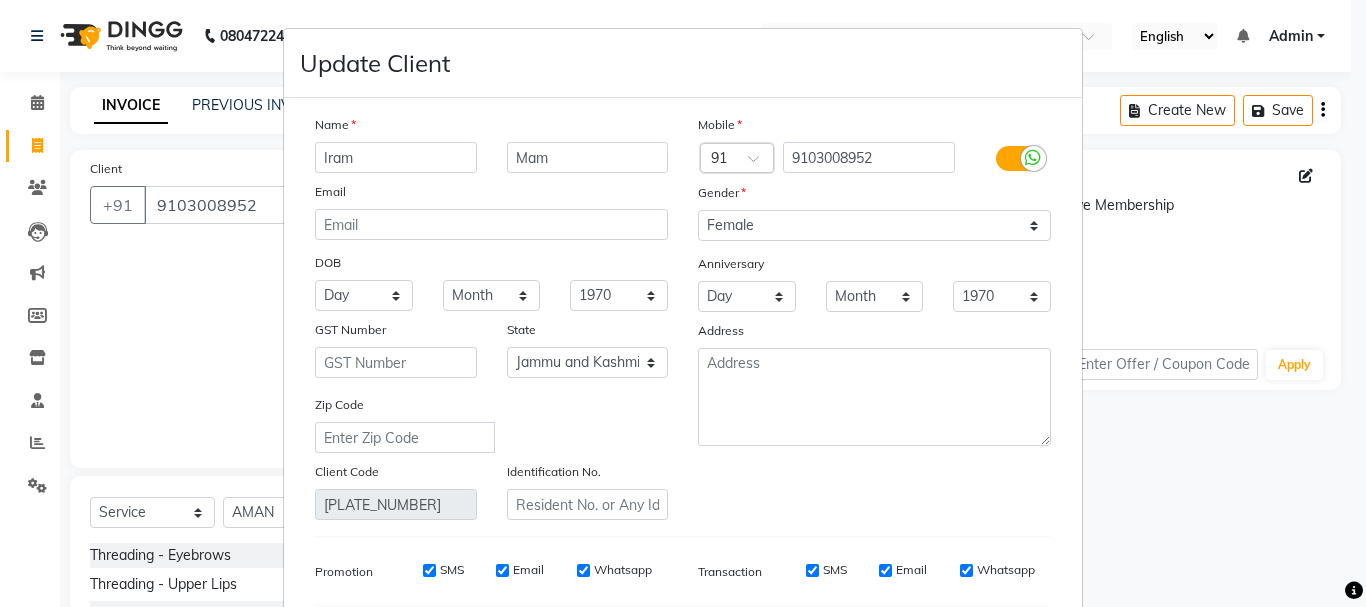 click on "Update Client Name [FIRST] Mam Email DOB Day 01 02 03 04 05 06 07 08 09 10 11 12 13 14 15 16 17 18 19 20 21 22 23 24 25 26 27 28 29 30 31 Month January February March April May June July August September October November December 1940 1941 1942 1943 1944 1945 1946 1947 1948 1949 1950 1951 1952 1953 1954 1955 1956 1957 1958 1959 1960 1961 1962 1963 1964 1965 1966 1967 1968 1969 1970 1971 1972 1973 1974 1975 1976 1977 1978 1979 1980 1981 1982 1983 1984 1985 1986 1987 1988 1989 1990 1991 1992 1993 1994 1995 1996 1997 1998 1999 2000 2001 2002 2003 2004 2005 2006 2007 2008 2009 2010 2011 2012 2013 2014 2015 2016 2017 2018 2019 2020 2021 2022 2023 2024 GST Number State Select Andaman and Nicobar Islands Andhra Pradesh Arunachal Pradesh Assam Bihar Chandigarh Chhattisgarh Dadra and Nagar Haveli Daman and Diu Delhi Goa Gujarat Haryana Himachal Pradesh Jammu and Kashmir Jharkhand Karnataka Kerala Lakshadweep Madhya Pradesh Maharashtra Manipur Meghalaya Mizoram Nagaland Odisha Pondicherry Punjab Rajasthan Sikkim Telangana" at bounding box center [683, 303] 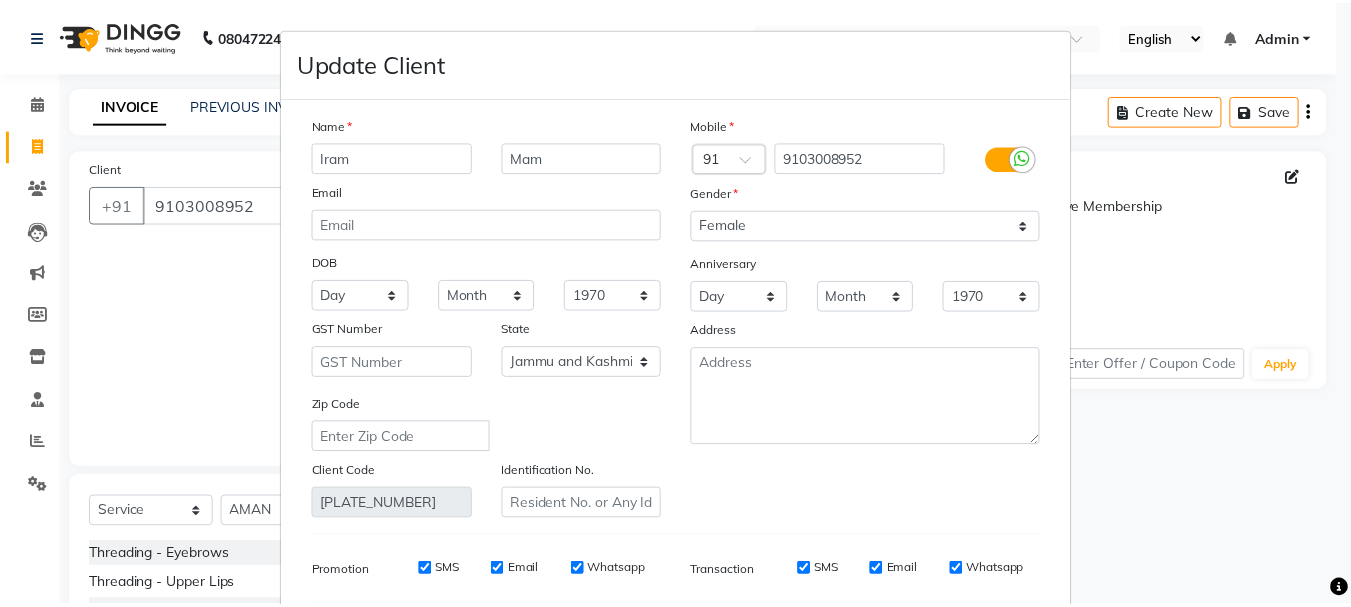 scroll, scrollTop: 280, scrollLeft: 0, axis: vertical 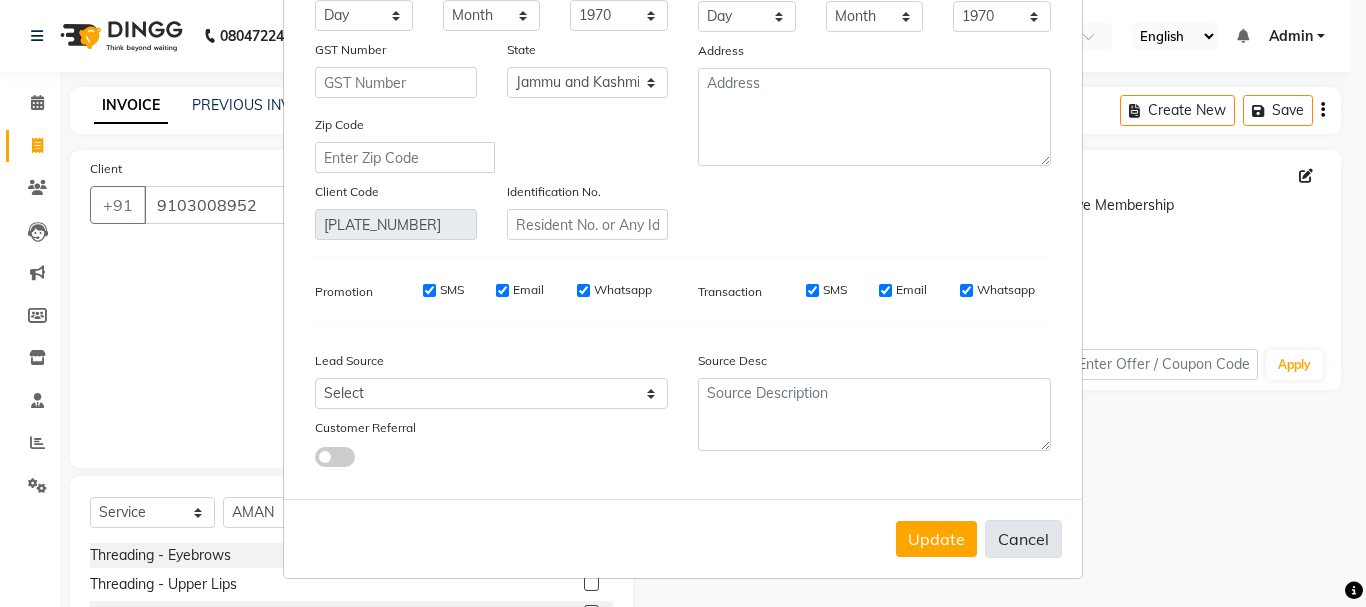 click on "Cancel" at bounding box center (1023, 539) 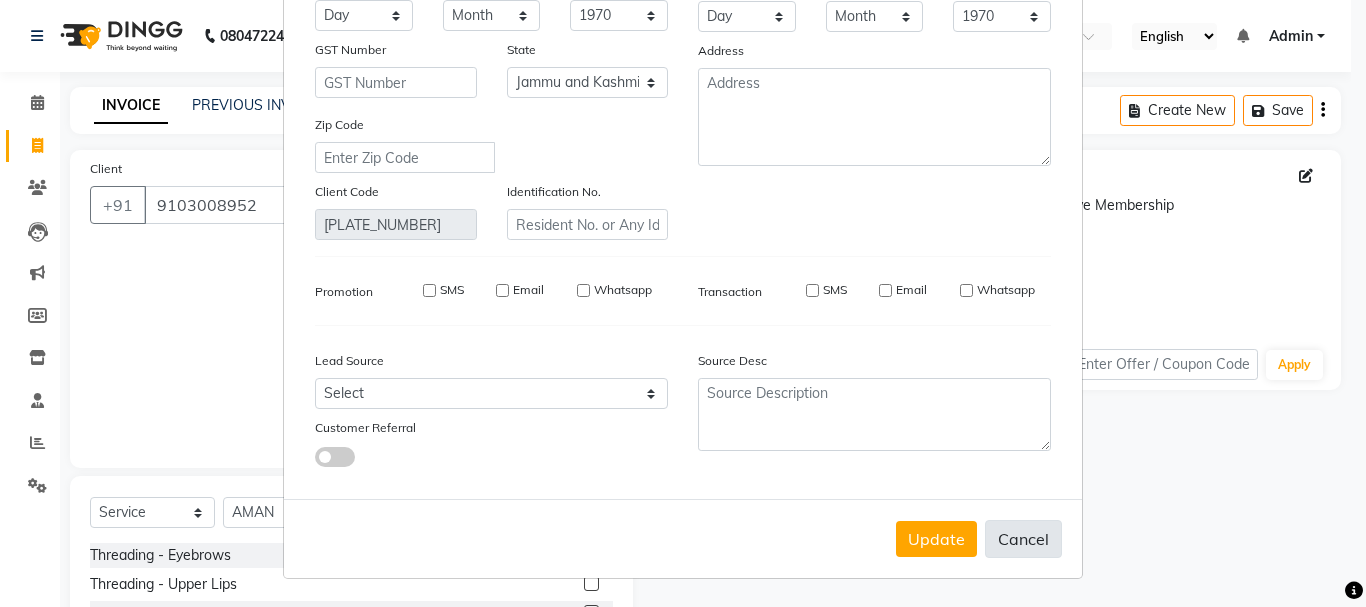 type 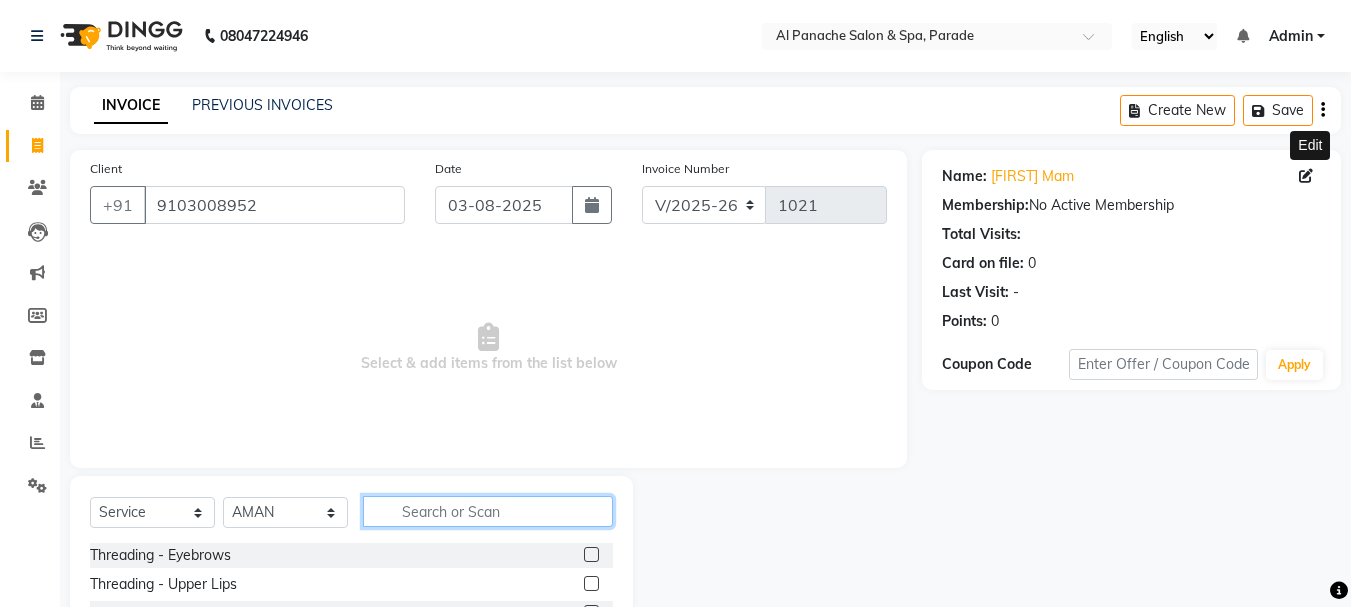 click 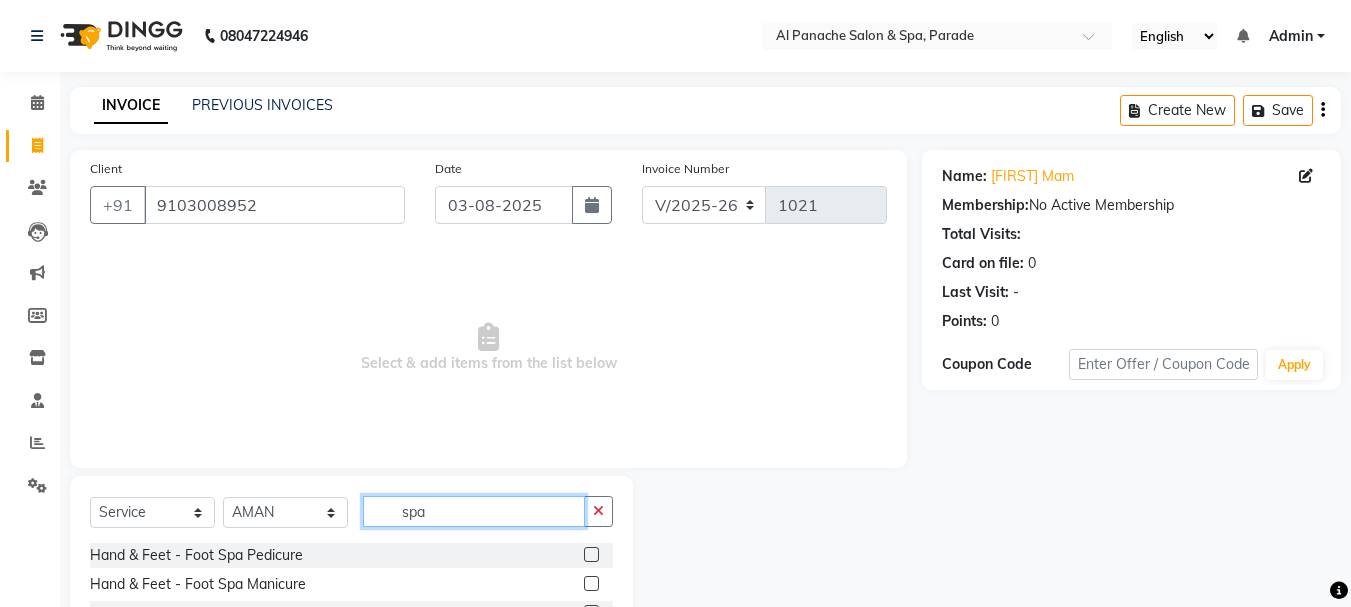 scroll, scrollTop: 139, scrollLeft: 0, axis: vertical 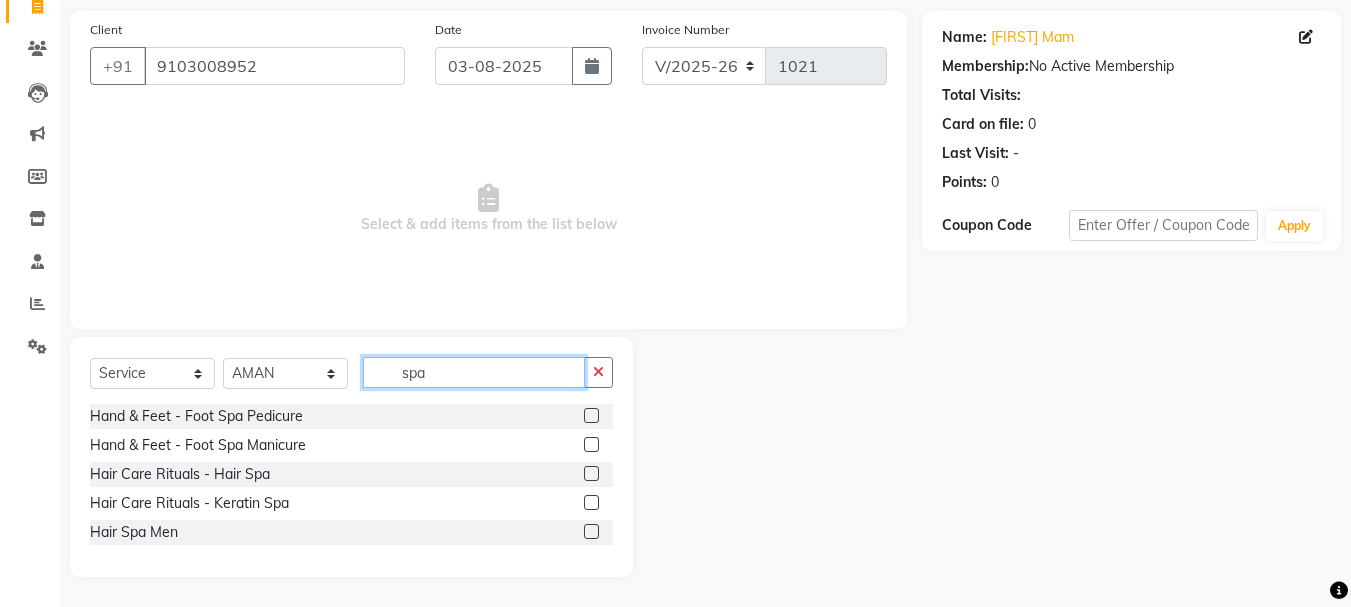 type on "spa" 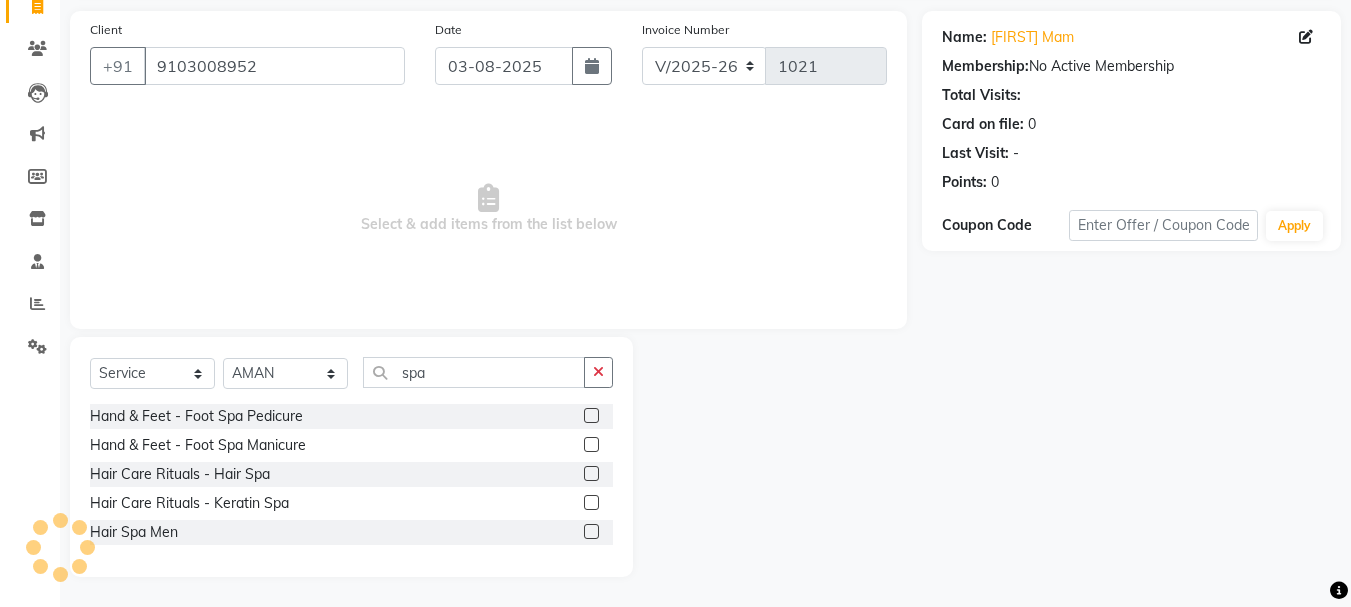 click 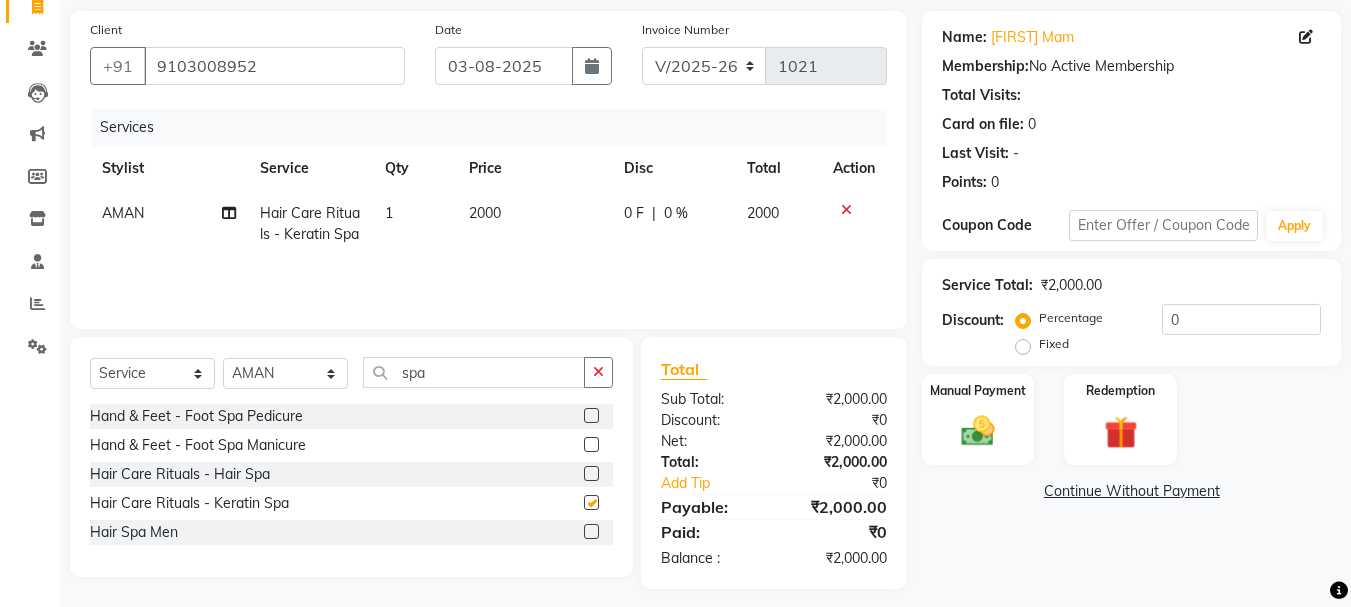 checkbox on "false" 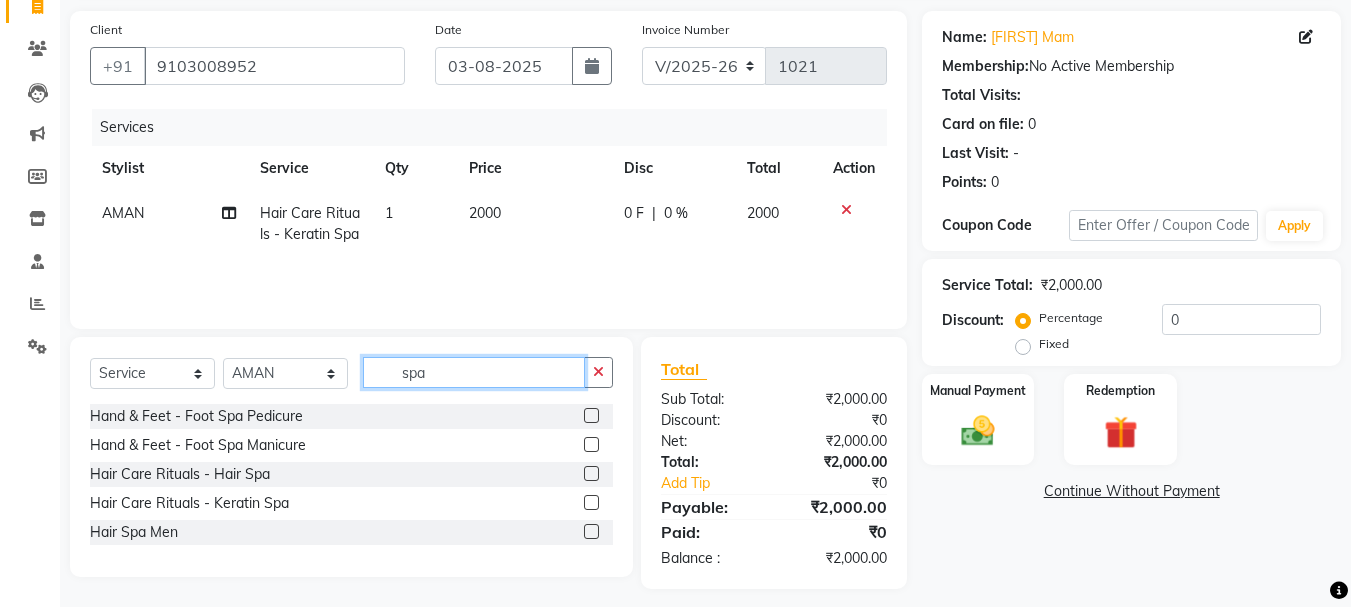 drag, startPoint x: 423, startPoint y: 380, endPoint x: 461, endPoint y: 368, distance: 39.849716 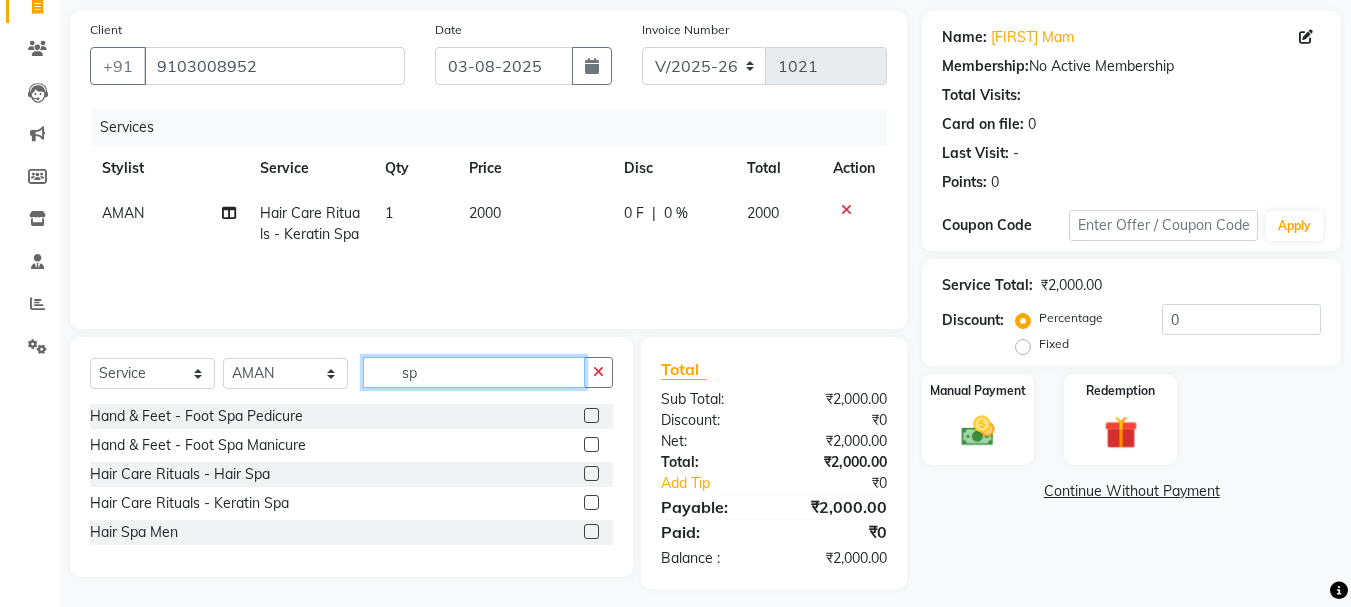 type on "s" 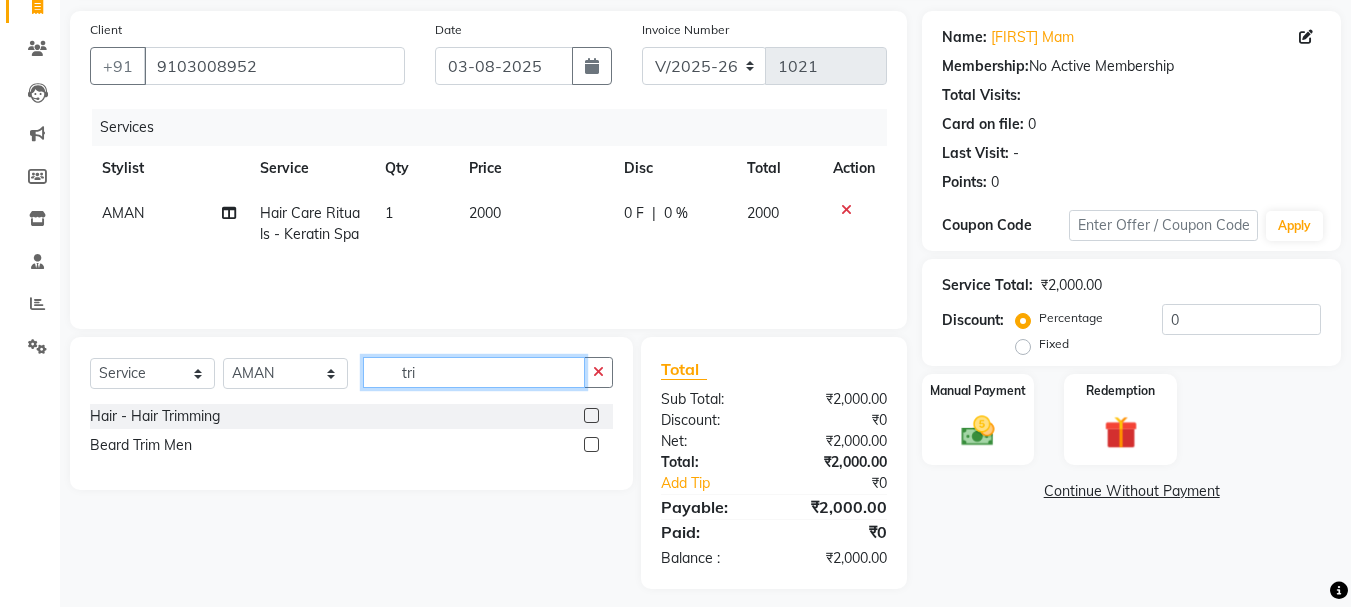 type on "tri" 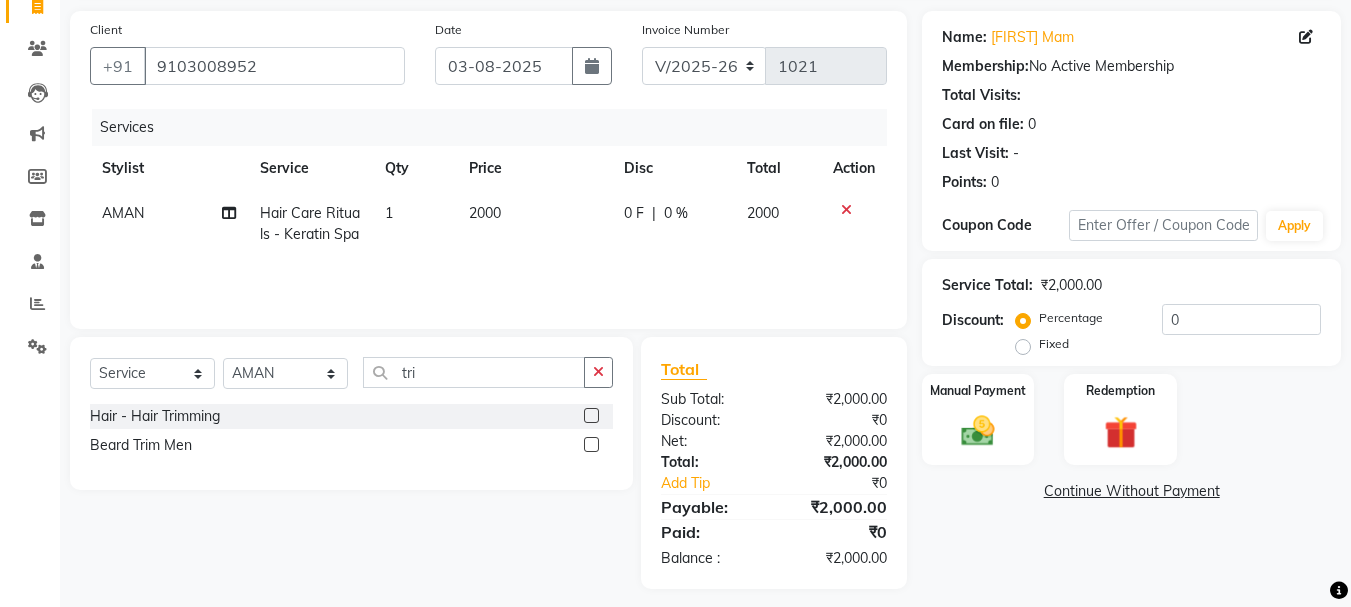 click 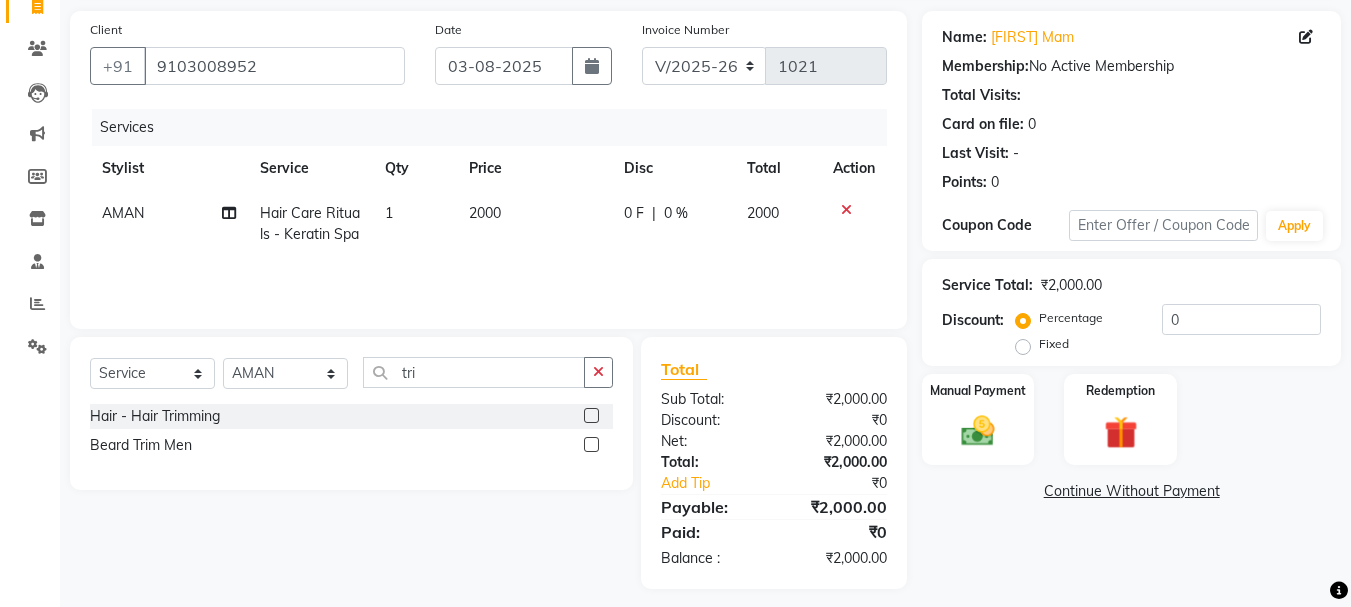 click at bounding box center [590, 416] 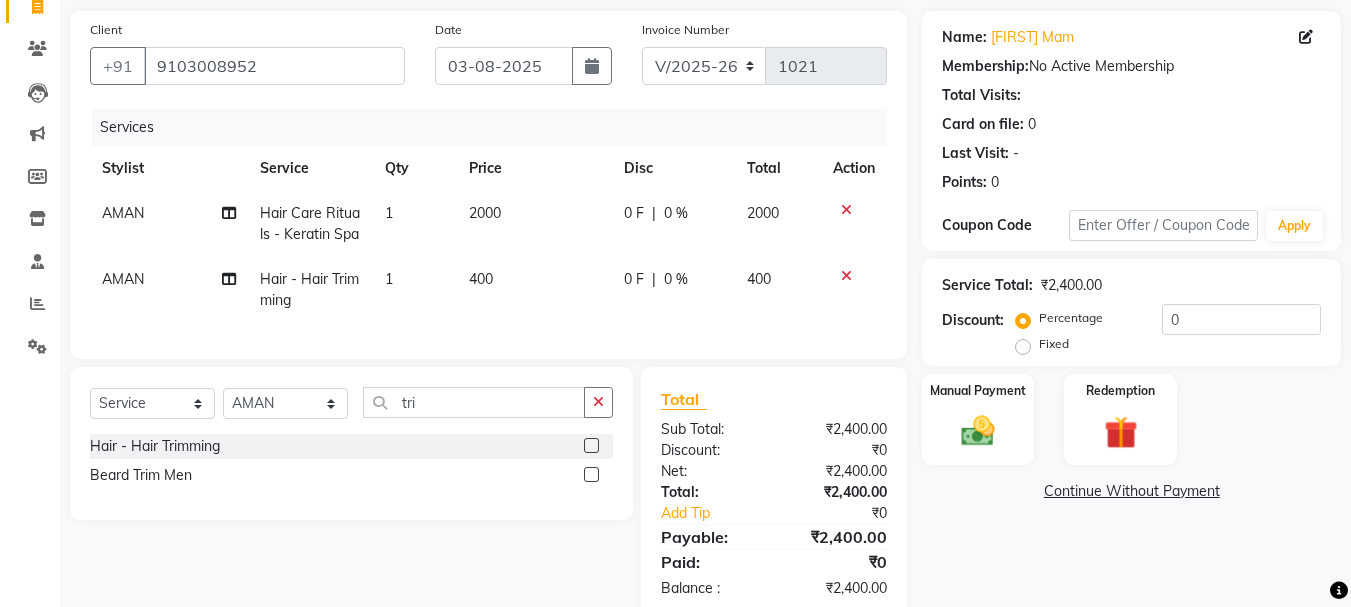click 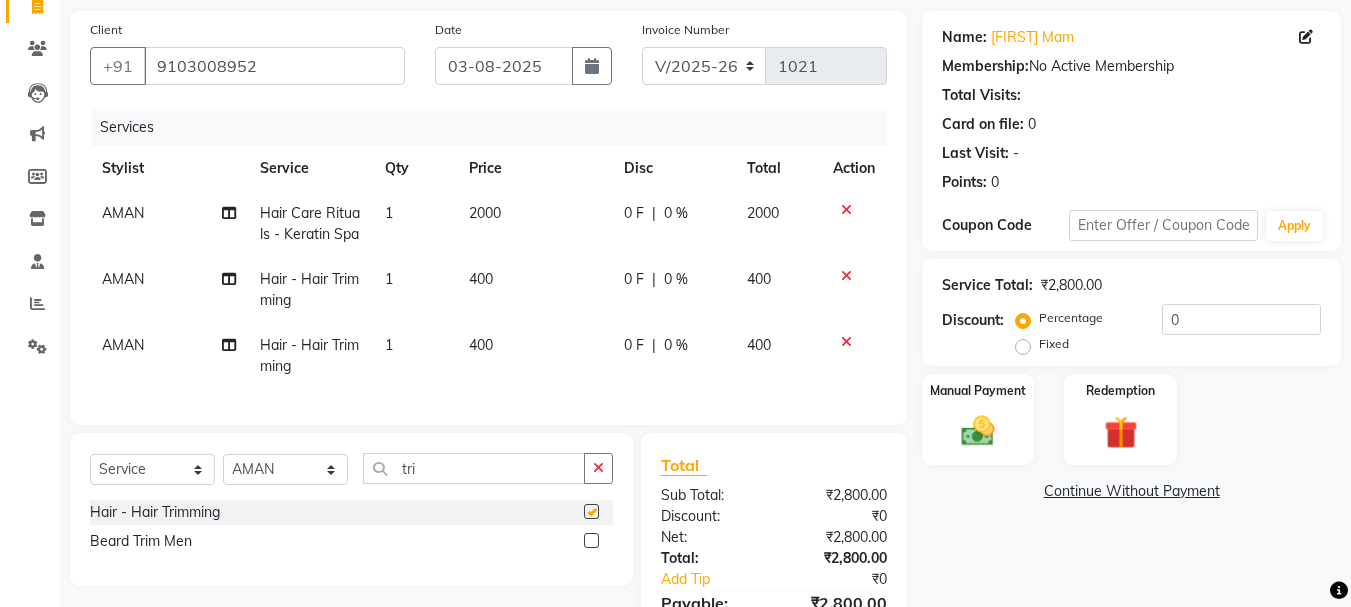 checkbox on "false" 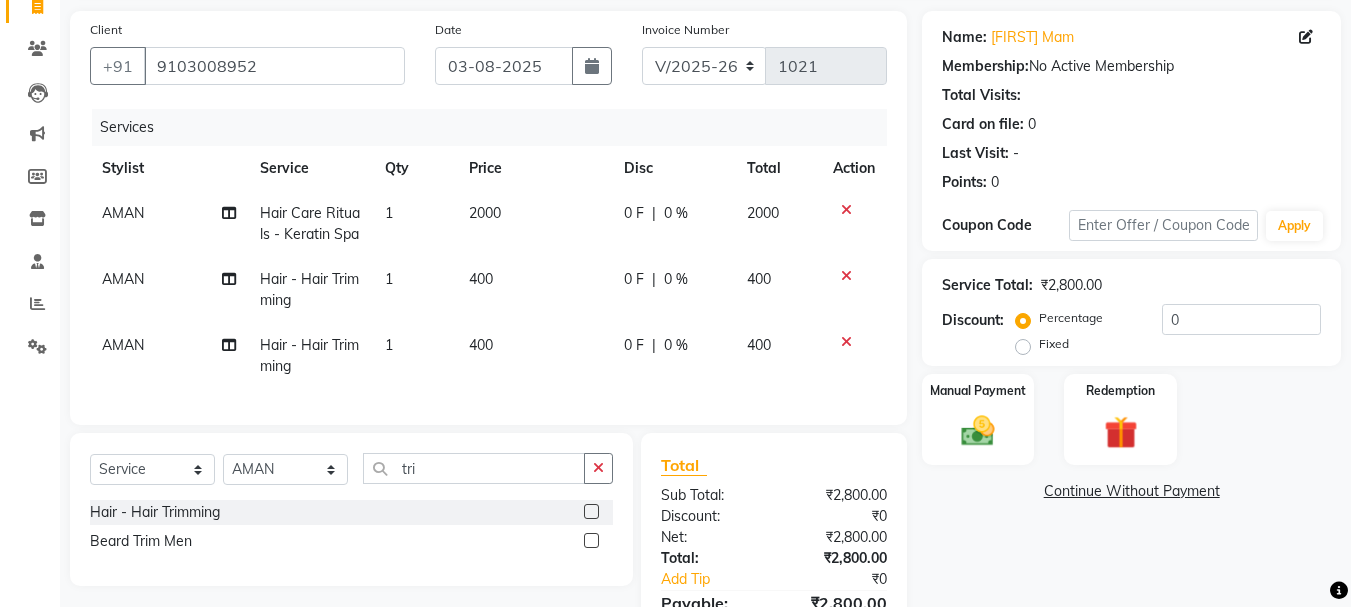click on "Fixed" 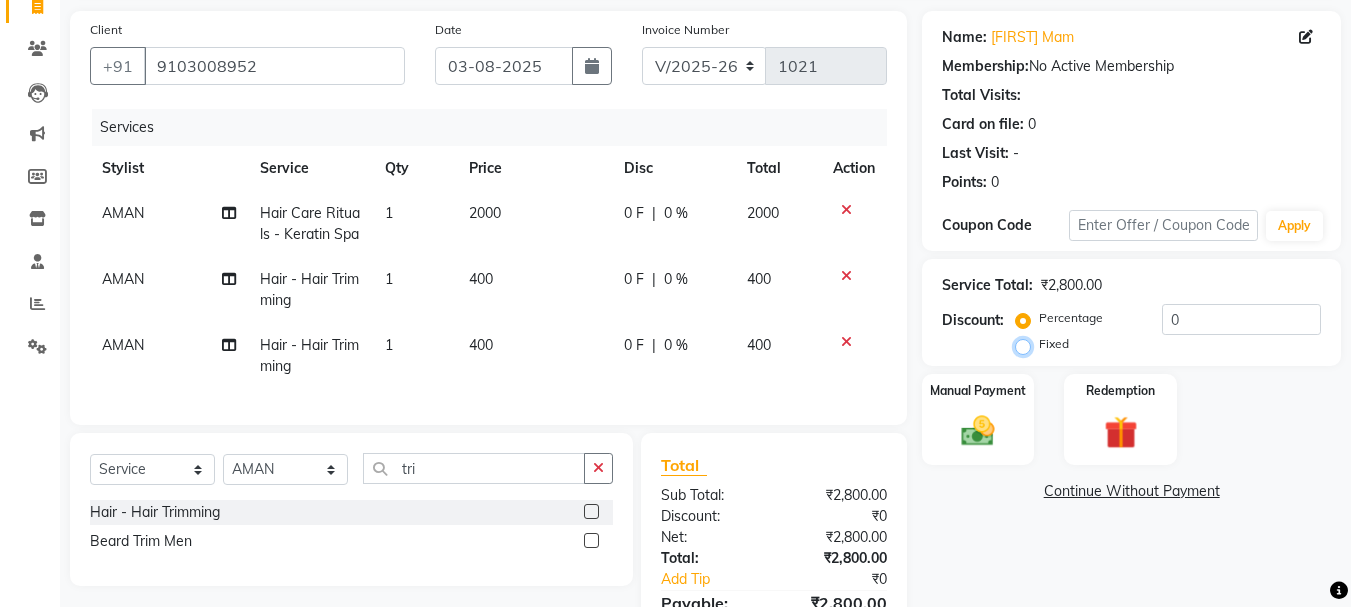click on "Fixed" at bounding box center [1027, 344] 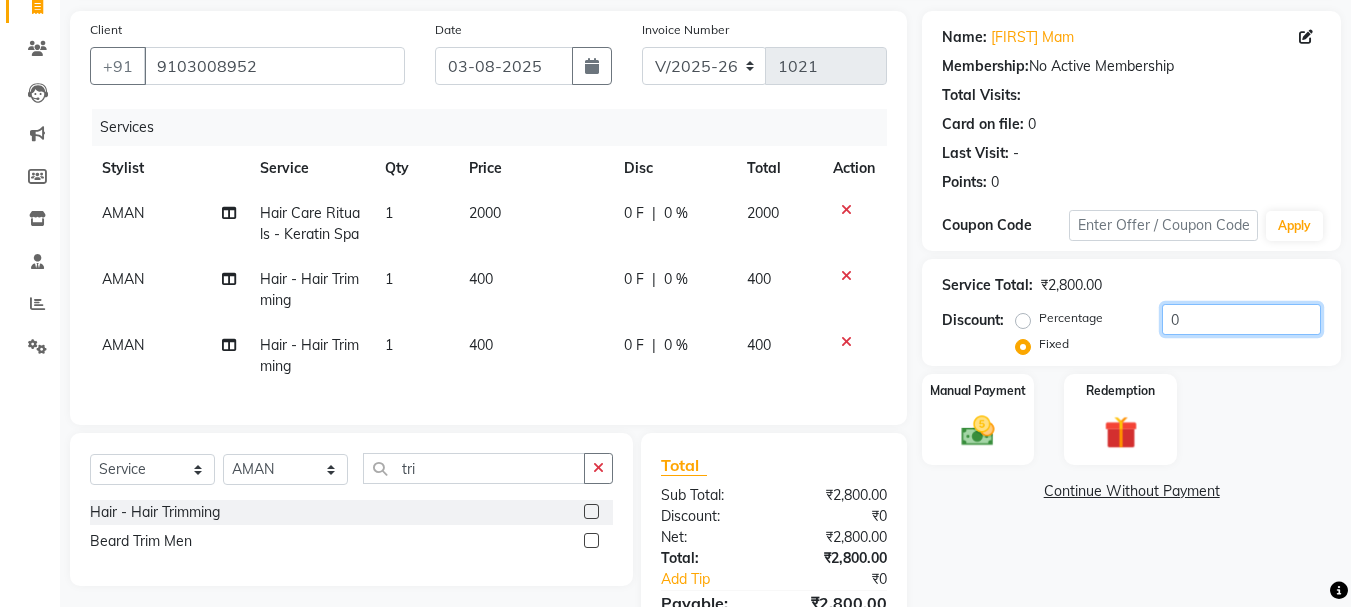 click on "0" 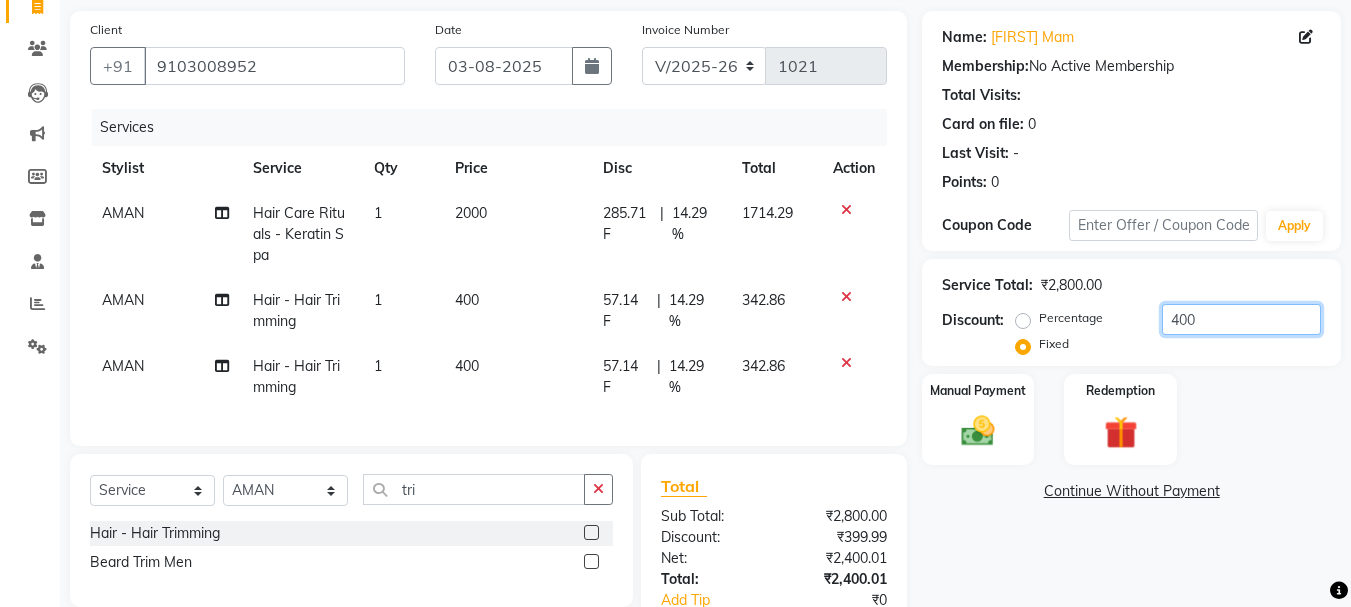 type on "400" 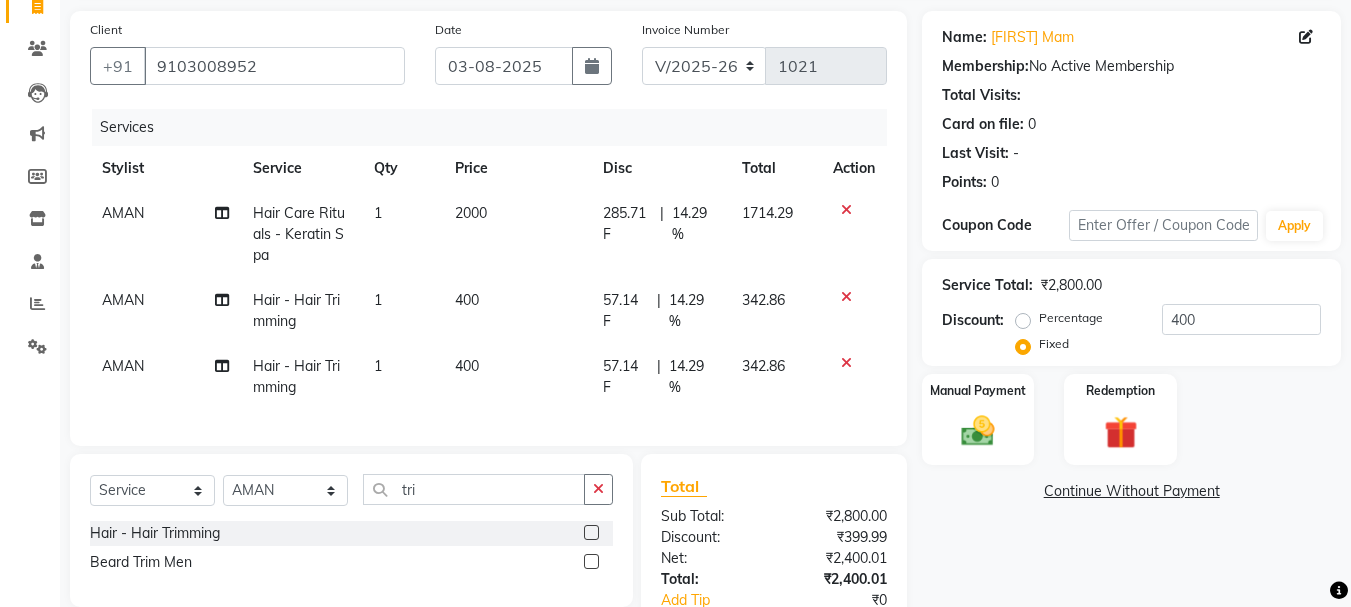 click on "Name: [FIRST] Mam Membership:  No Active Membership  Total Visits:   Card on file:  0 Last Visit:   - Points:   0  Coupon Code Apply Service Total:  ₹2,800.00  Discount:  Percentage   Fixed  400 Manual Payment Redemption  Continue Without Payment" 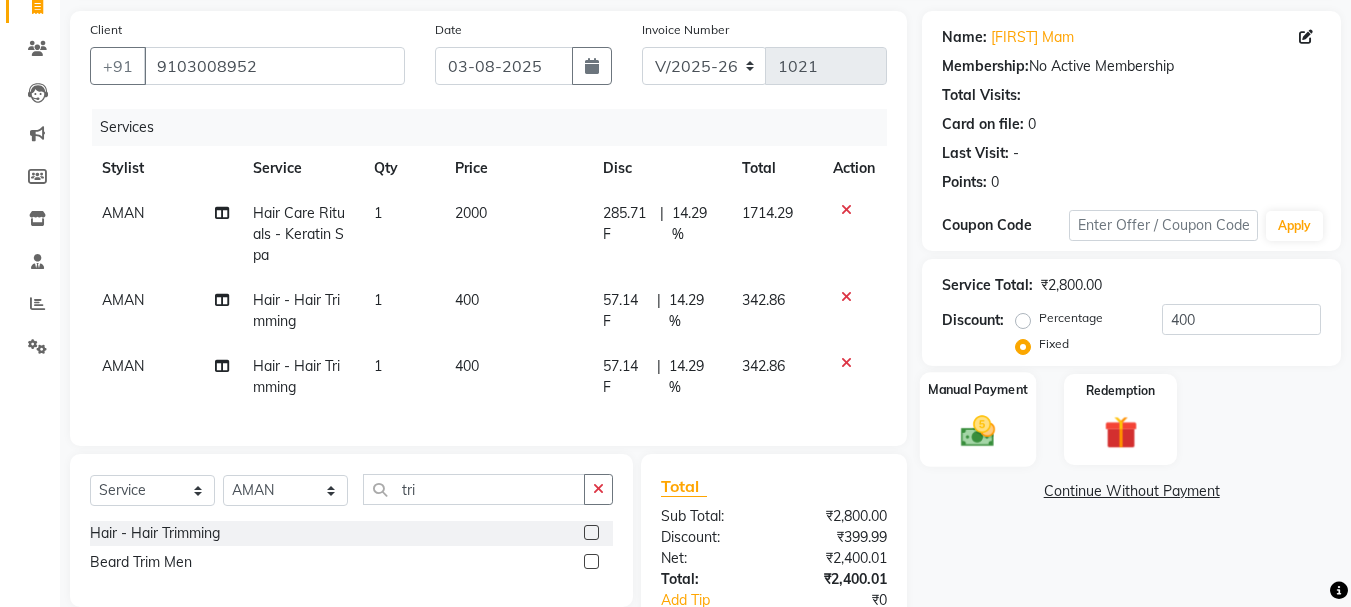 click on "Manual Payment" 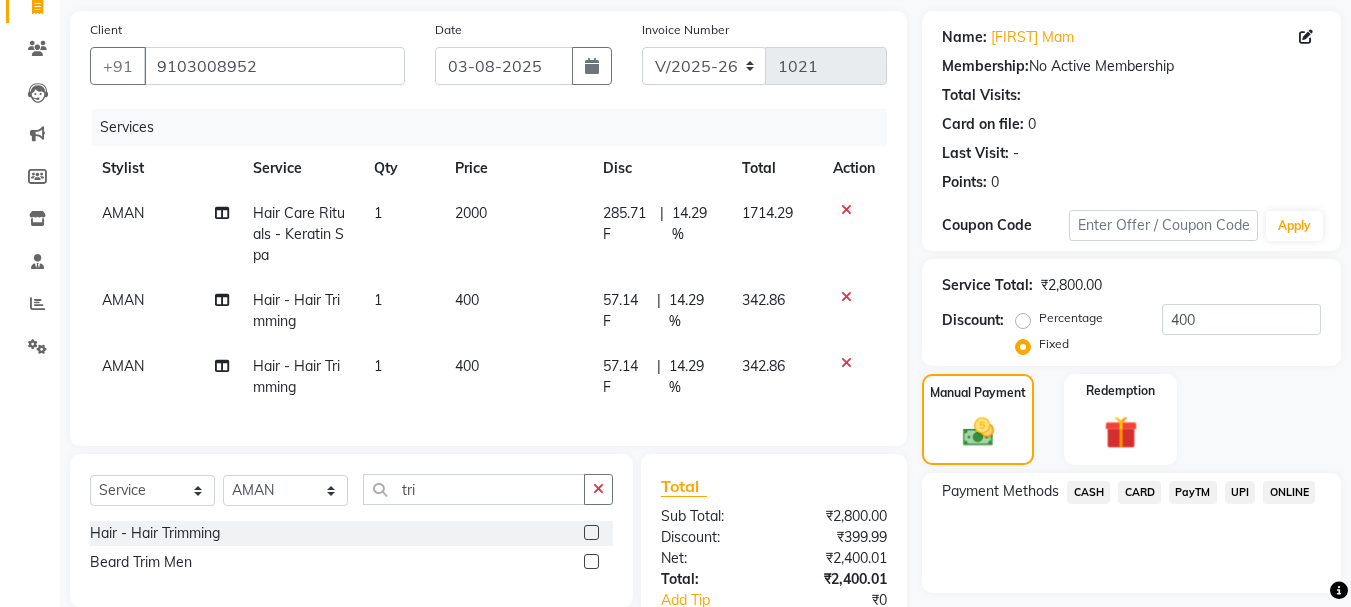 click on "PayTM" 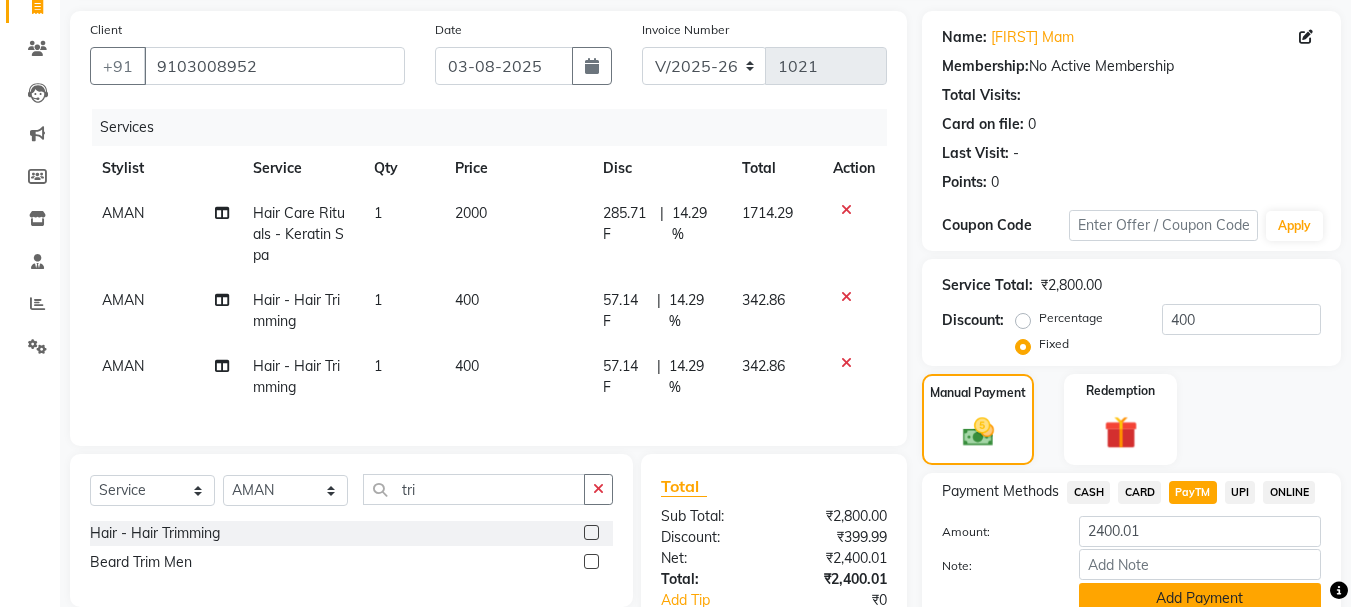 click on "Add Payment" 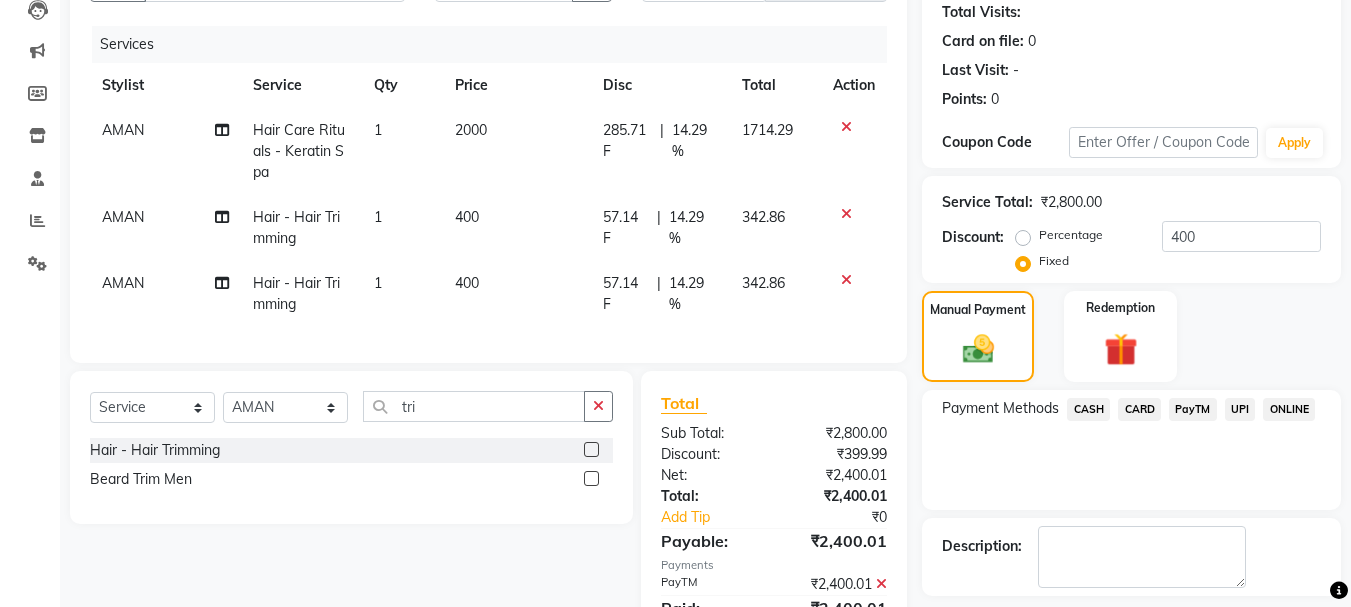 scroll, scrollTop: 325, scrollLeft: 0, axis: vertical 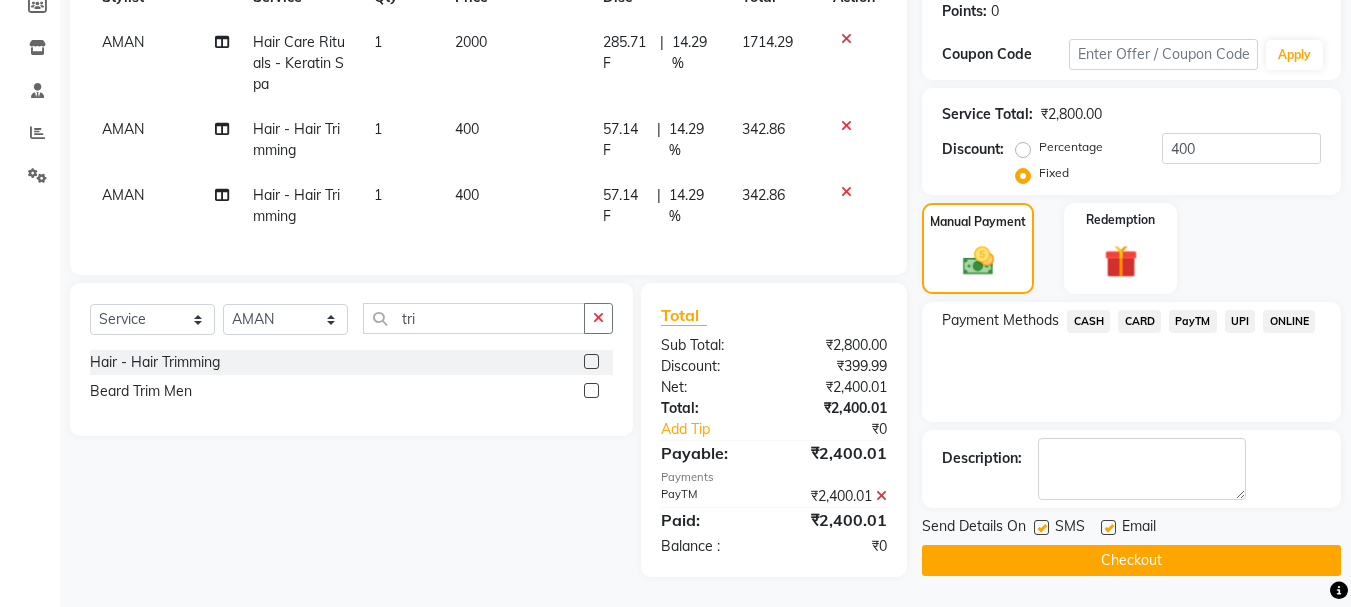 click on "Checkout" 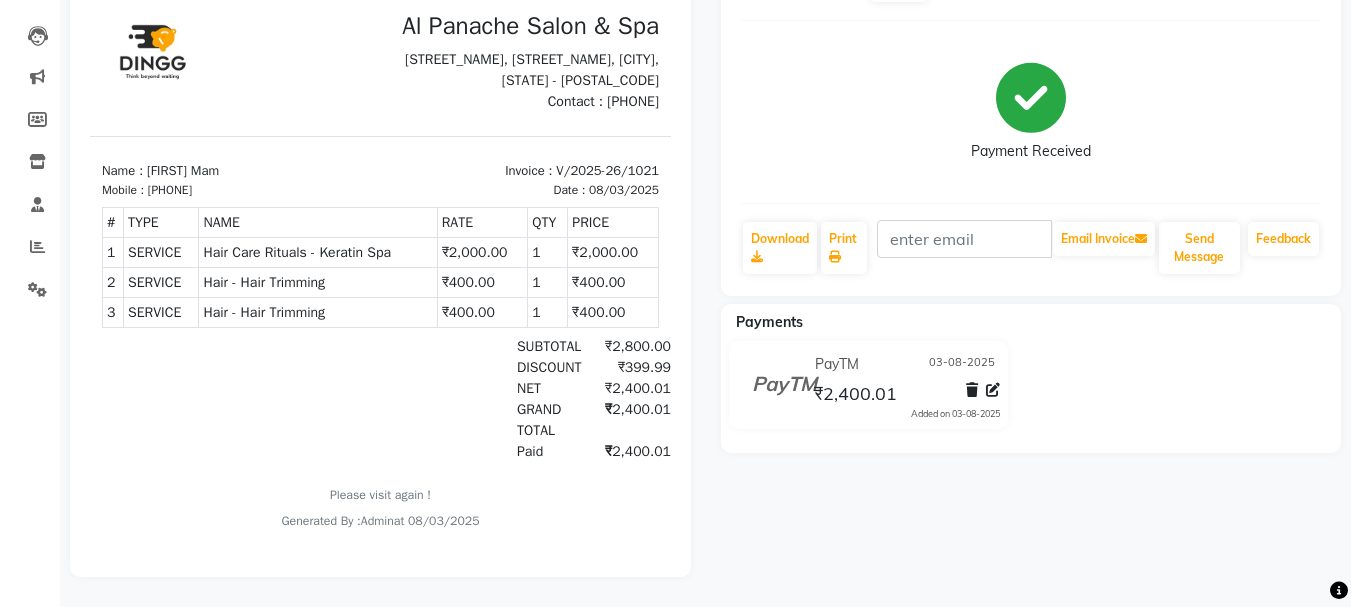 scroll, scrollTop: 0, scrollLeft: 0, axis: both 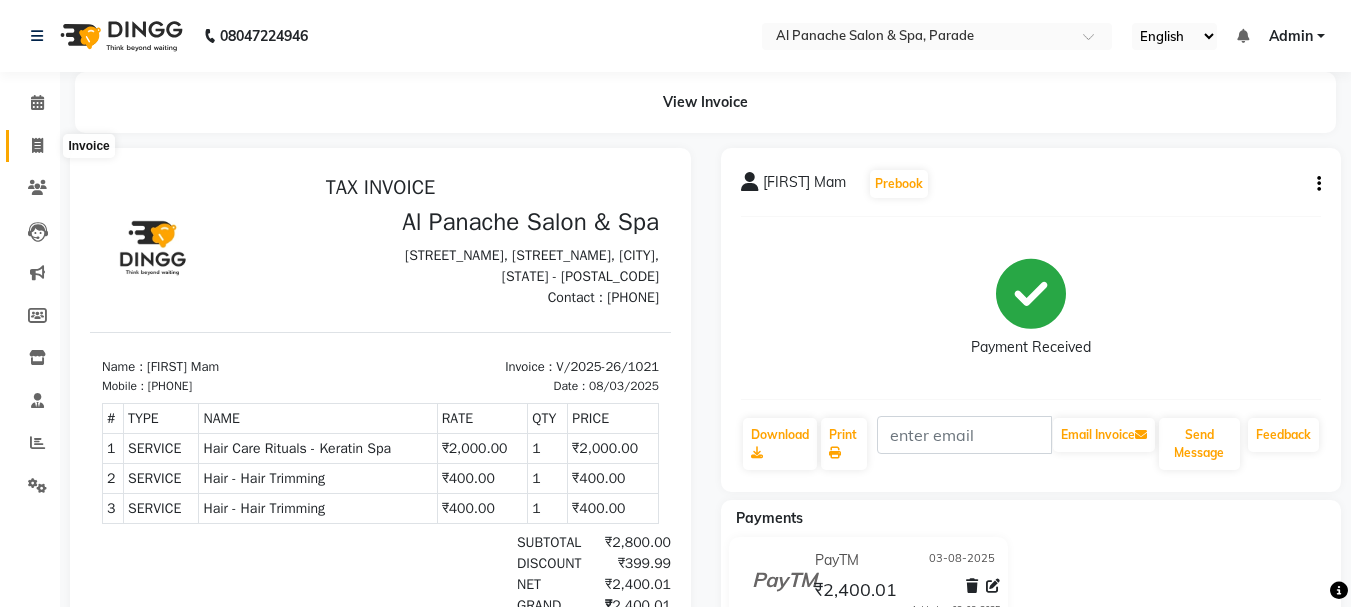 click 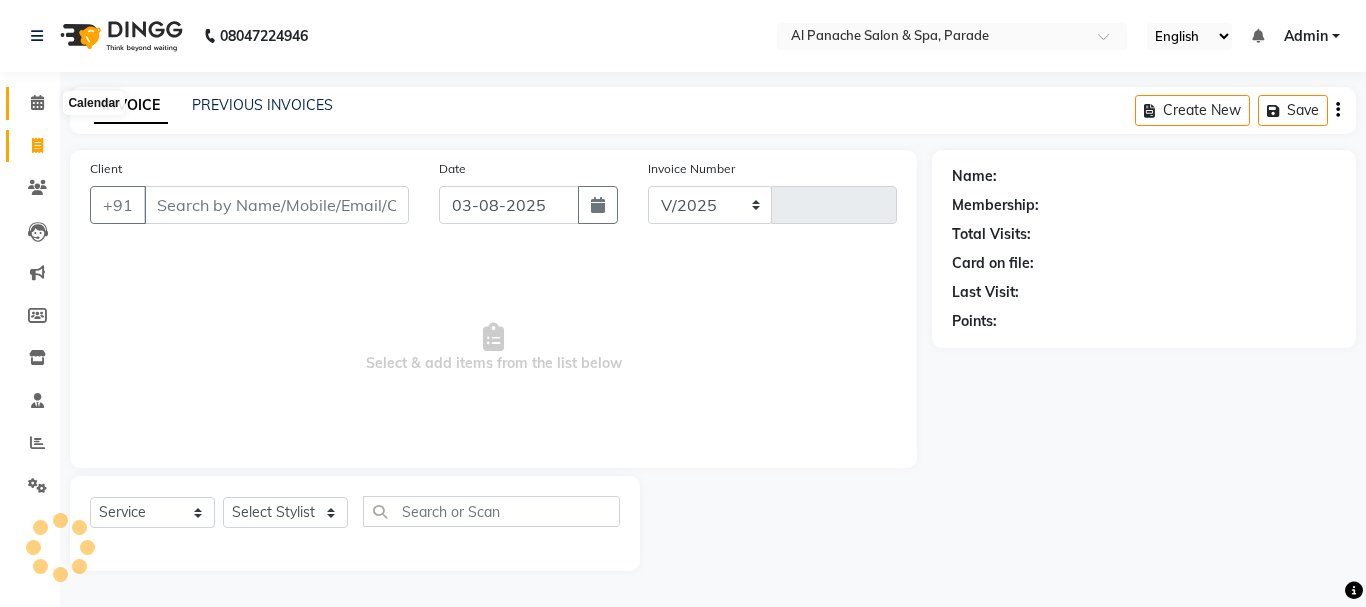 select on "463" 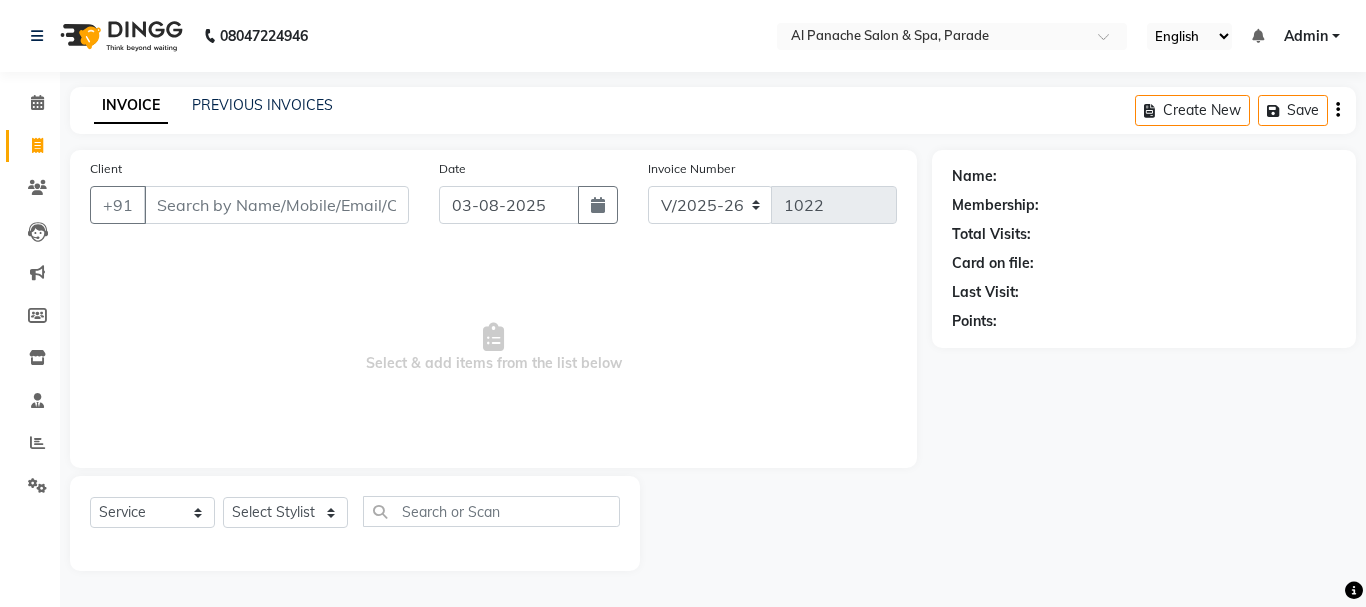 click on "INVOICE PREVIOUS INVOICES Create New   Save" 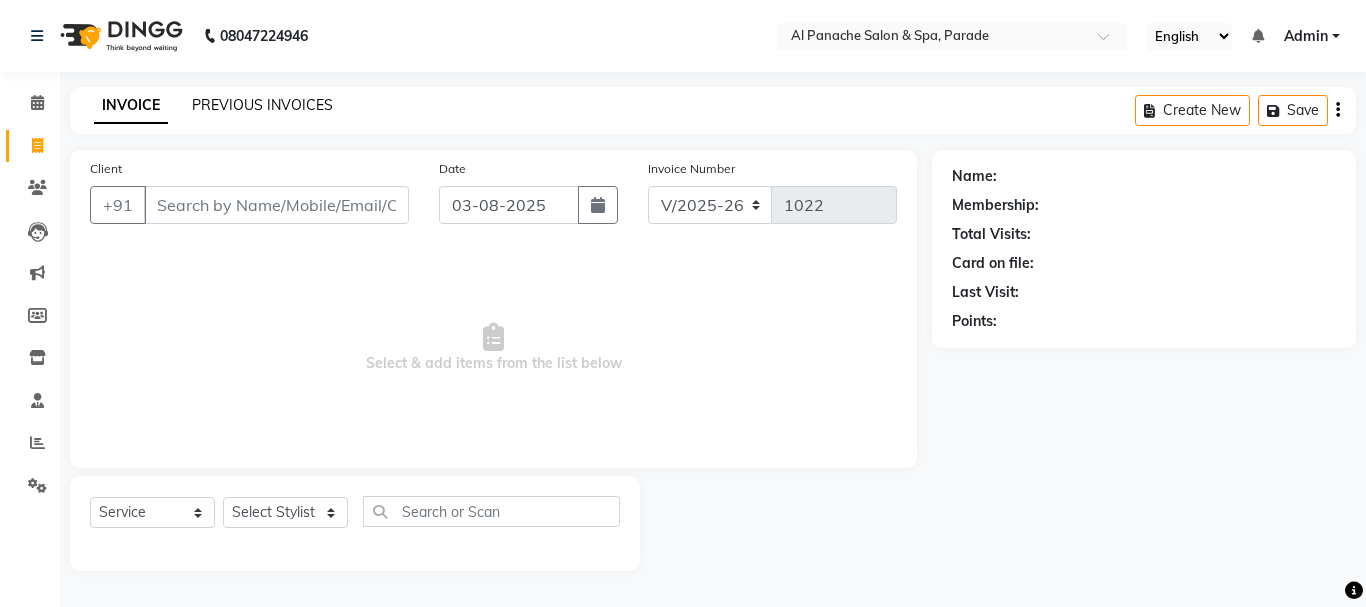 click on "PREVIOUS INVOICES" 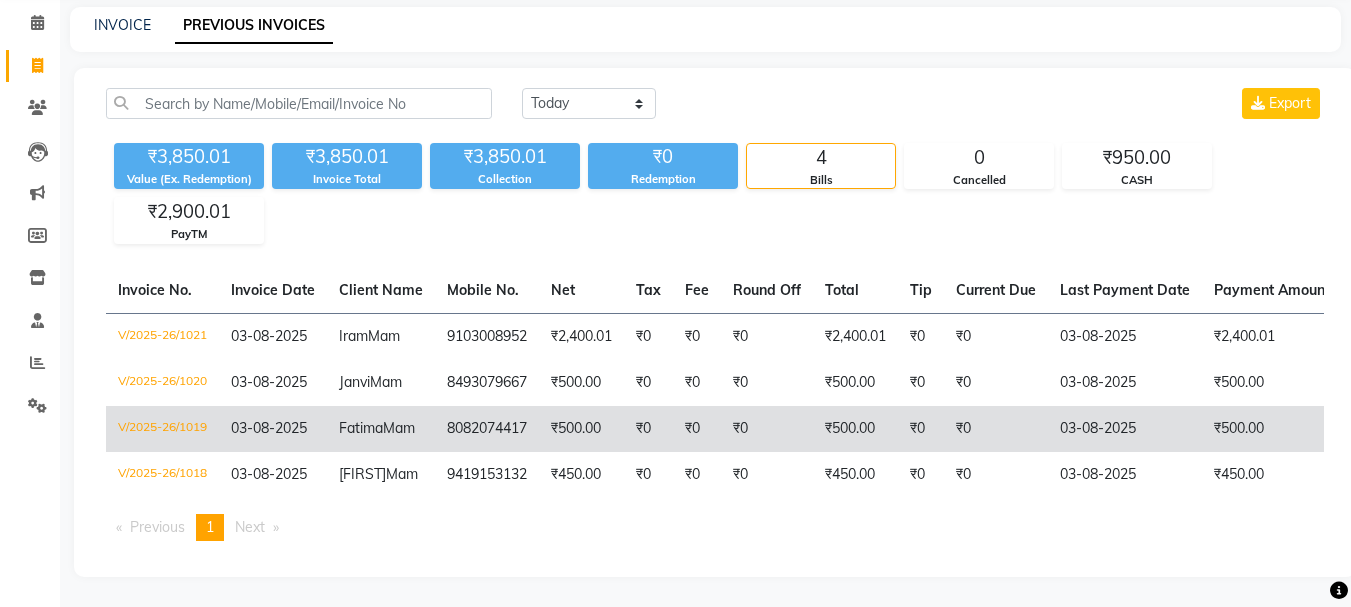 scroll, scrollTop: 0, scrollLeft: 0, axis: both 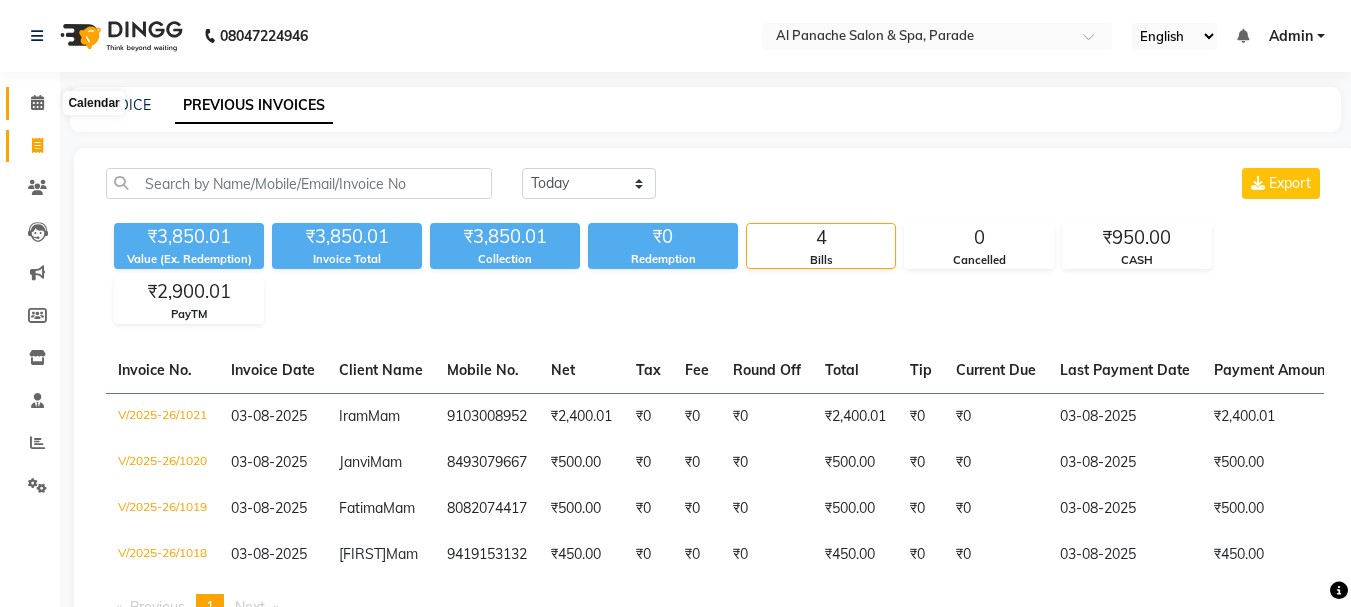 click 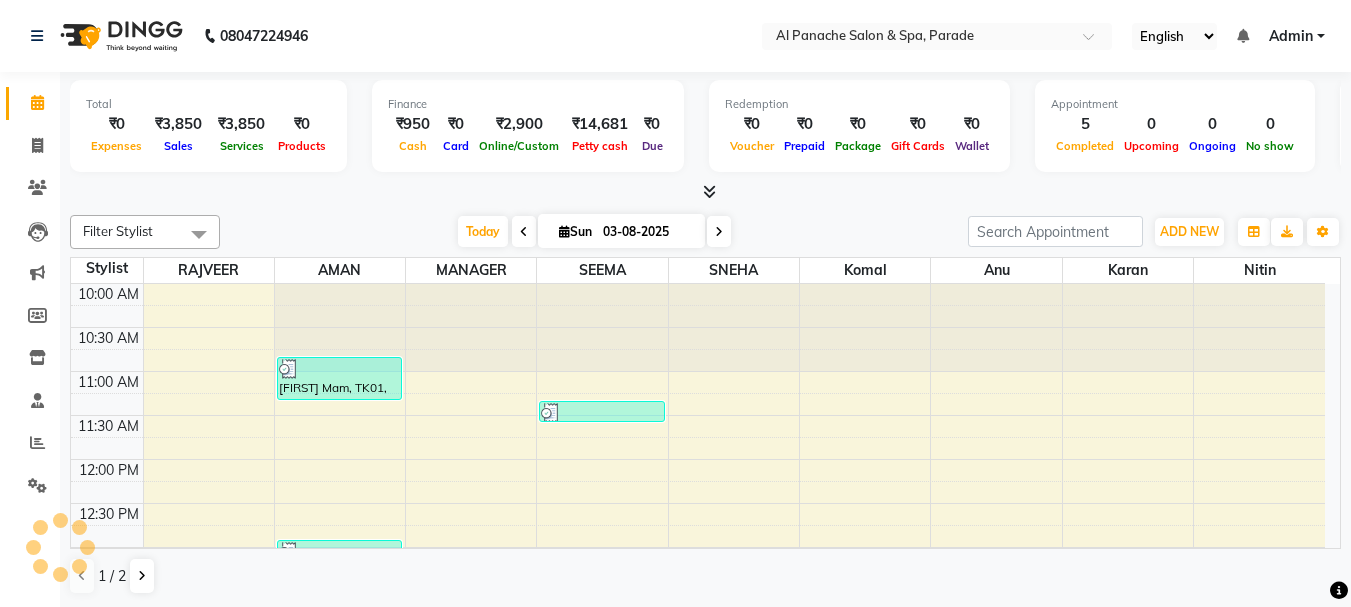 scroll, scrollTop: 0, scrollLeft: 0, axis: both 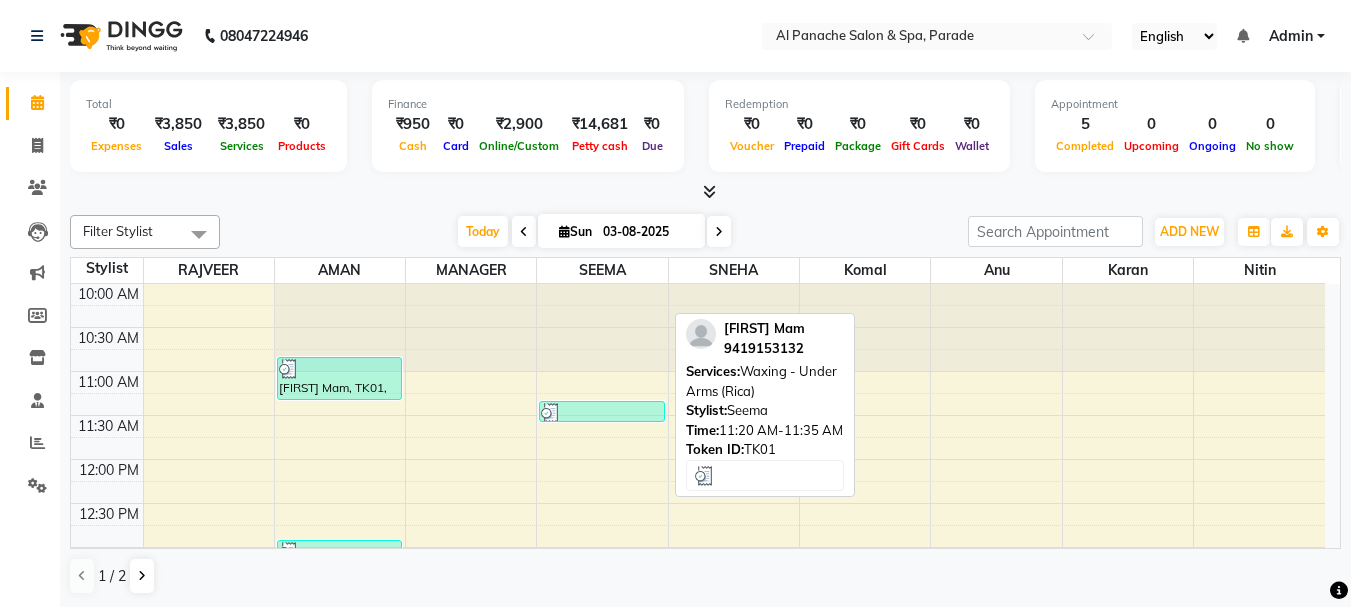 click at bounding box center (601, 413) 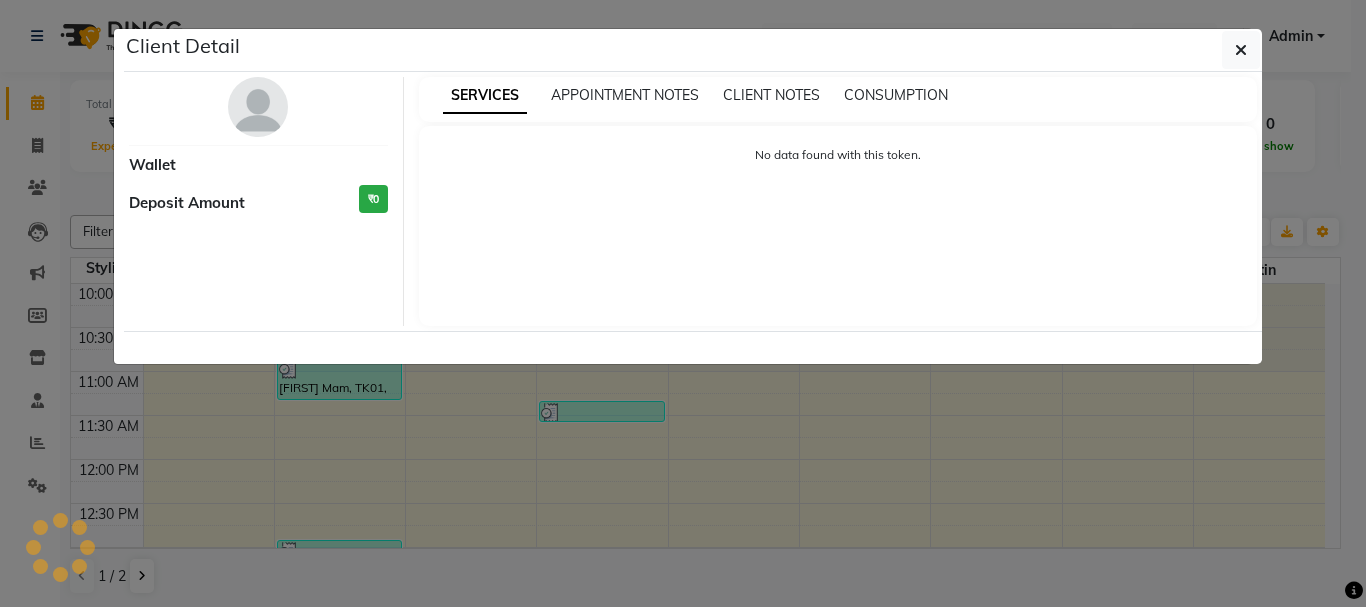 select on "3" 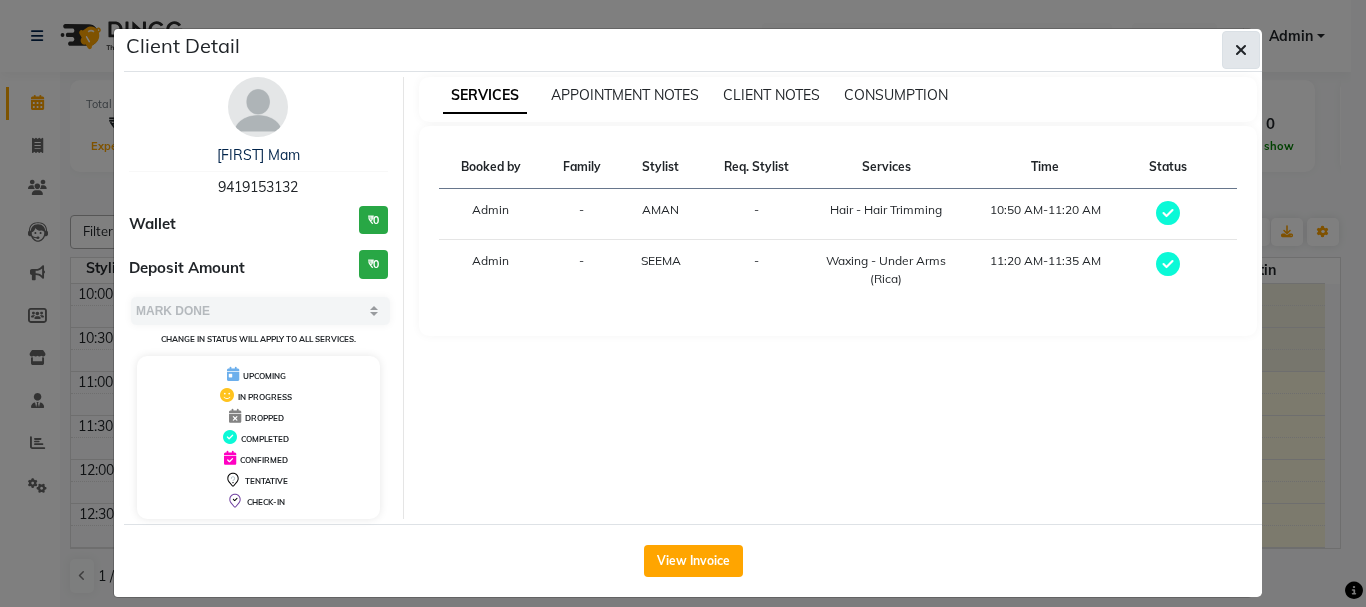 click 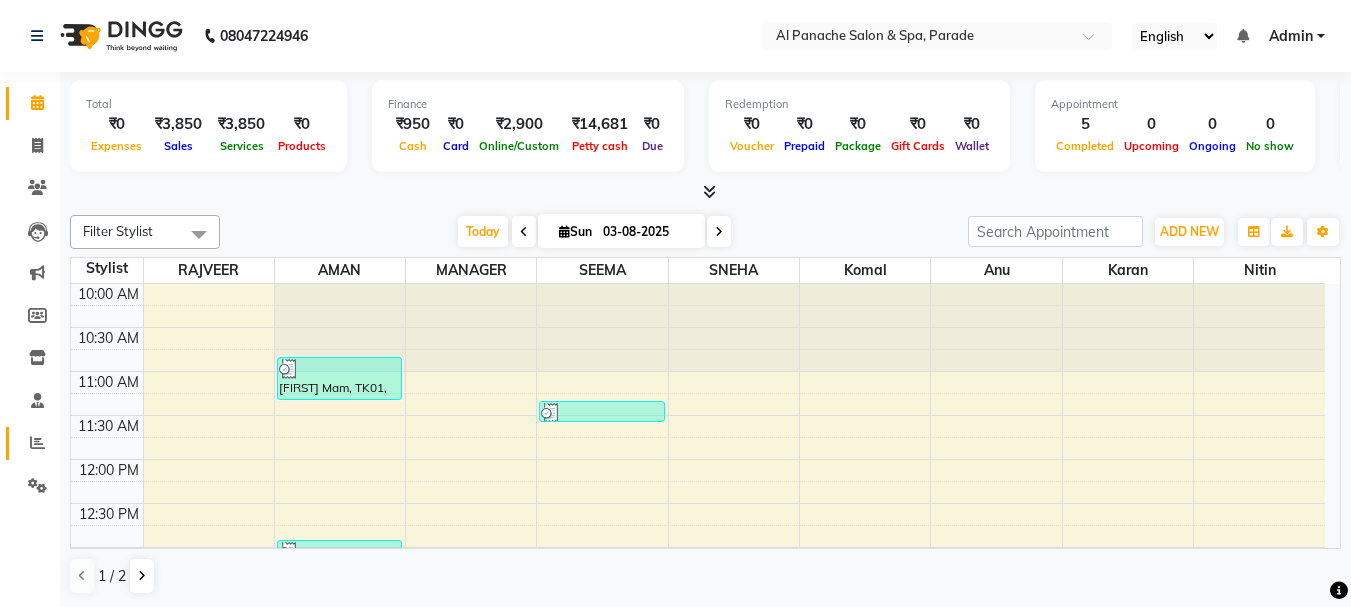 click 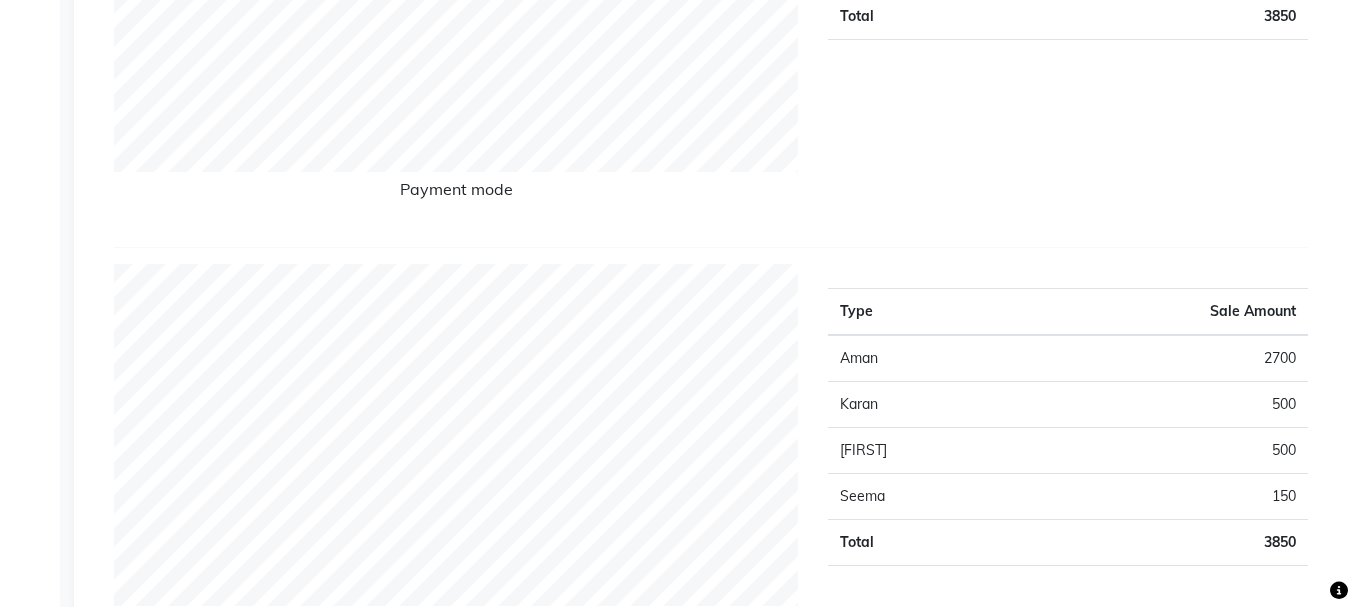 scroll, scrollTop: 560, scrollLeft: 0, axis: vertical 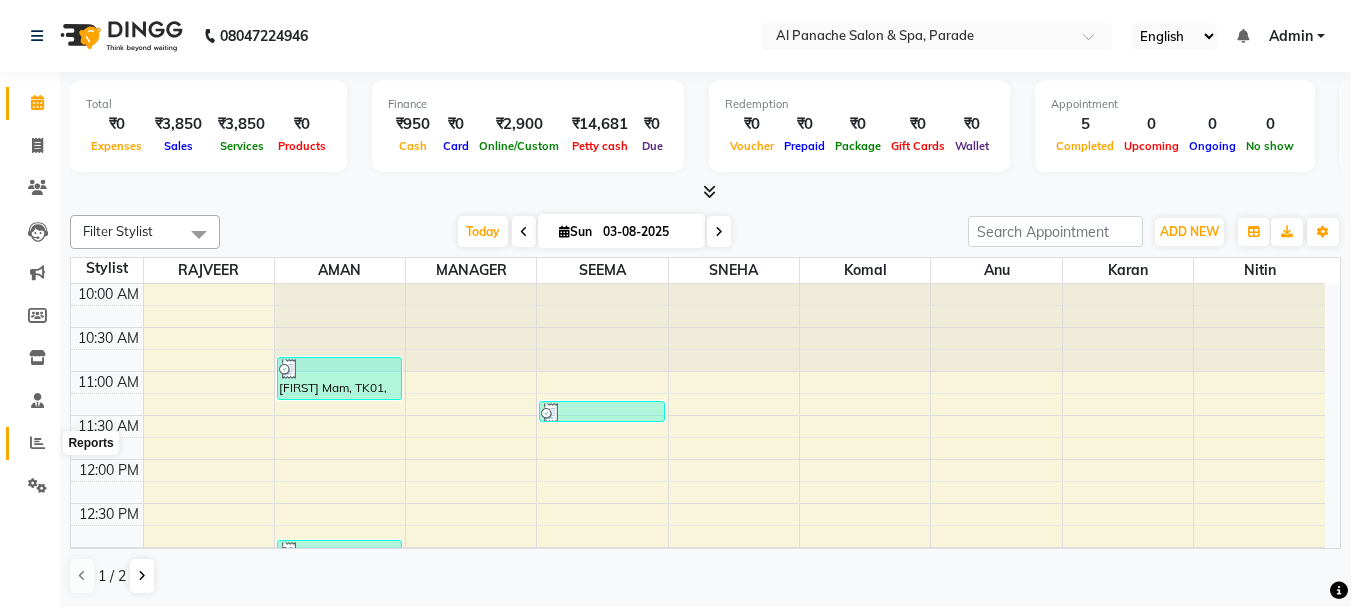 click 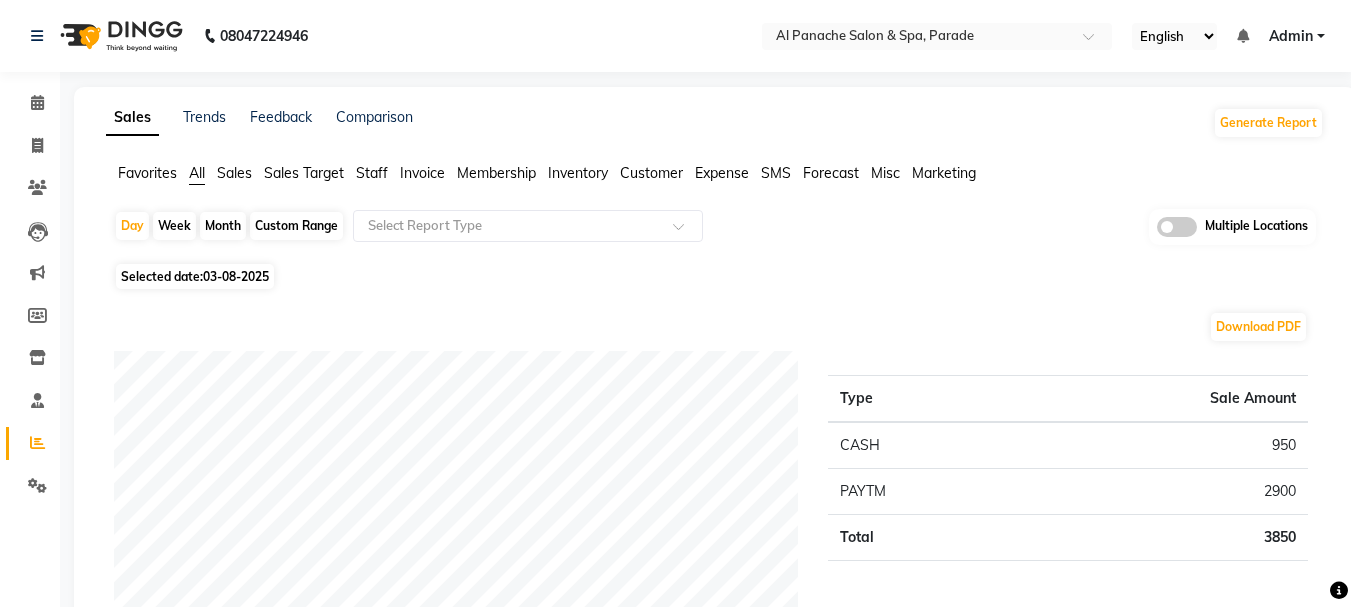 click on "Month" 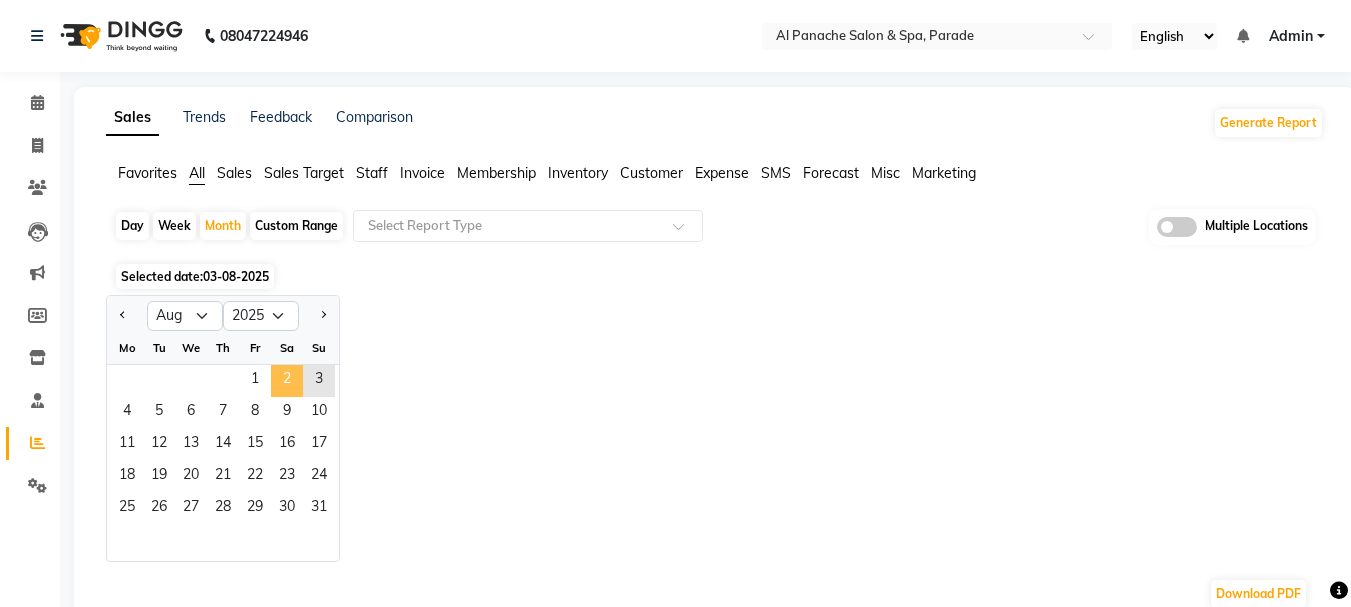 click on "2" 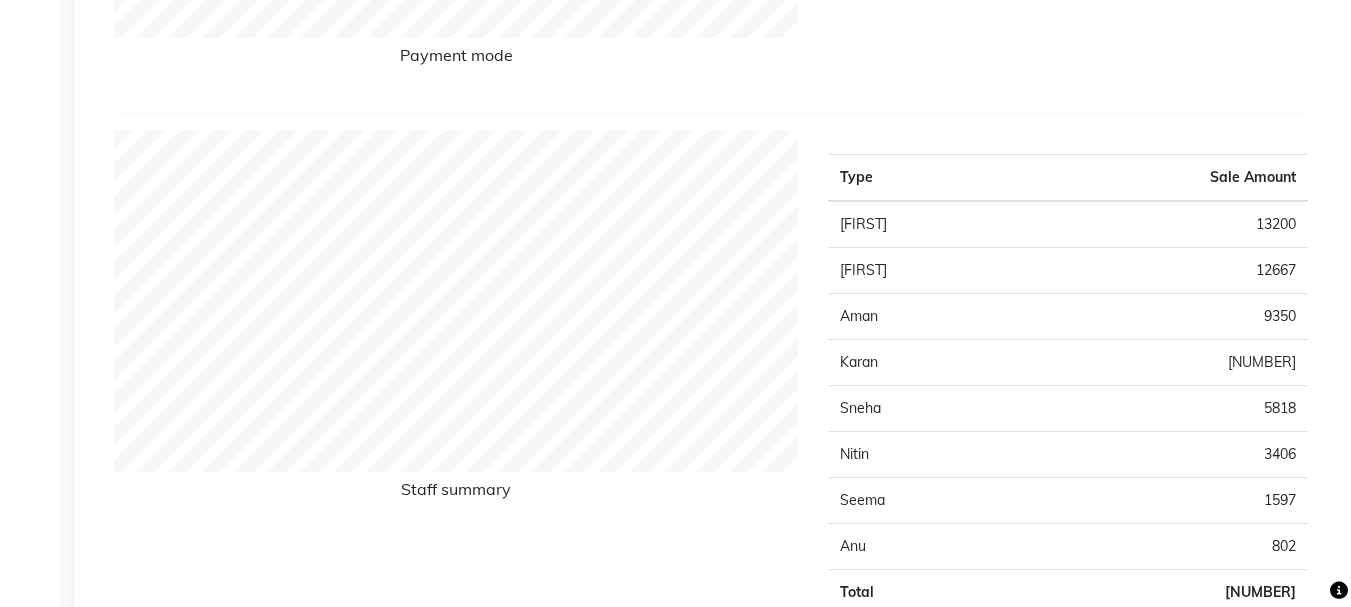 scroll, scrollTop: 680, scrollLeft: 0, axis: vertical 